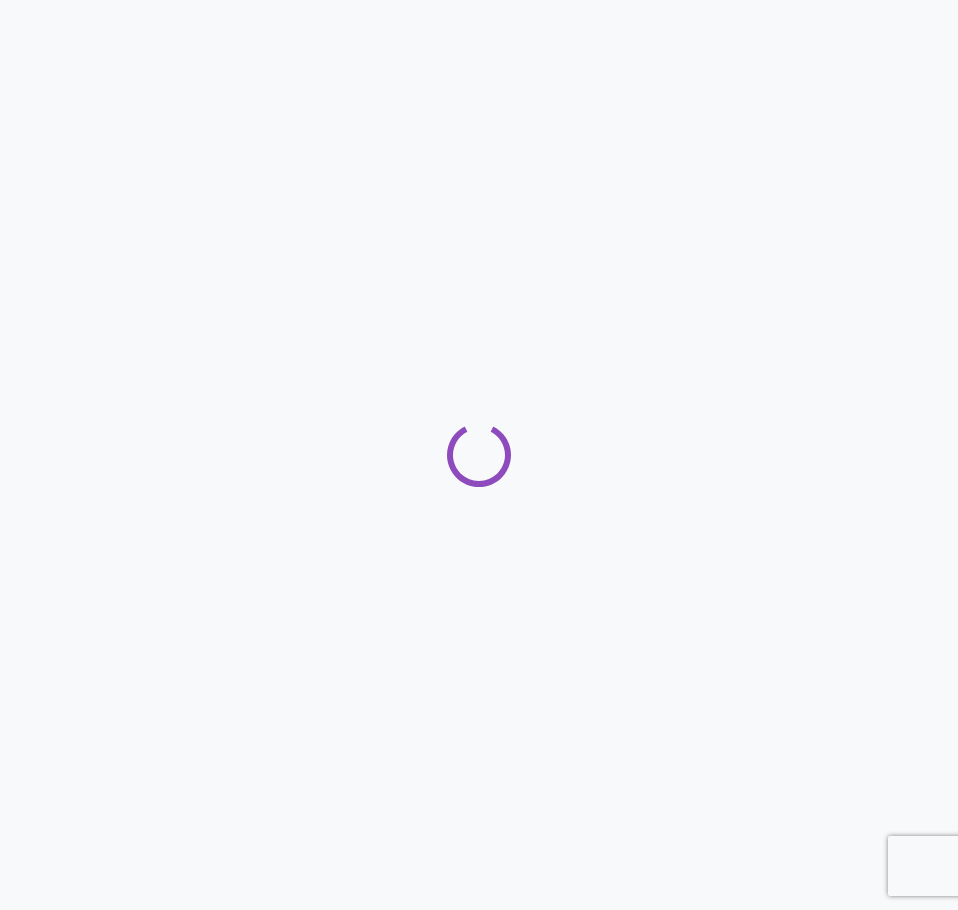 scroll, scrollTop: 0, scrollLeft: 0, axis: both 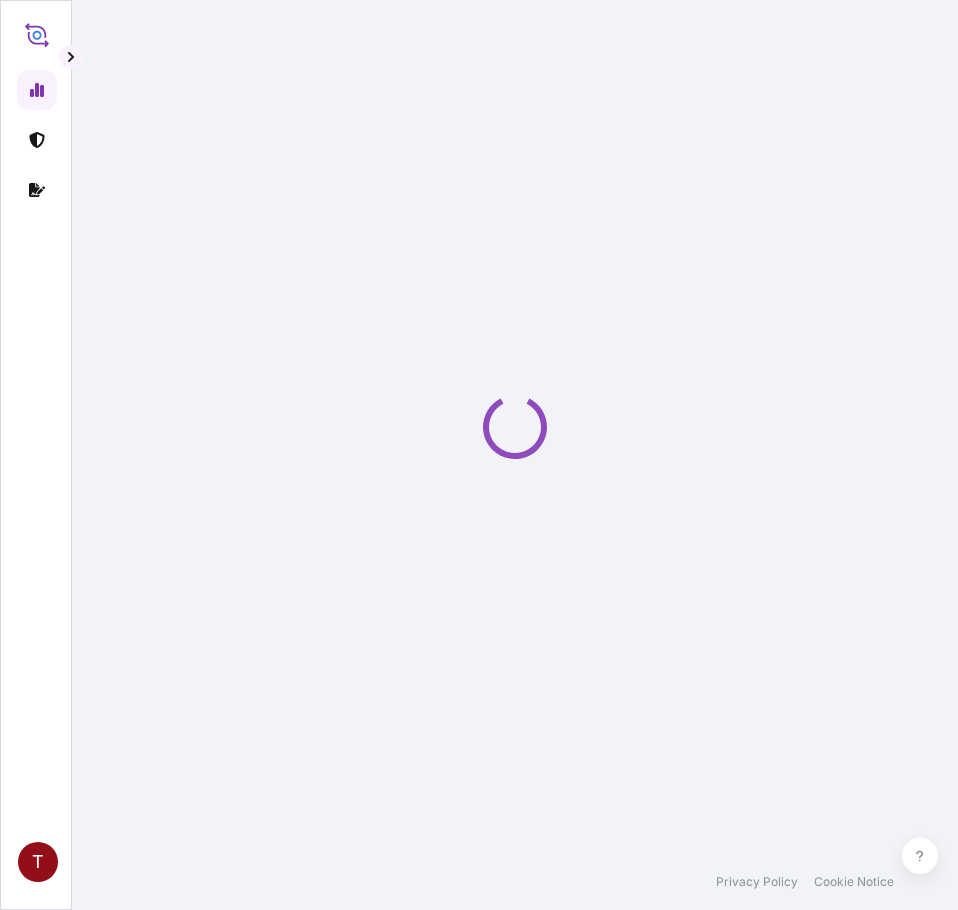 select on "2025" 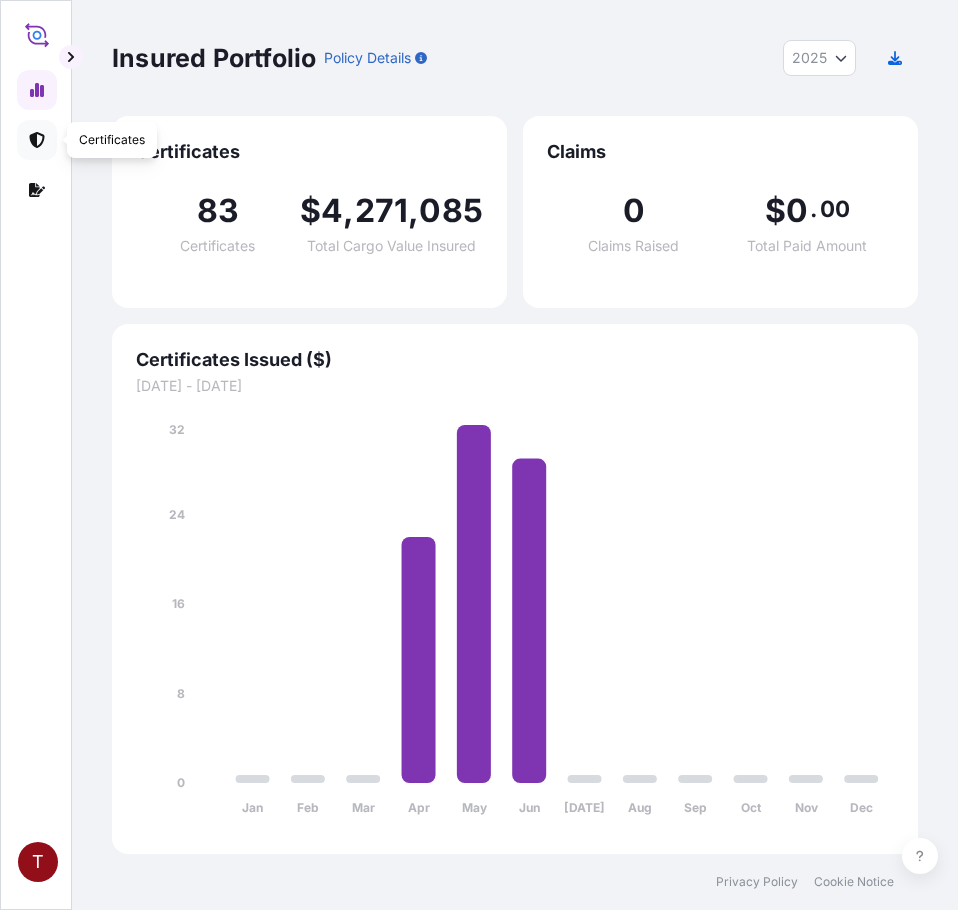 click 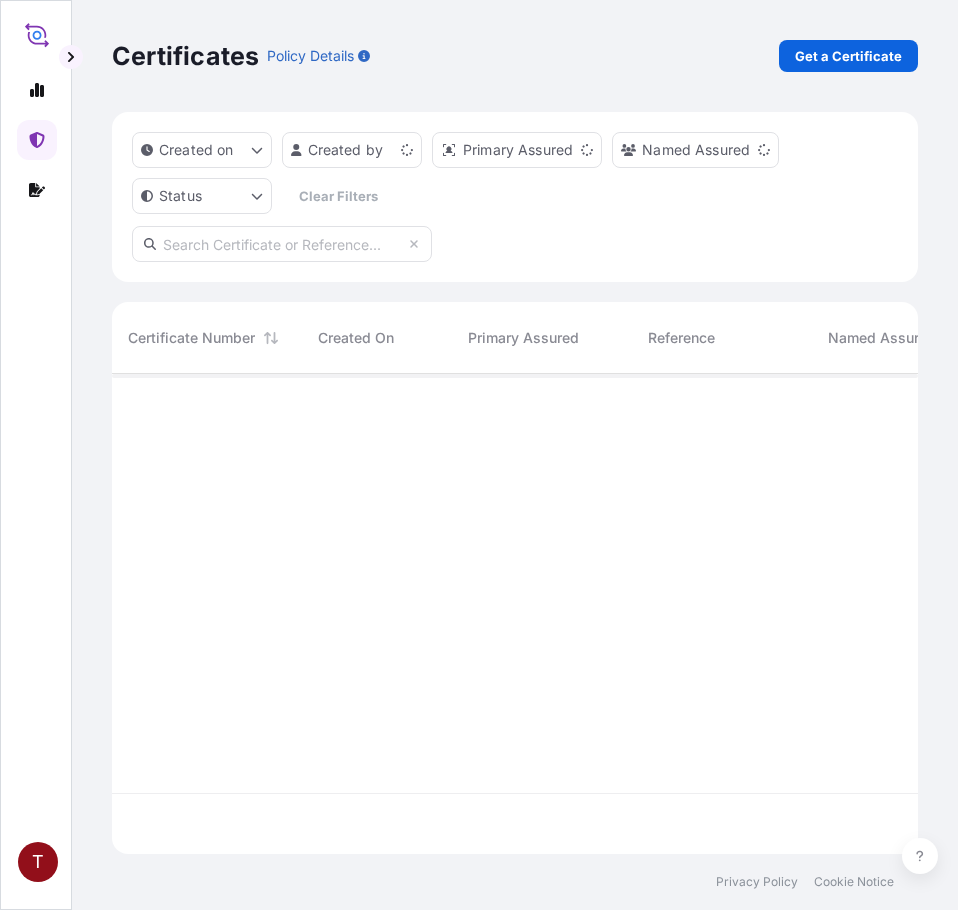 scroll, scrollTop: 16, scrollLeft: 16, axis: both 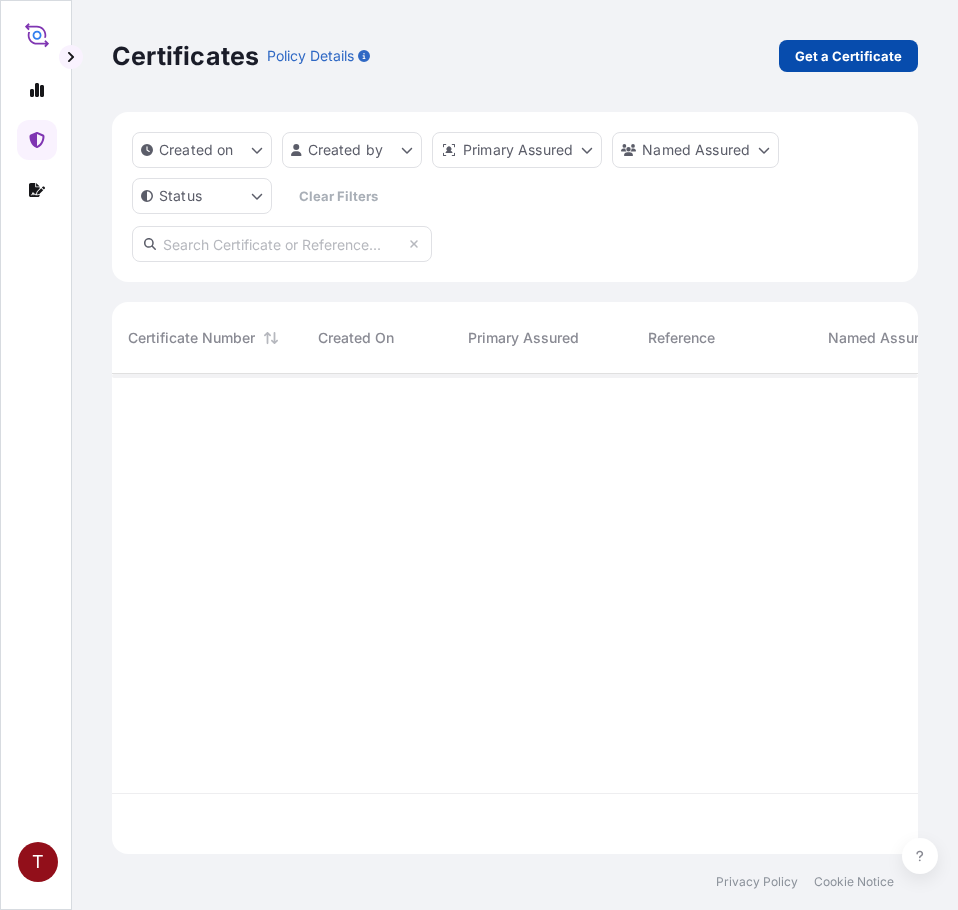 click on "Get a Certificate" at bounding box center (848, 56) 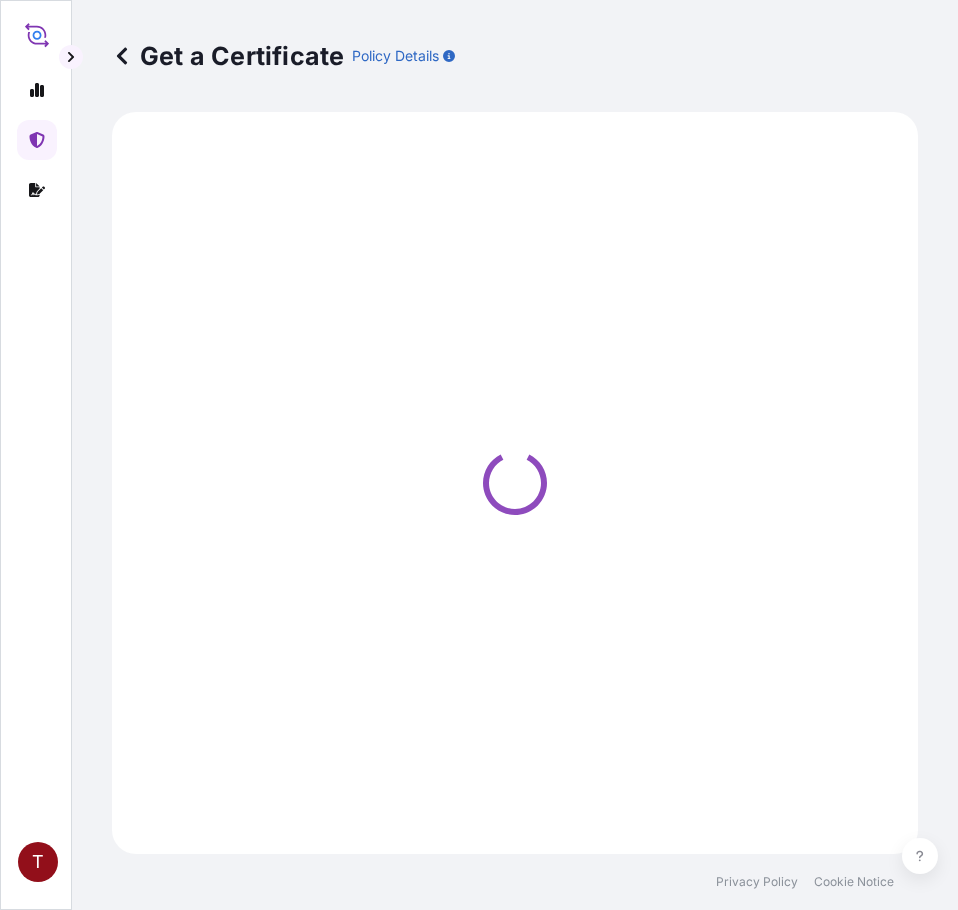 select on "Ocean Vessel" 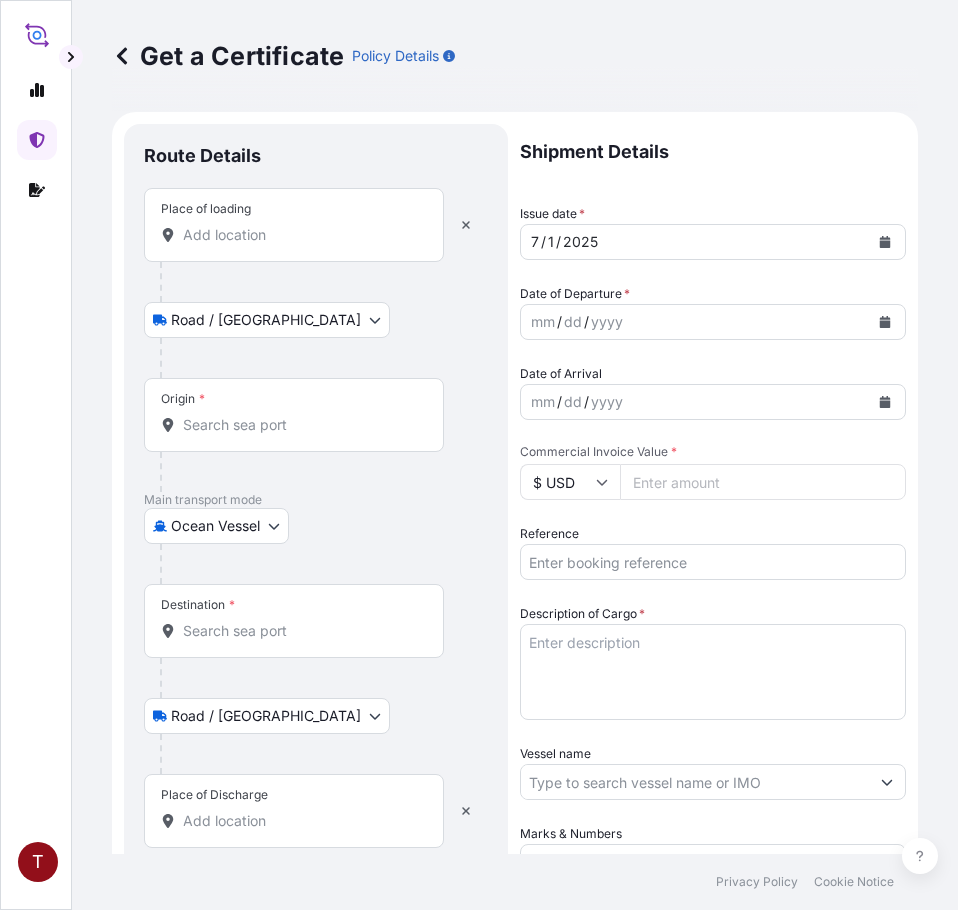 click on "Place of loading" at bounding box center [301, 235] 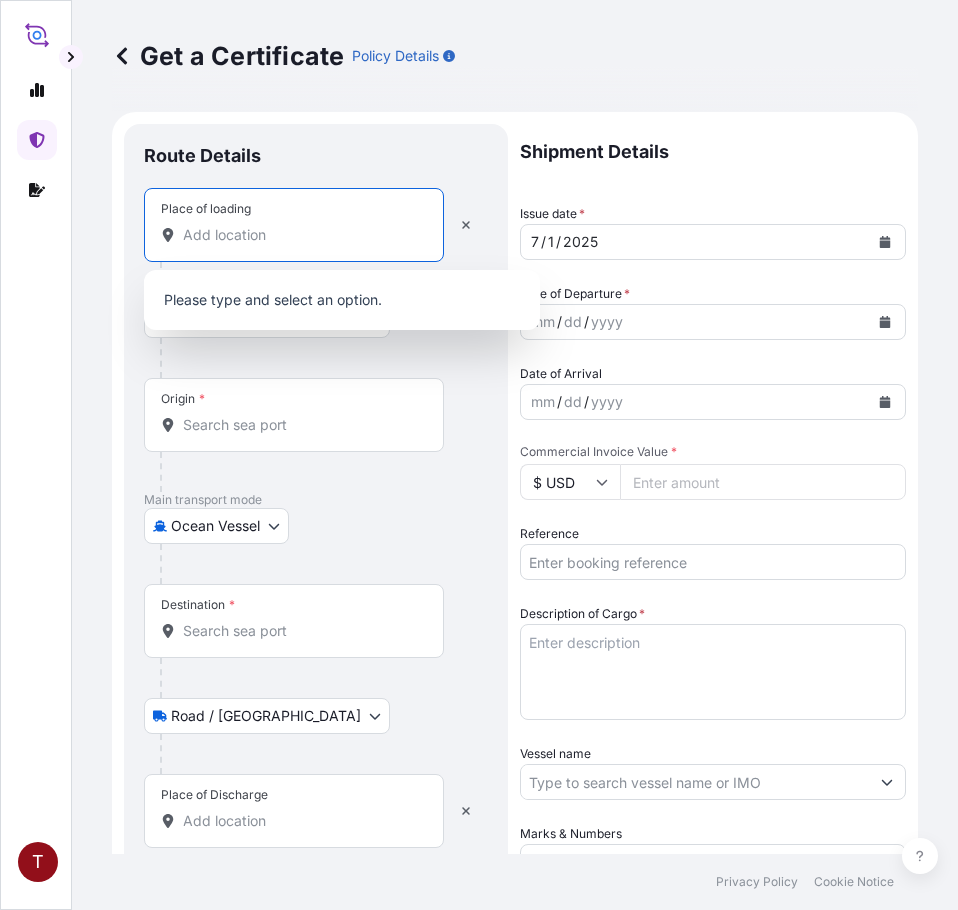 paste on "NORFOLK, VA" 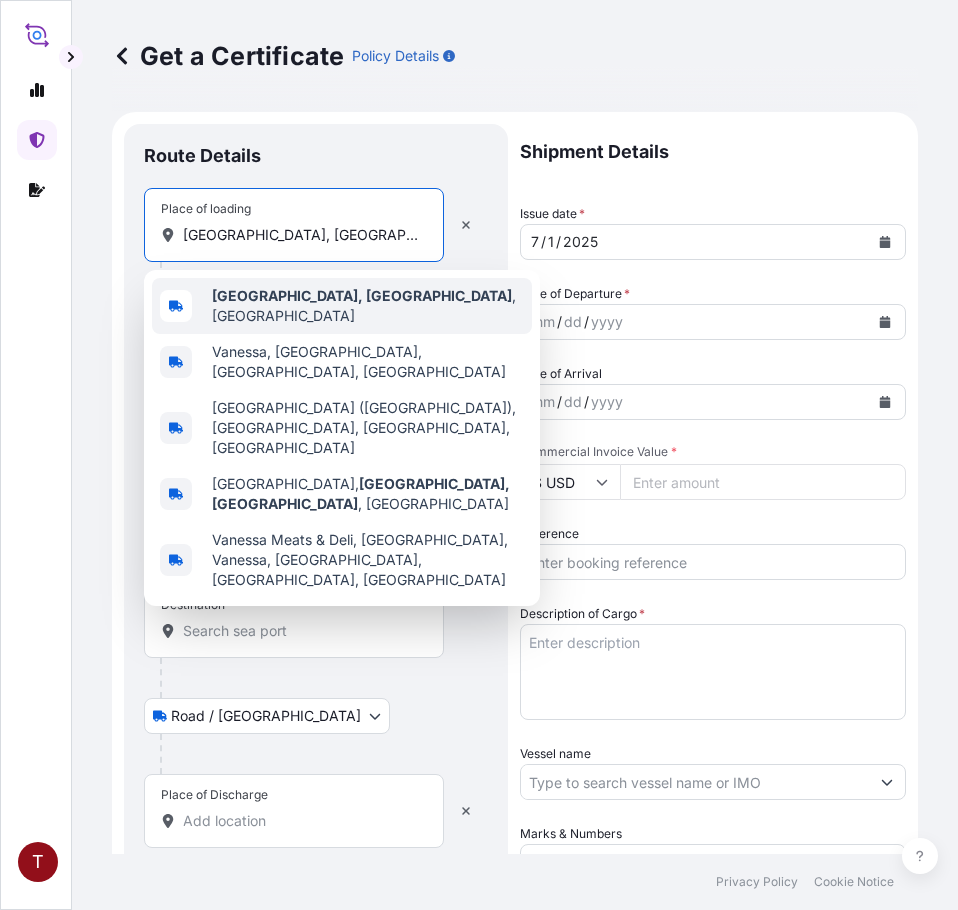 click on "Norfolk, VA" at bounding box center (362, 295) 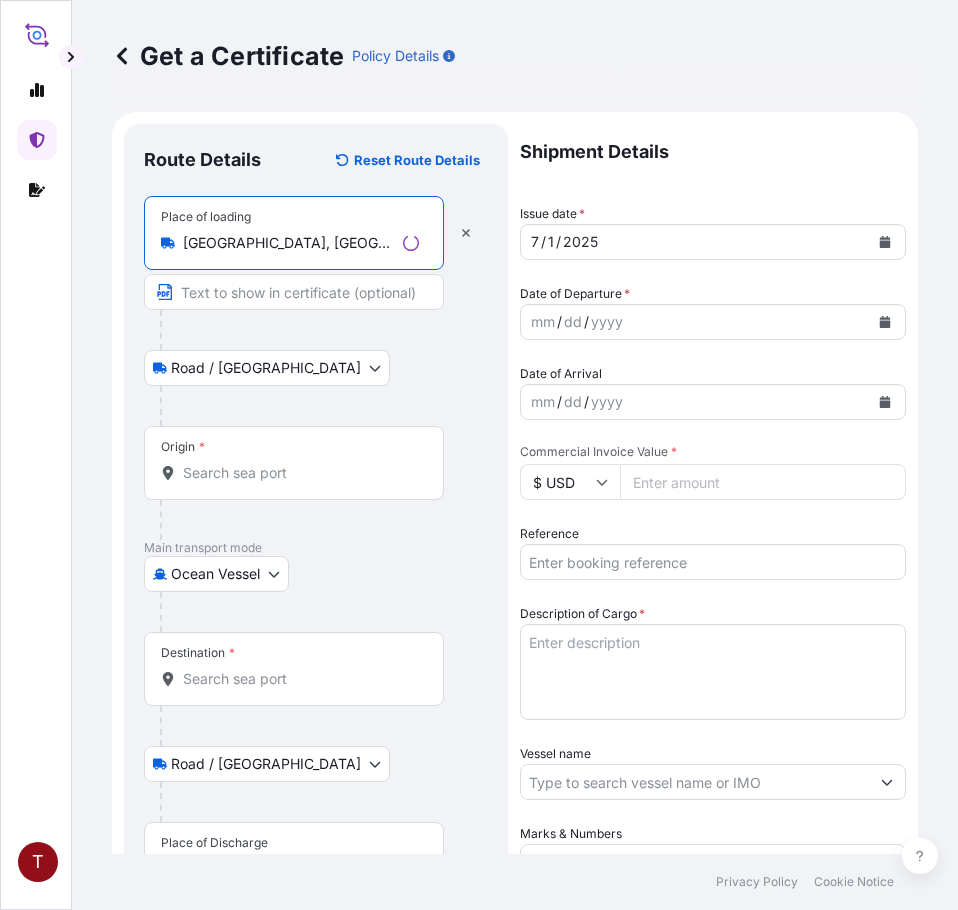 type on "Norfolk, VA, USA" 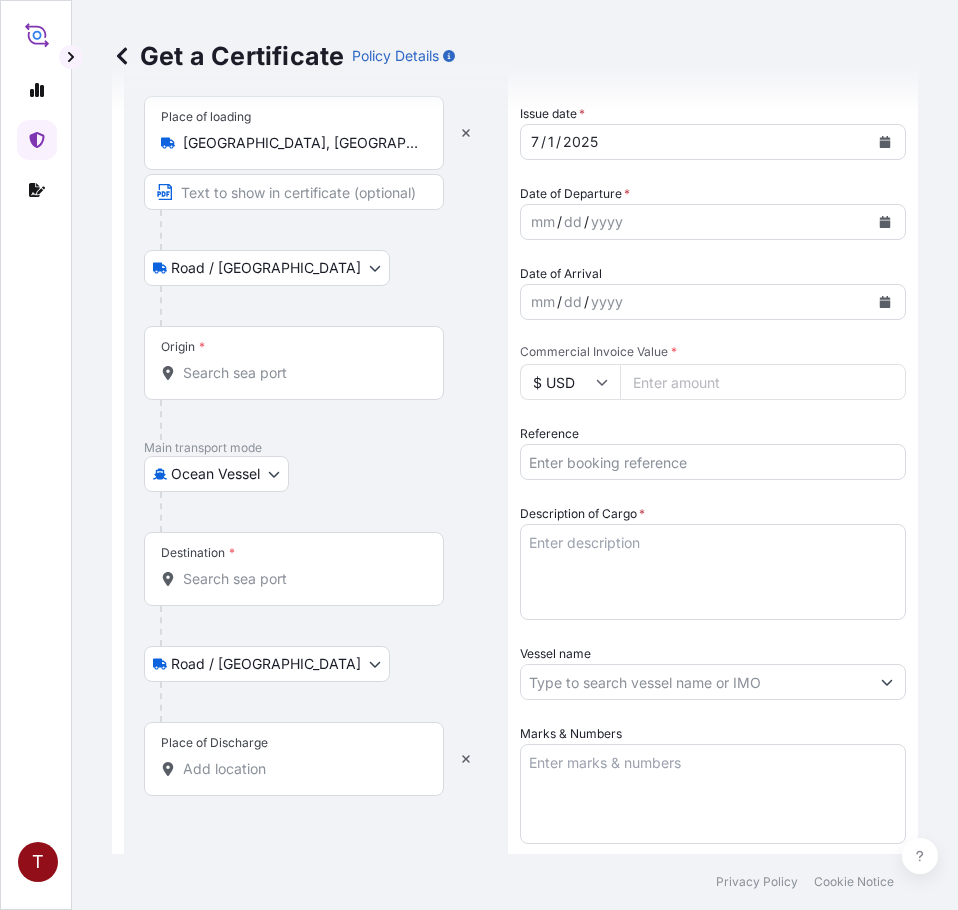 scroll, scrollTop: 300, scrollLeft: 0, axis: vertical 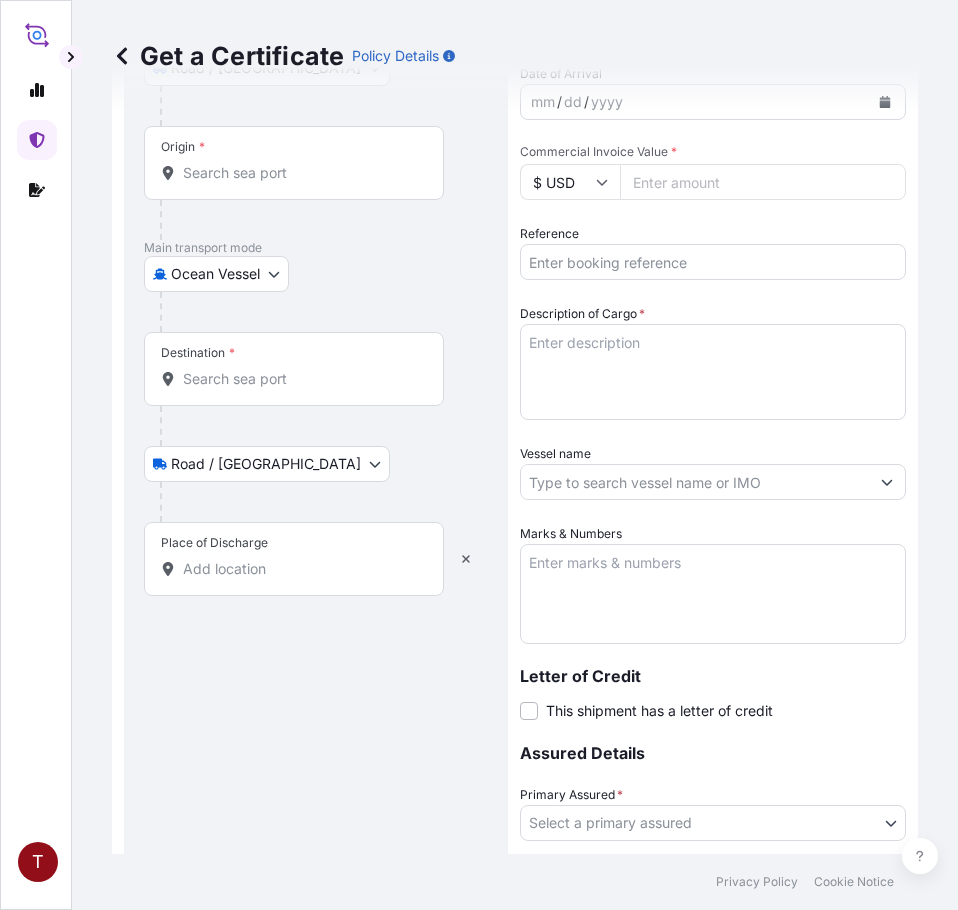 click on "Place of Discharge" at bounding box center (301, 569) 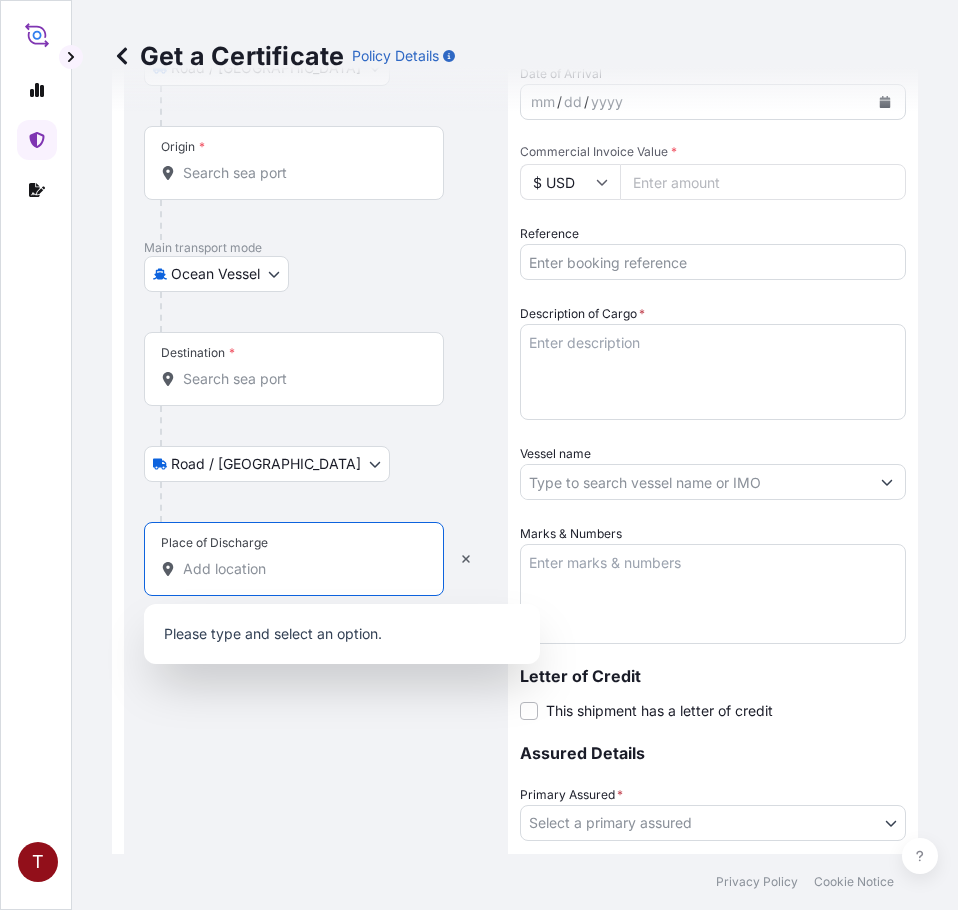 paste on "INDIA" 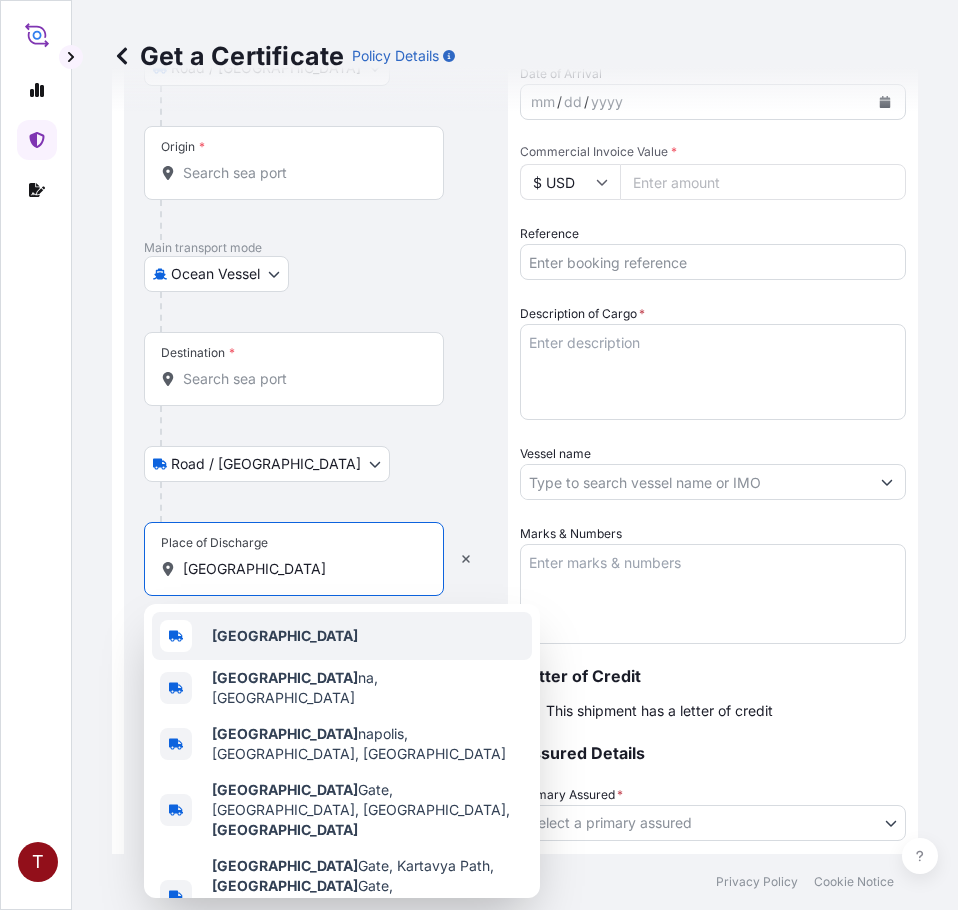 click on "India" at bounding box center [342, 636] 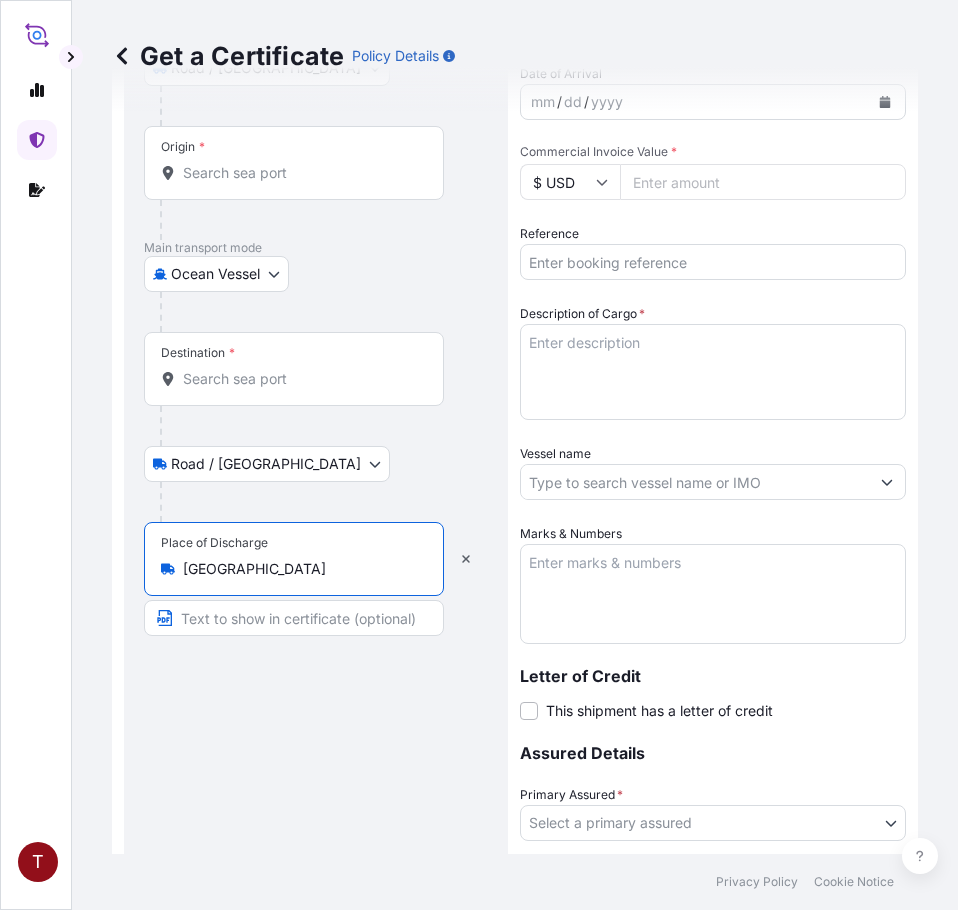 type on "India" 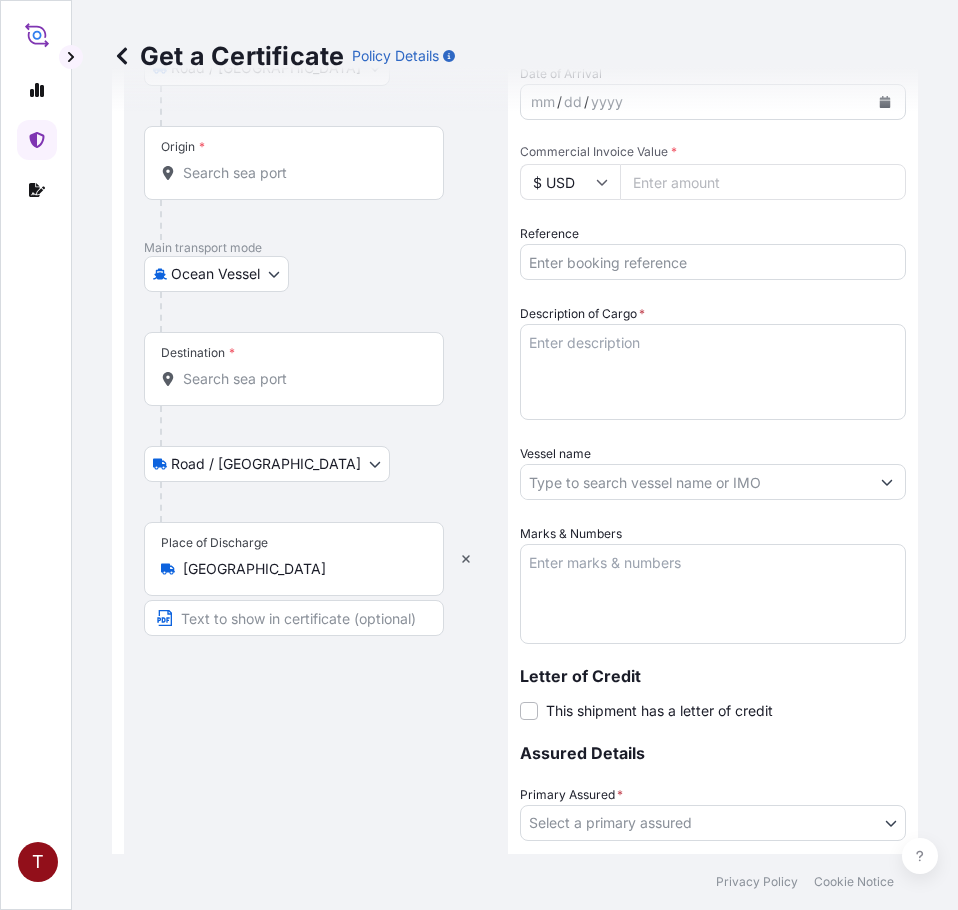click on "Destination *" at bounding box center (301, 379) 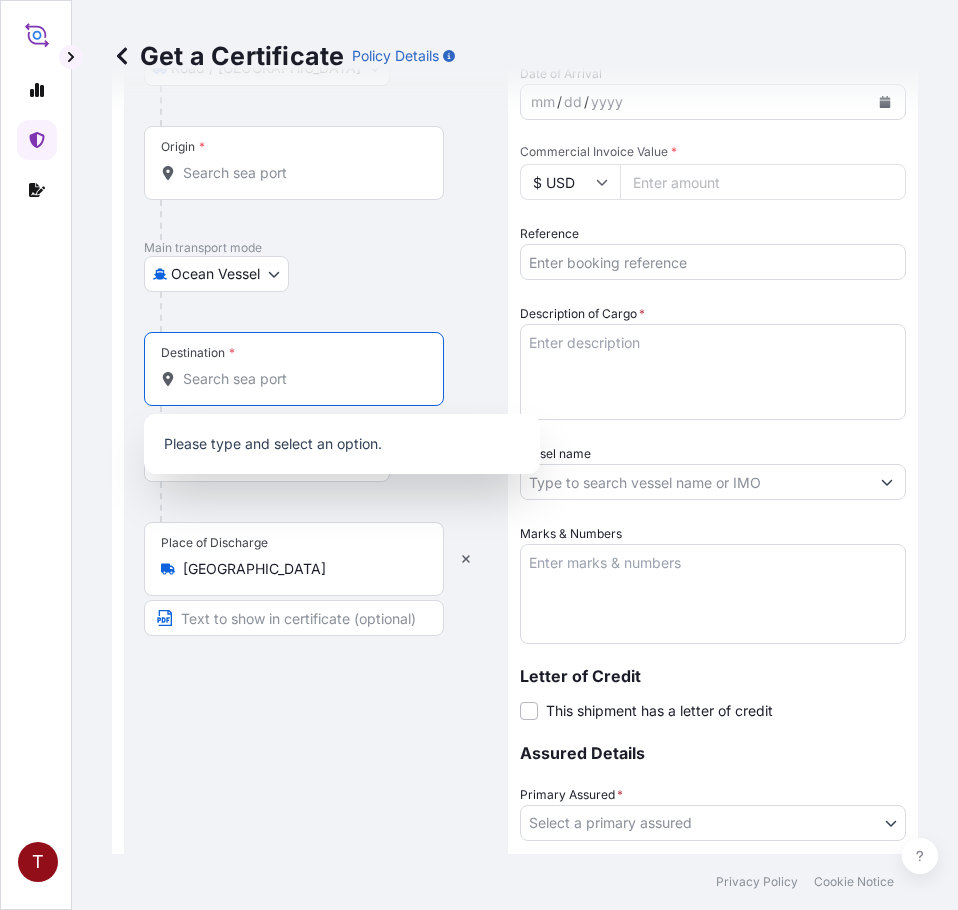 paste on "NHAVA SHEVA, INDIA" 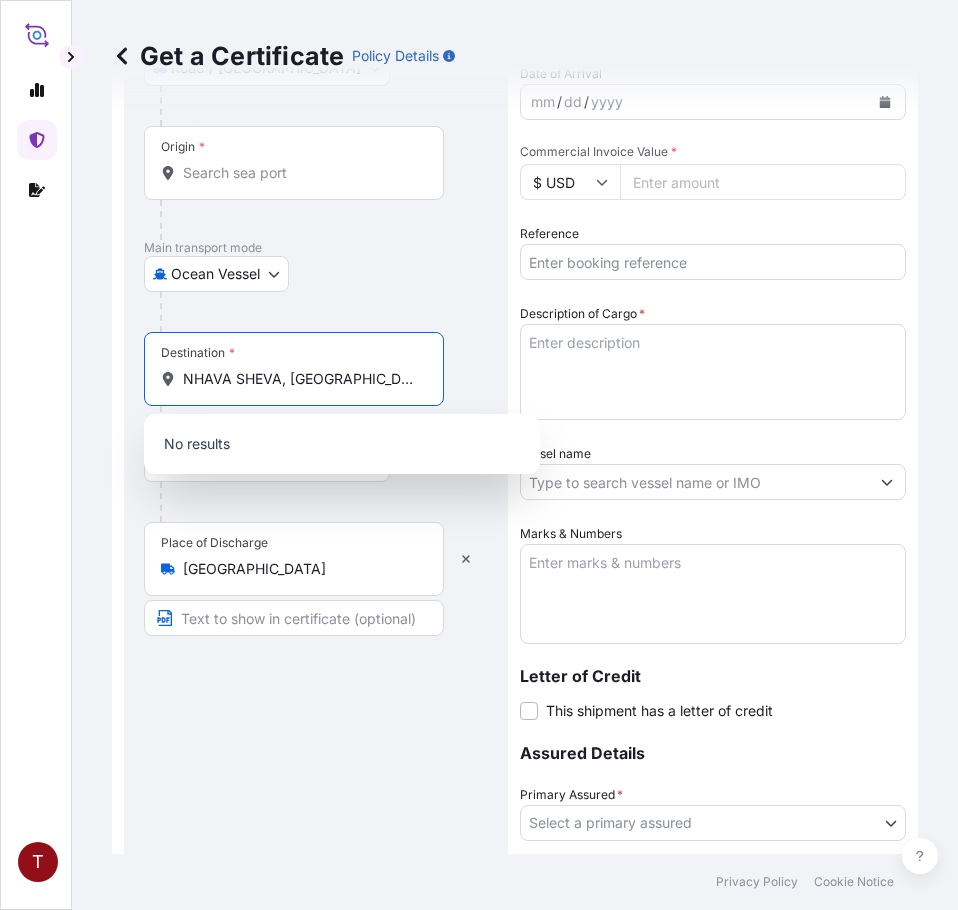 click on "NHAVA SHEVA, INDIA" at bounding box center [301, 379] 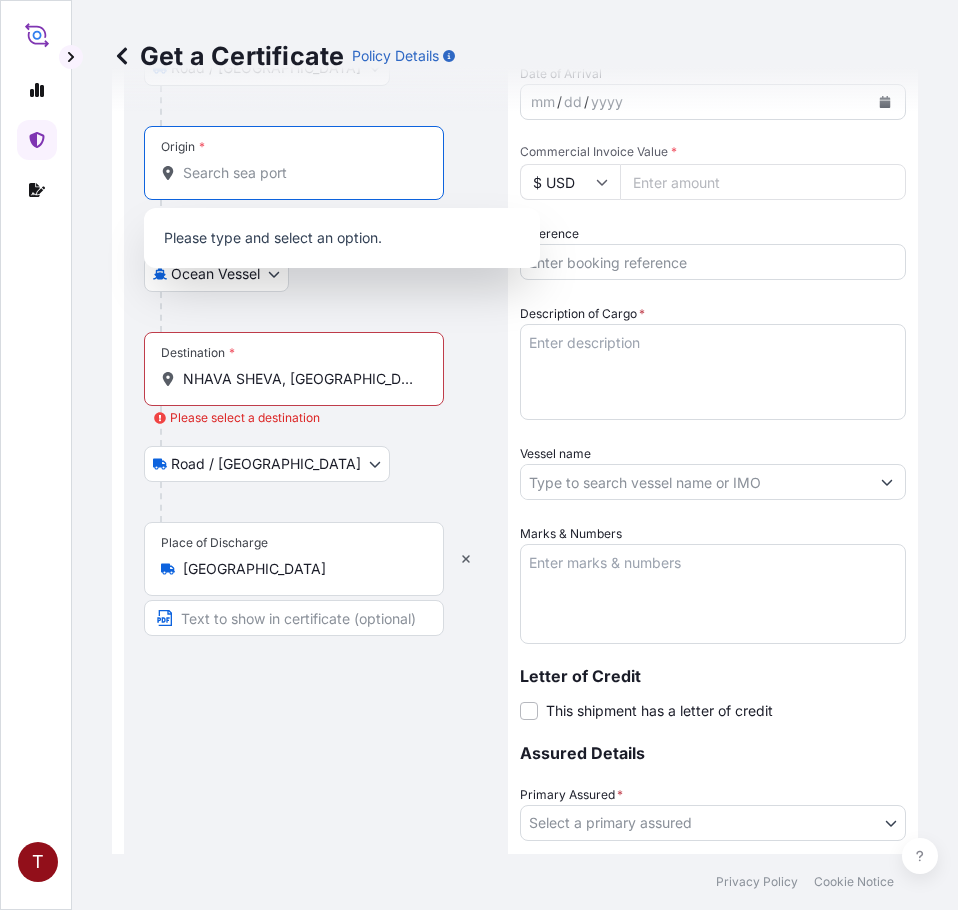 click on "Destination * NHAVA SHEVA, INDIA" at bounding box center [294, 369] 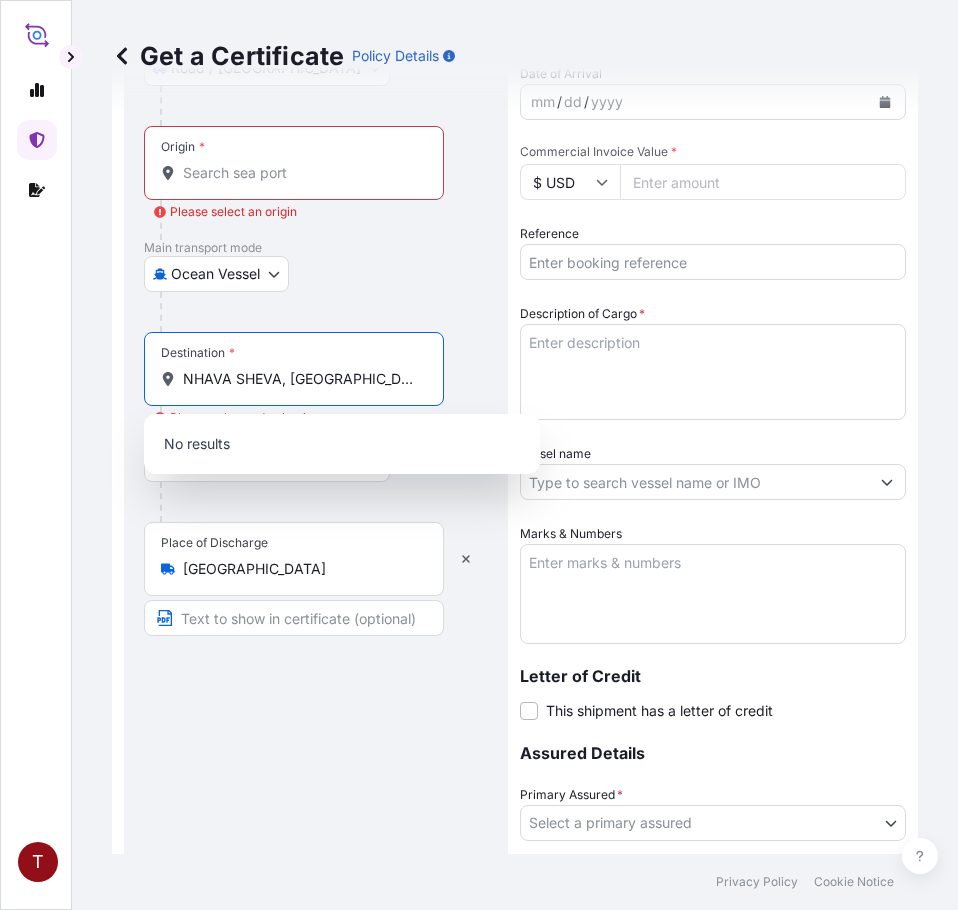 click on "NHAVA SHEVA, INDIA" at bounding box center [301, 379] 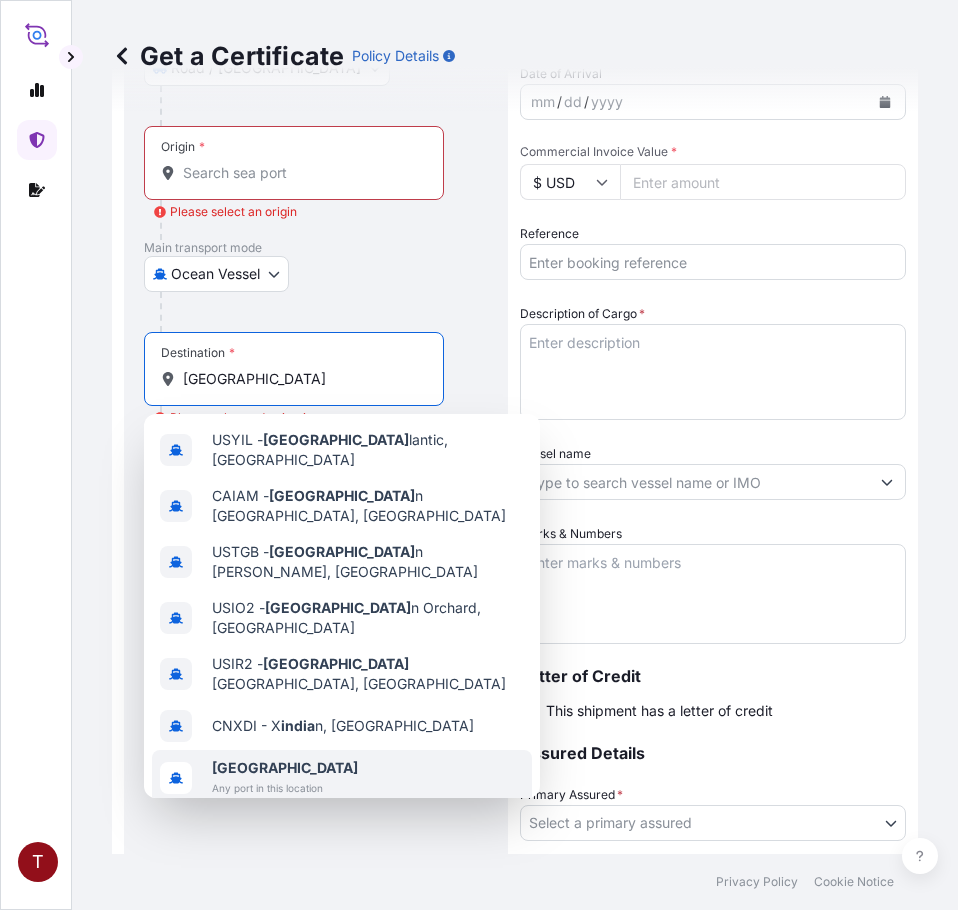 click on "India" at bounding box center (285, 767) 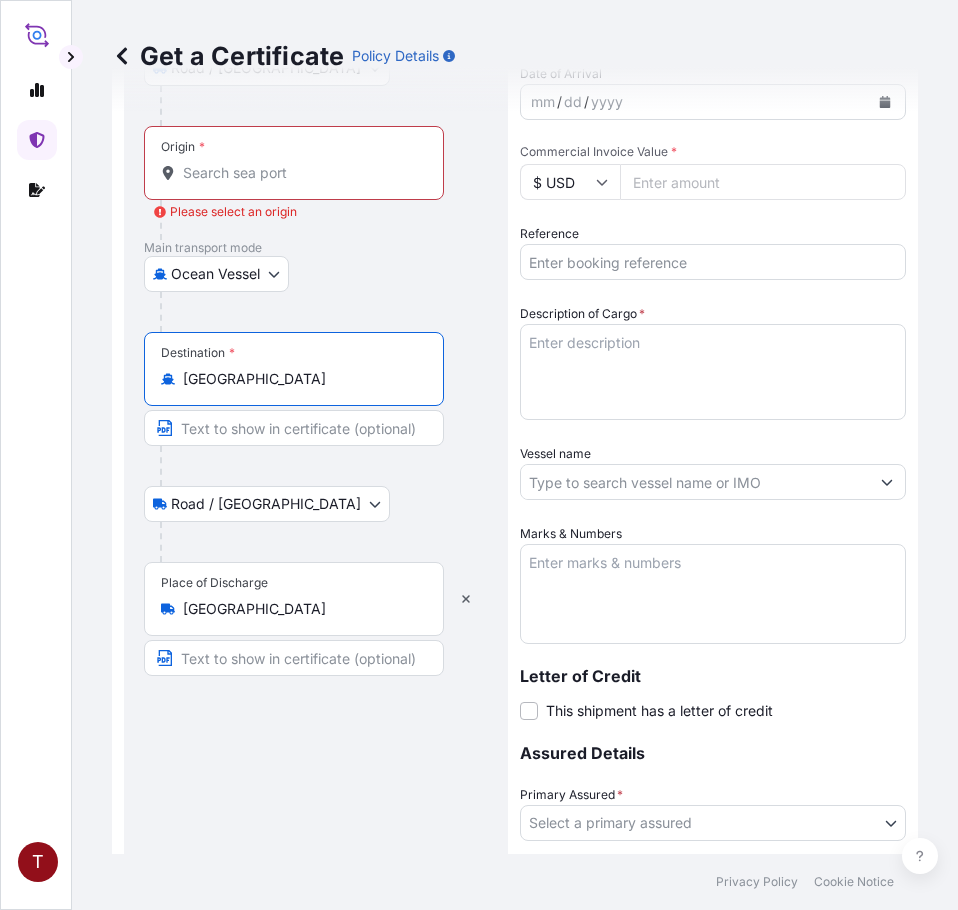 type on "India" 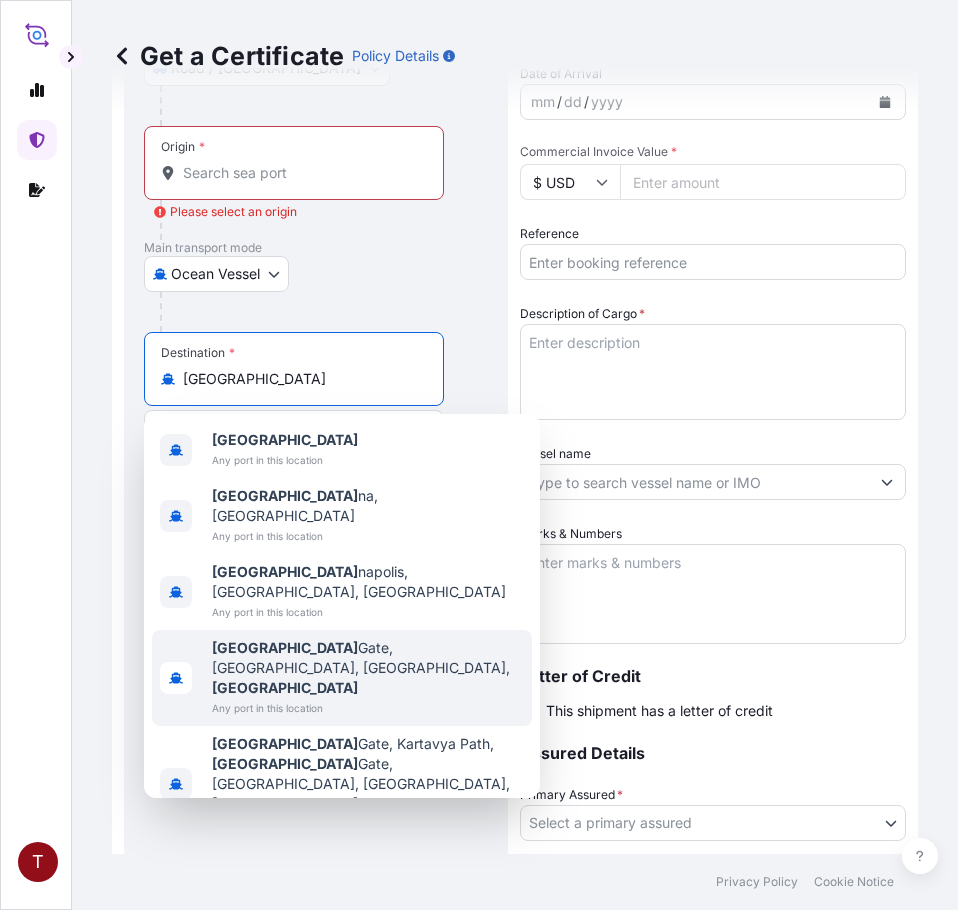 click on "0 options available. 8 options available. 5 options available.
T Get a Certificate Policy Details Route Details Reset Route Details Place of loading Norfolk, VA, USA Road / Inland Road / Inland Origin * Please select an origin Main transport mode Ocean Vessel Air Road Ocean Vessel Destination * India Road / Inland Road / Inland Place of Discharge India Shipment Details Issue date * 7 / 1 / 2025 Date of Departure * mm / dd / yyyy Date of Arrival mm / dd / yyyy Commodity Surfactants or related materials Packing Category Commercial Invoice Value    * $ USD Reference Description of Cargo * Vessel name Marks & Numbers Letter of Credit This shipment has a letter of credit Letter of credit * Letter of credit may not exceed 12000 characters Assured Details Primary Assured * Select a primary assured Pilot Chemical Corporation Named Assured Named Assured Address Create Certificate Privacy Policy Cookie Notice
0 Selected Date: July 1, 2025 India Any port in this location India na, USA India napolis, IN, USA" at bounding box center [479, 455] 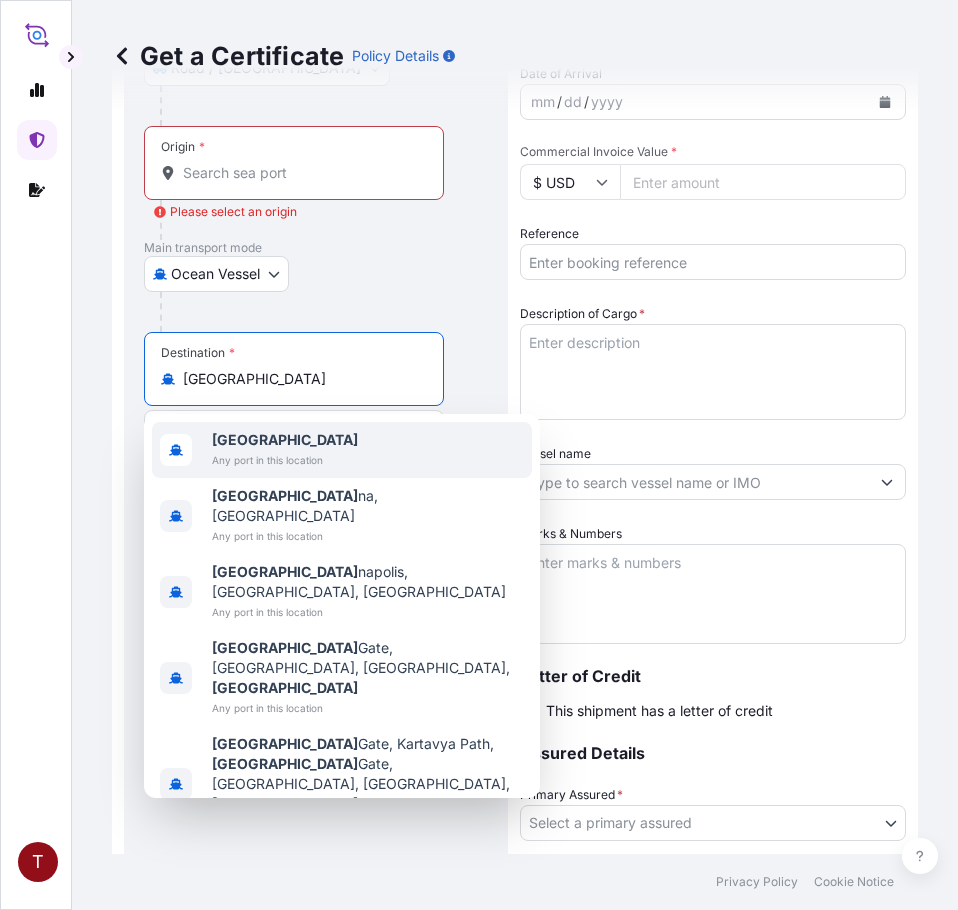 click on "Any port in this location" at bounding box center (285, 460) 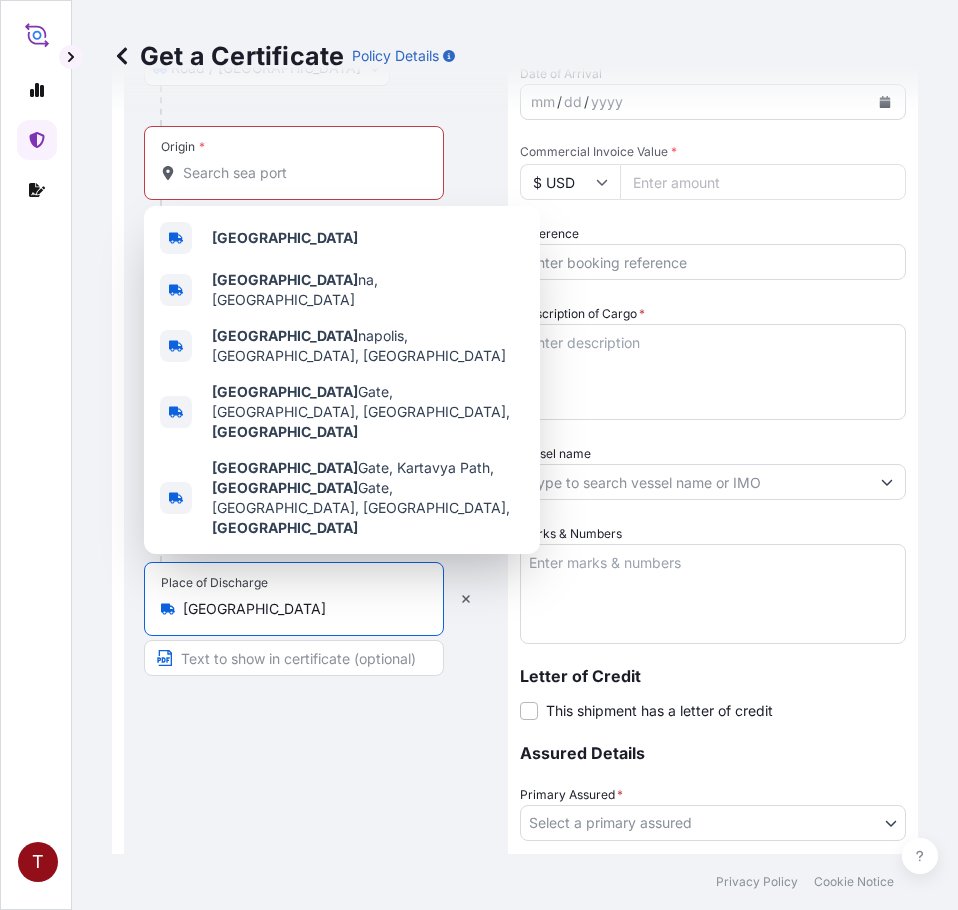 drag, startPoint x: 248, startPoint y: 613, endPoint x: 134, endPoint y: 596, distance: 115.260574 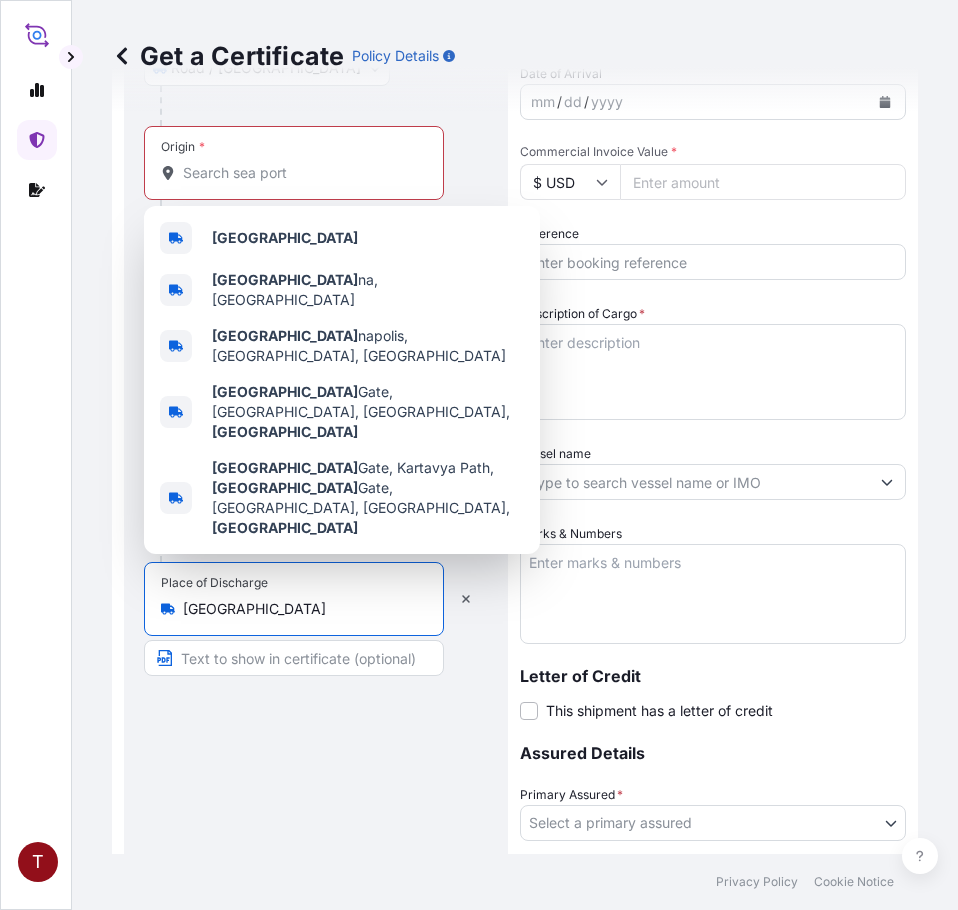 click on "Route Details Reset Route Details Place of loading Norfolk, VA, USA Road / Inland Road / Inland Origin * Please select an origin Main transport mode Ocean Vessel Air Road Ocean Vessel Destination * India Road / Inland Road / Inland Place of Discharge India" at bounding box center [316, 452] 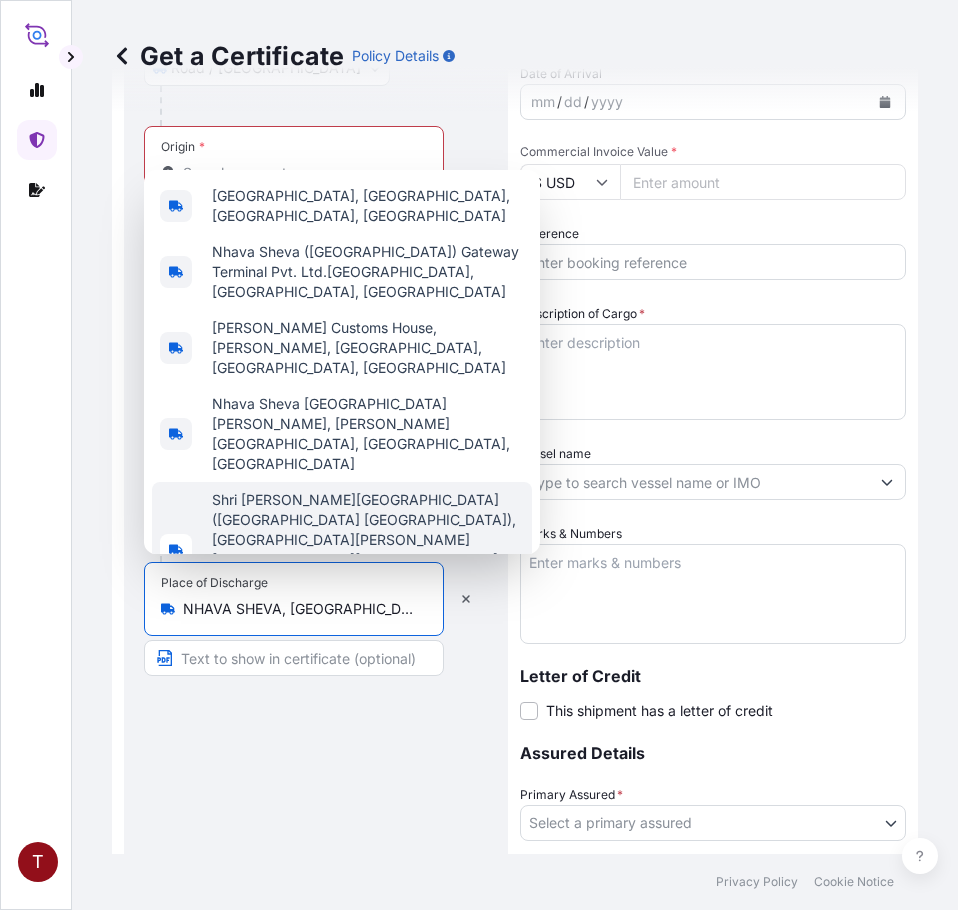click on "Route Details Reset Route Details Place of loading Norfolk, VA, USA Road / Inland Road / Inland Origin * Please select an origin Main transport mode Ocean Vessel Air Road Ocean Vessel Destination * India Road / Inland Road / Inland Place of Discharge NHAVA SHEVA, INDIA" at bounding box center [316, 452] 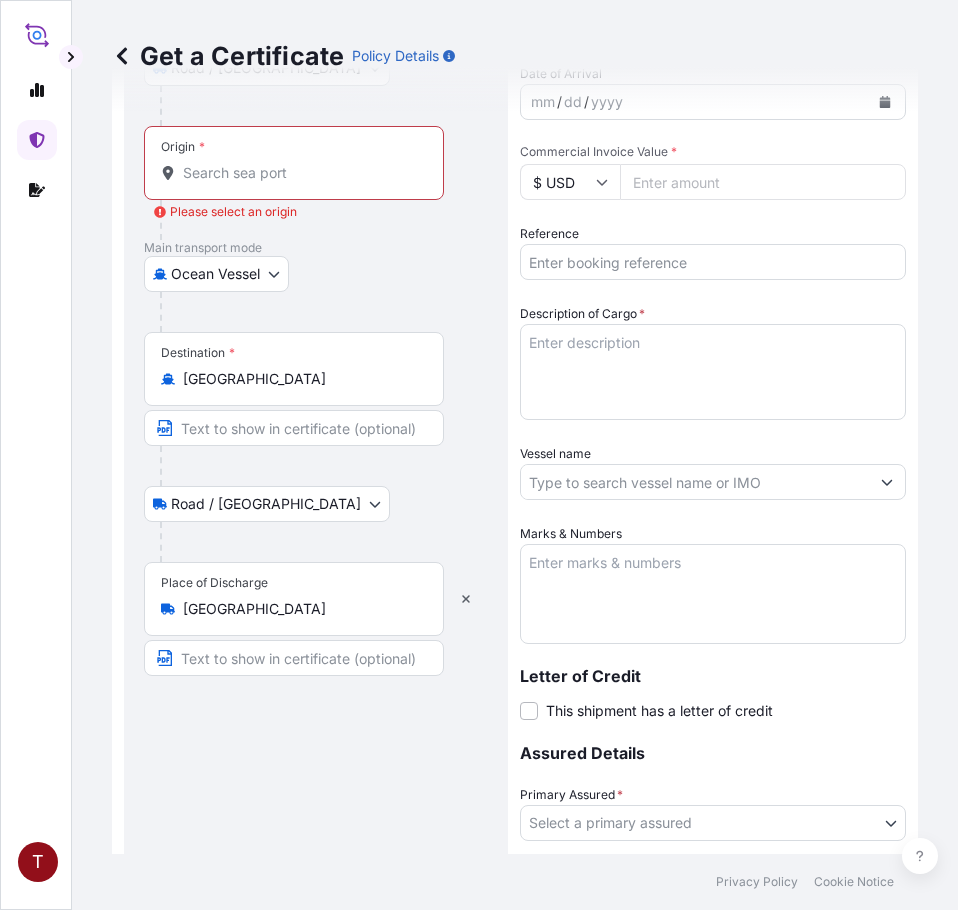 click on "India" at bounding box center (301, 609) 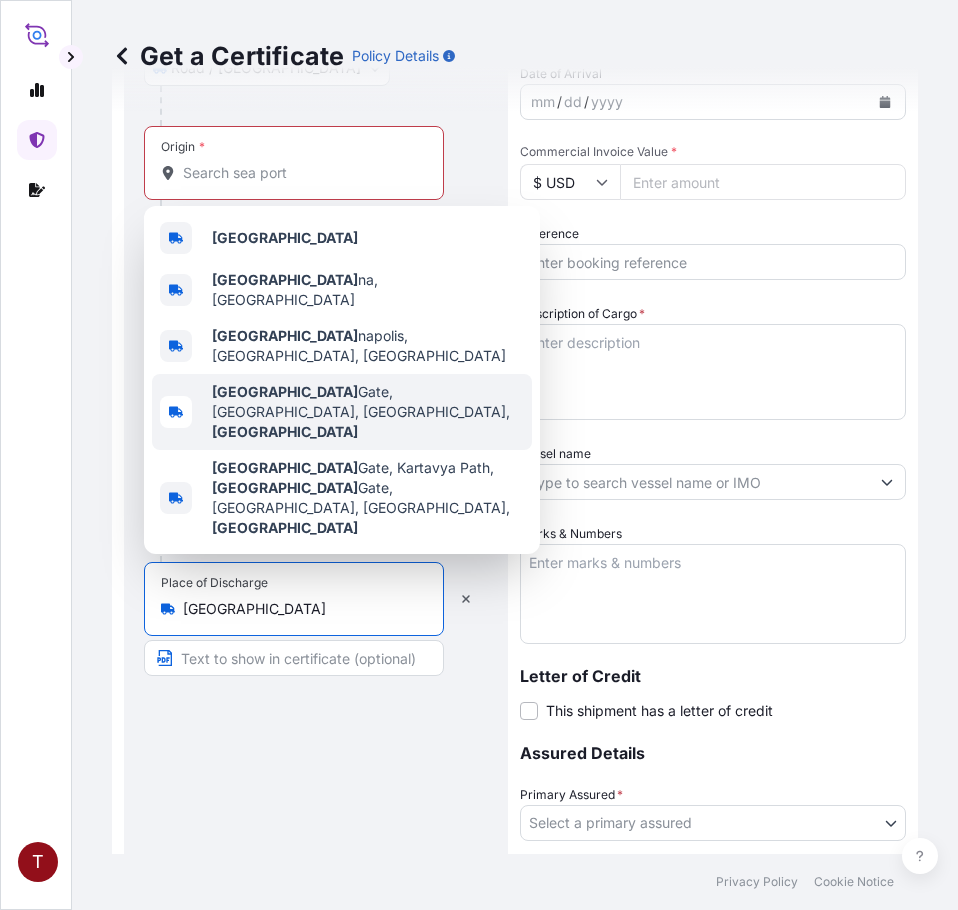 click on "India" at bounding box center [301, 609] 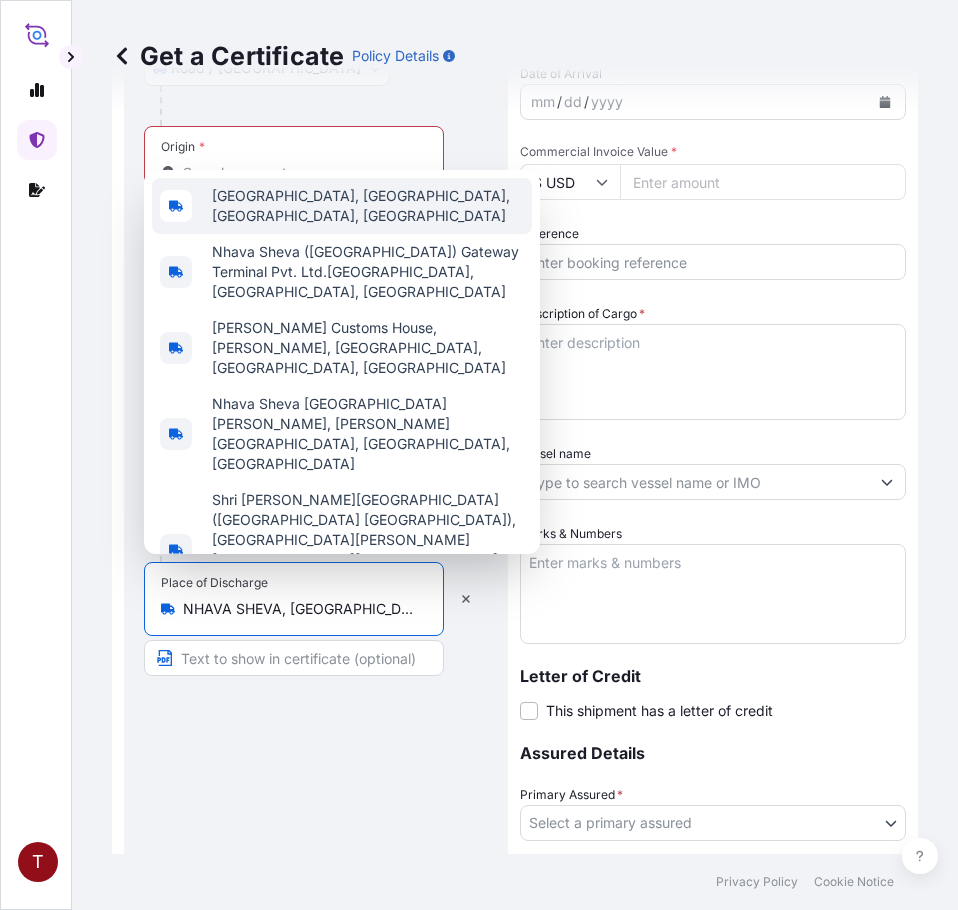 click on "Nhava Sheva, Navi Mumbai, Maharashtra, India" at bounding box center (368, 206) 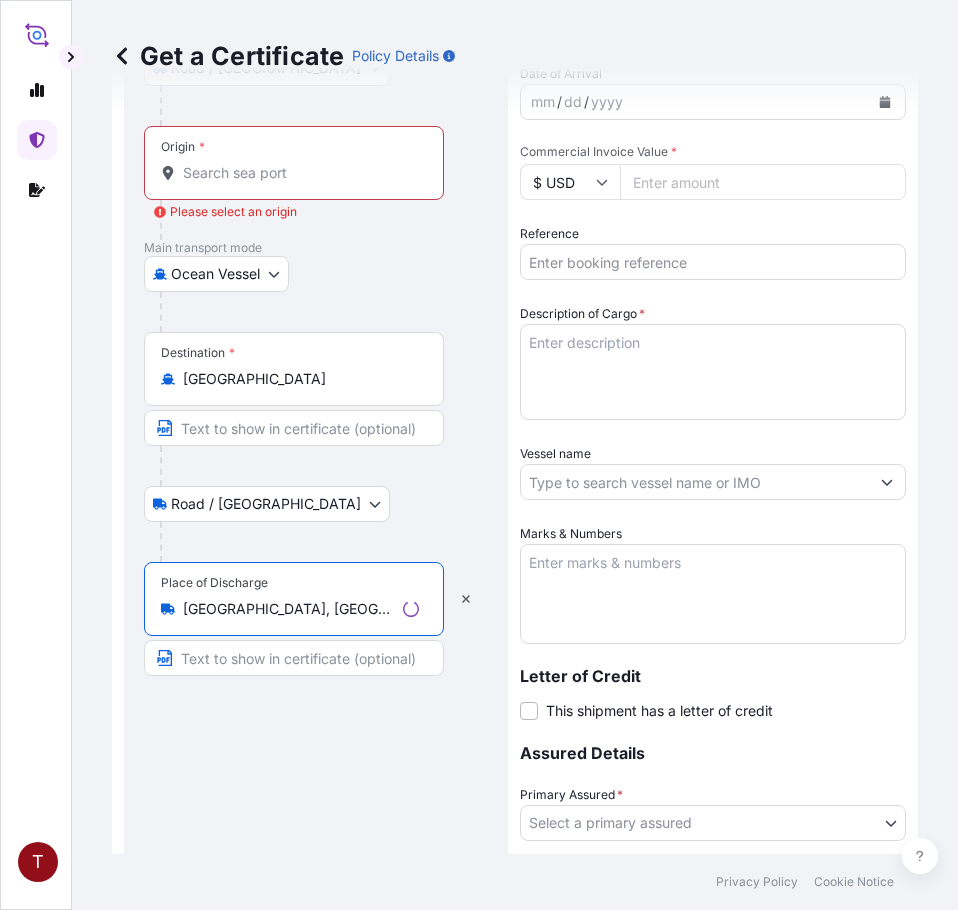 type on "Nhava Sheva, Navi Mumbai, Maharashtra, India" 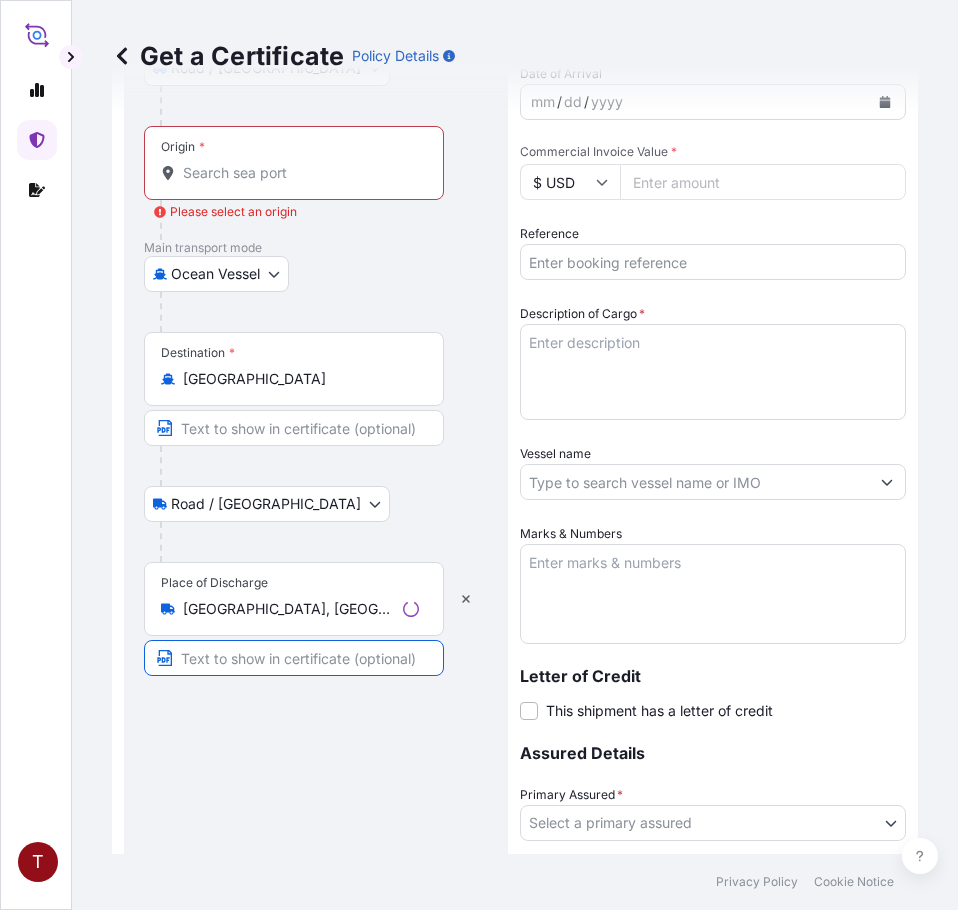 click at bounding box center [294, 658] 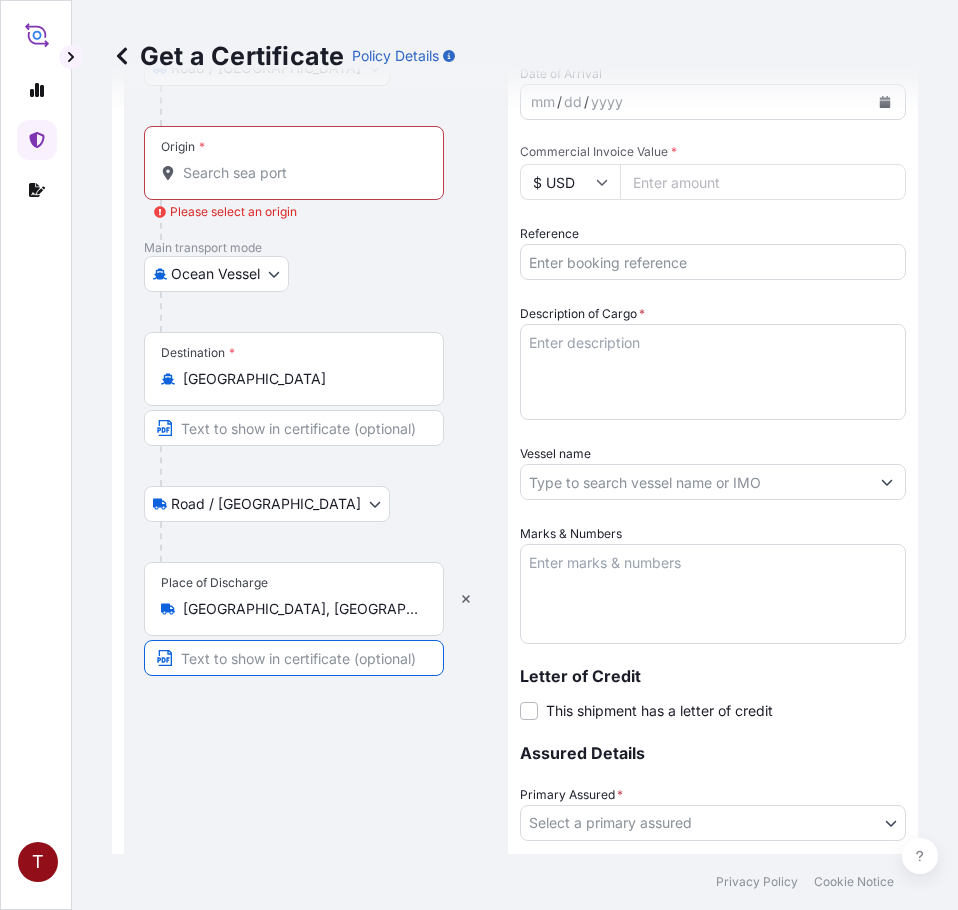type on "NHAVA SHEVA, INDIA" 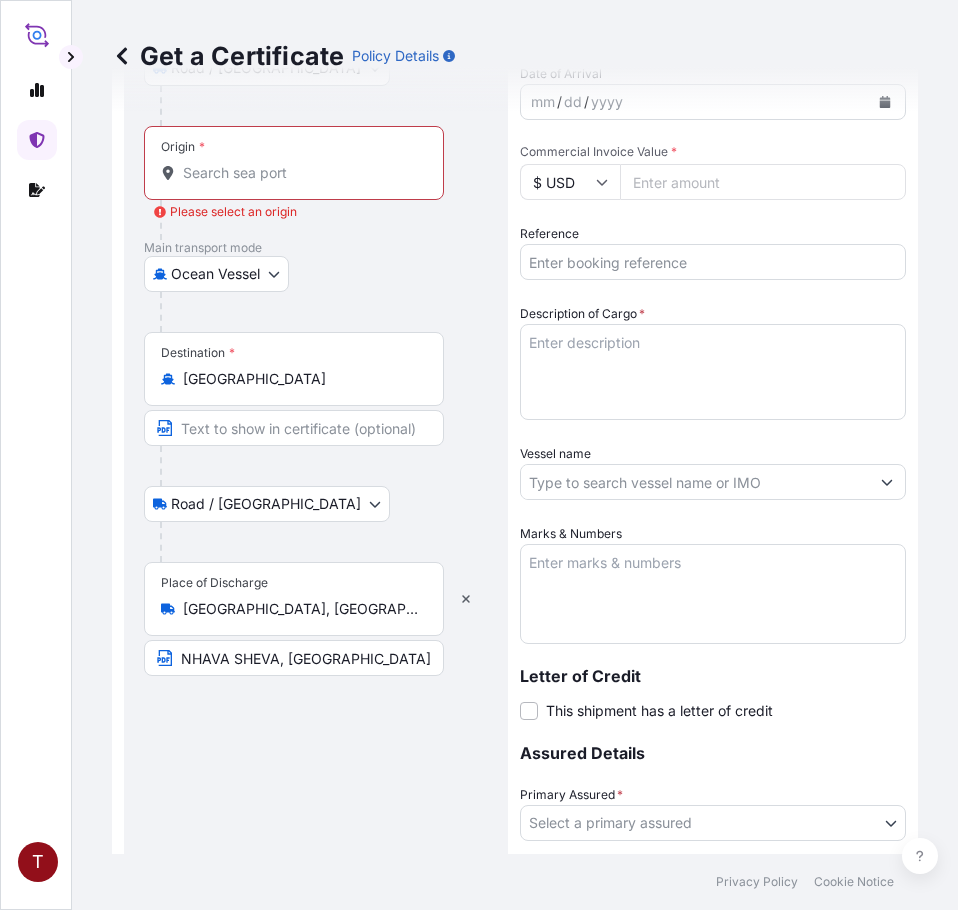 scroll, scrollTop: 0, scrollLeft: 0, axis: both 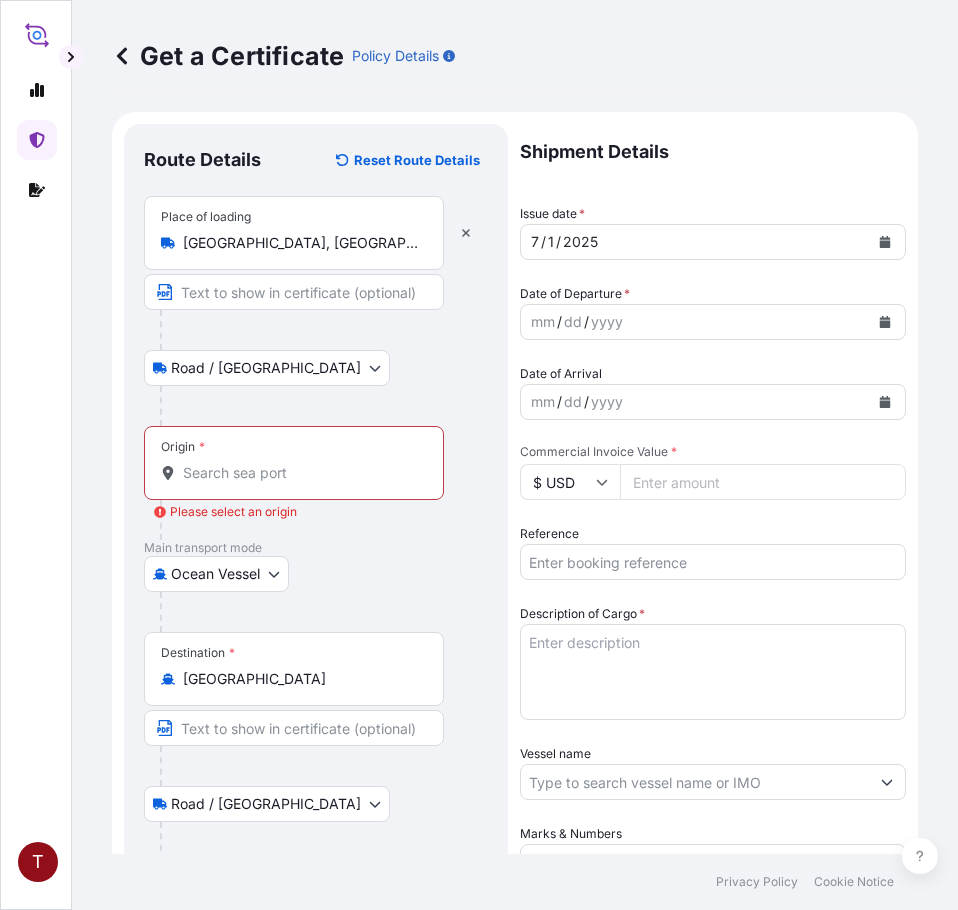 click on "Origin * Please select an origin" at bounding box center (301, 473) 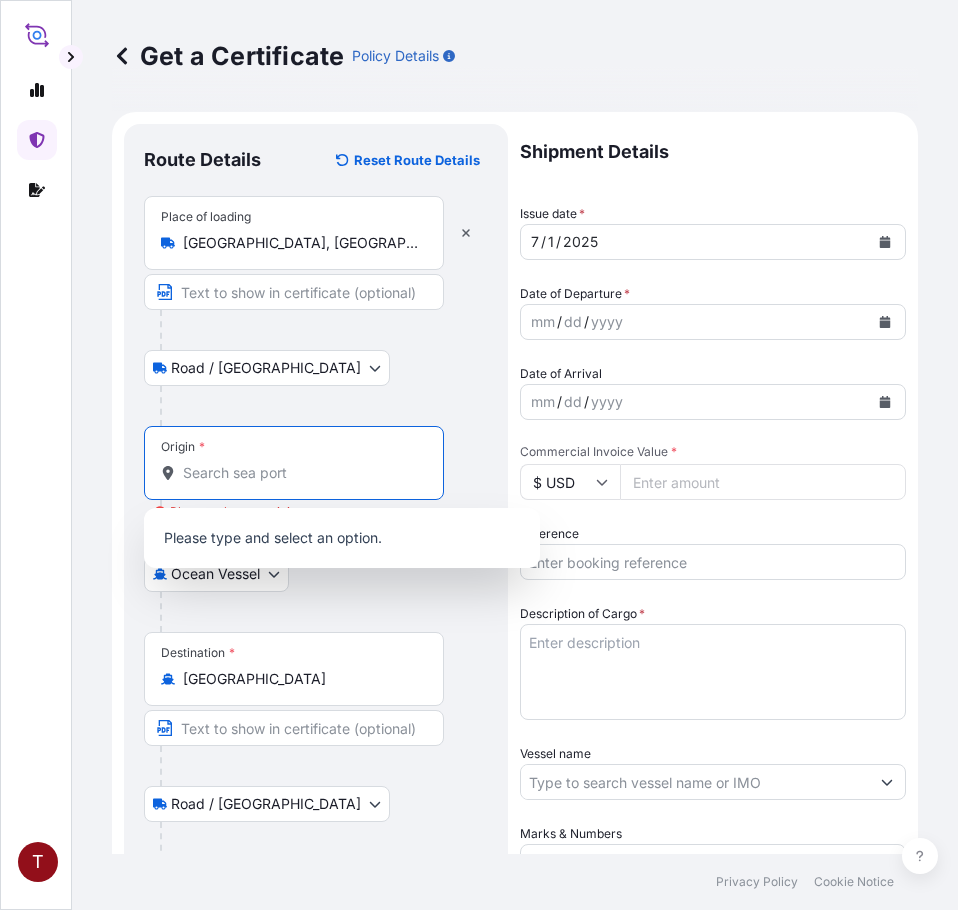 paste on "CINCINNATI" 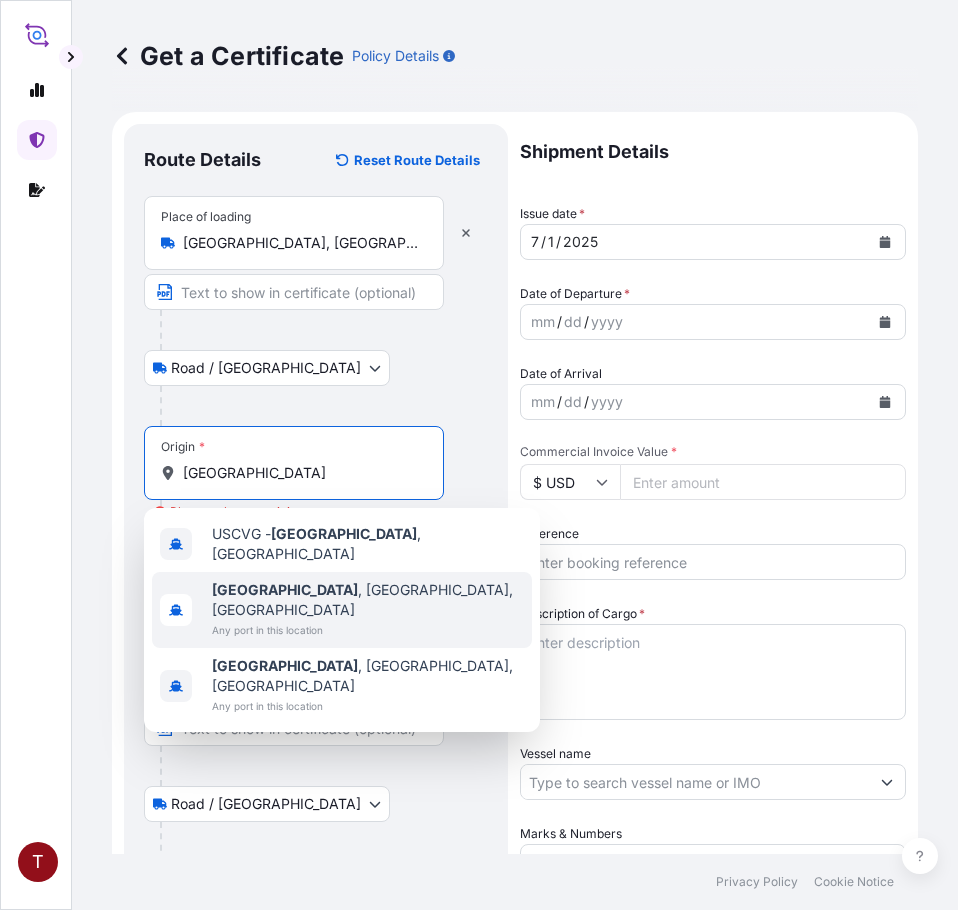 click on "Any port in this location" at bounding box center (368, 630) 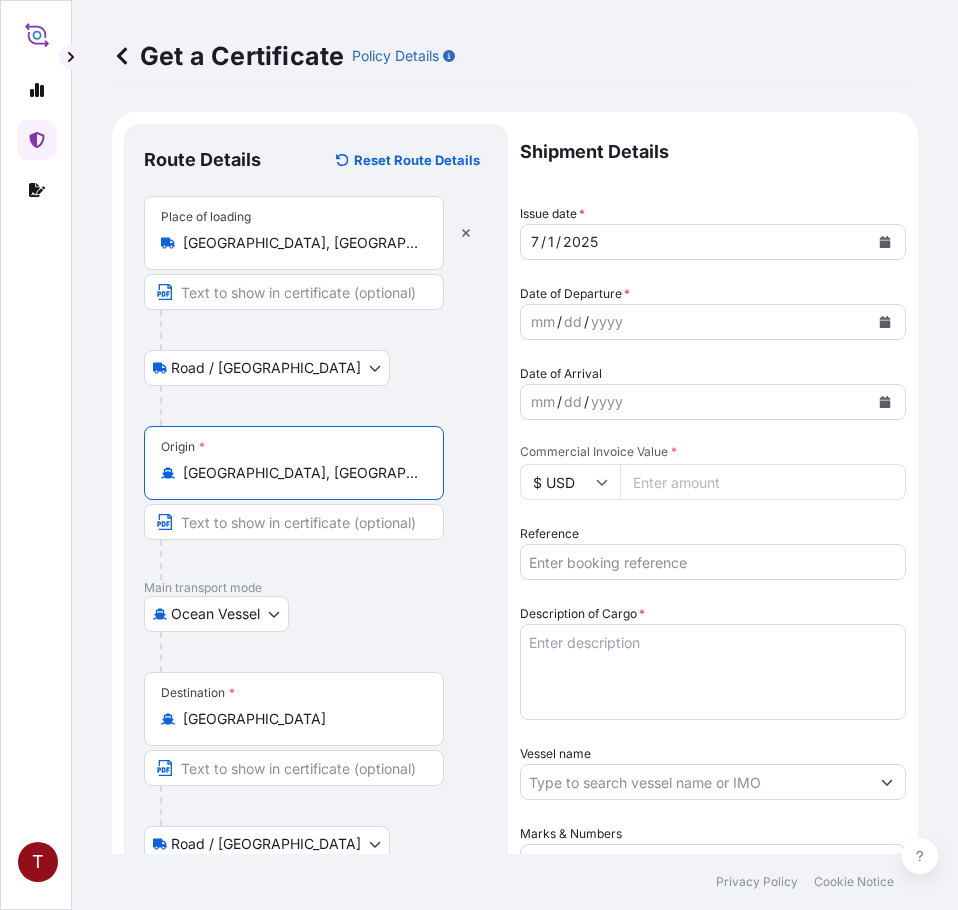 type on "Cincinnati, OH, USA" 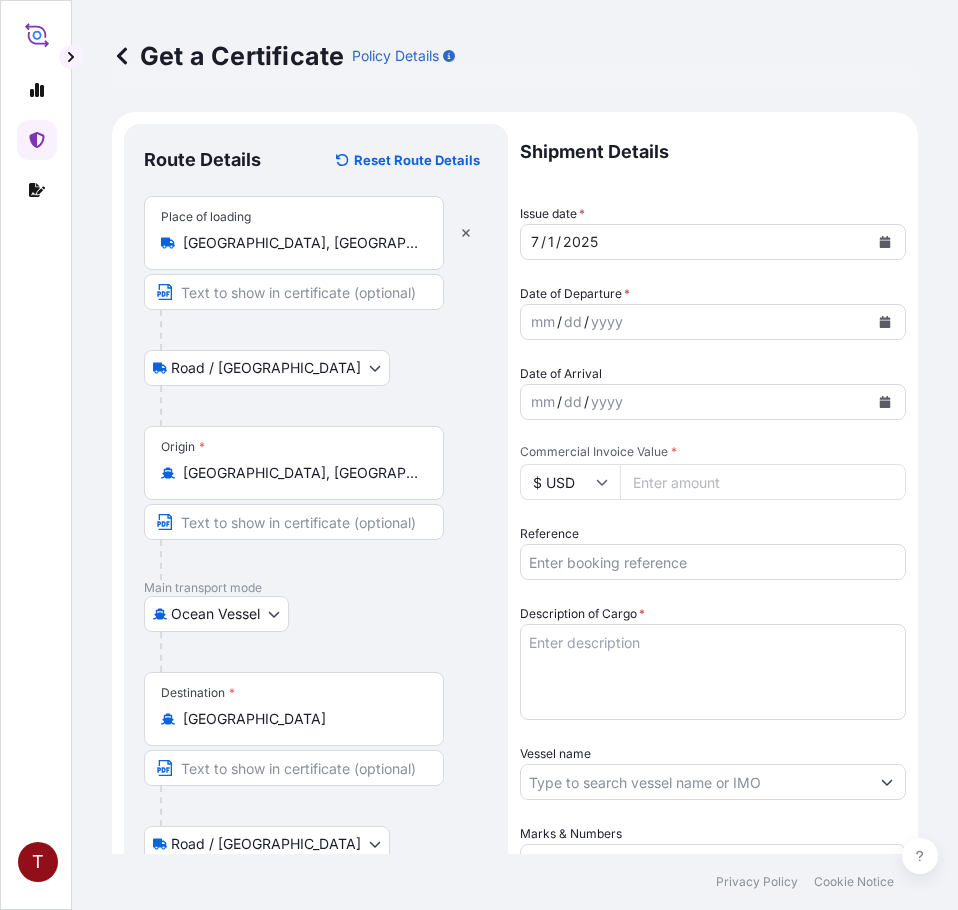 click 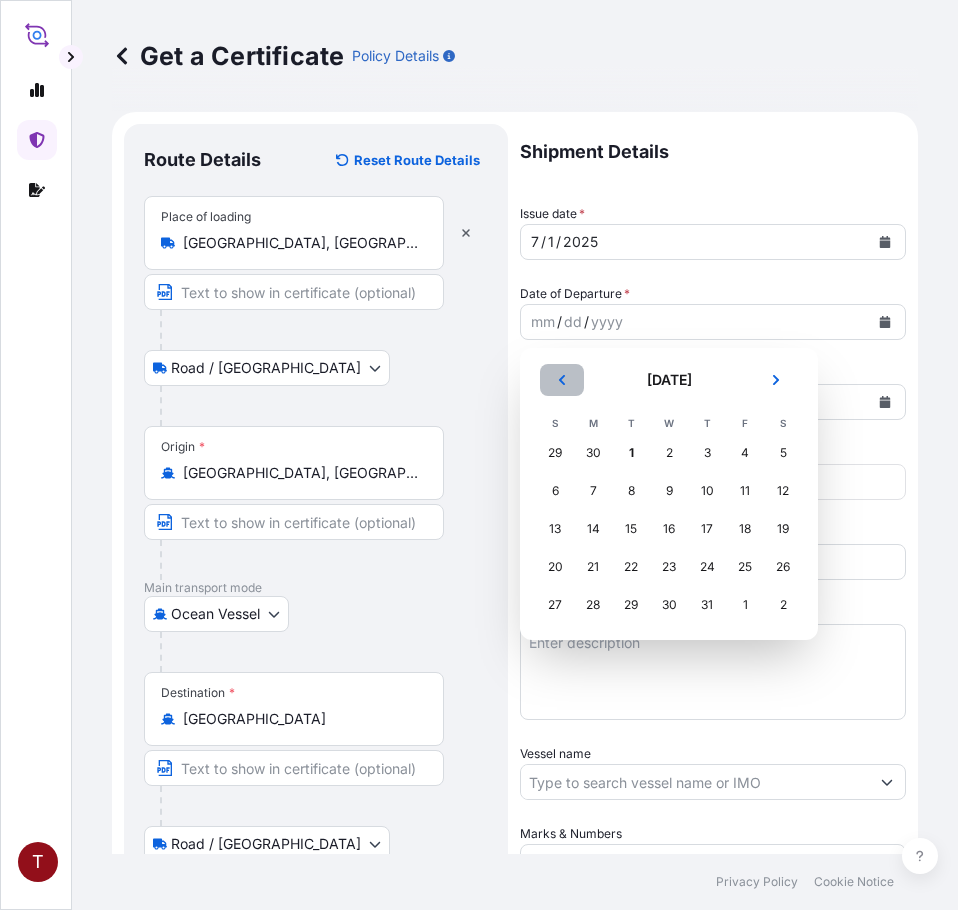 click 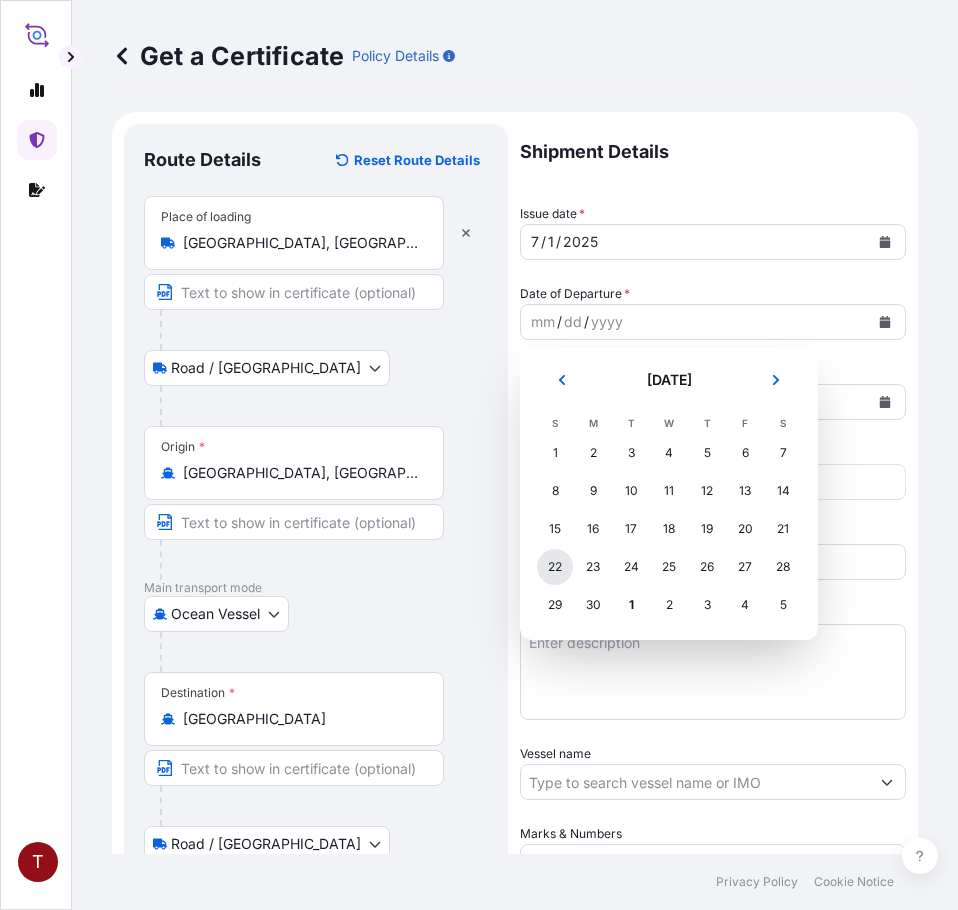 click on "22" at bounding box center (555, 567) 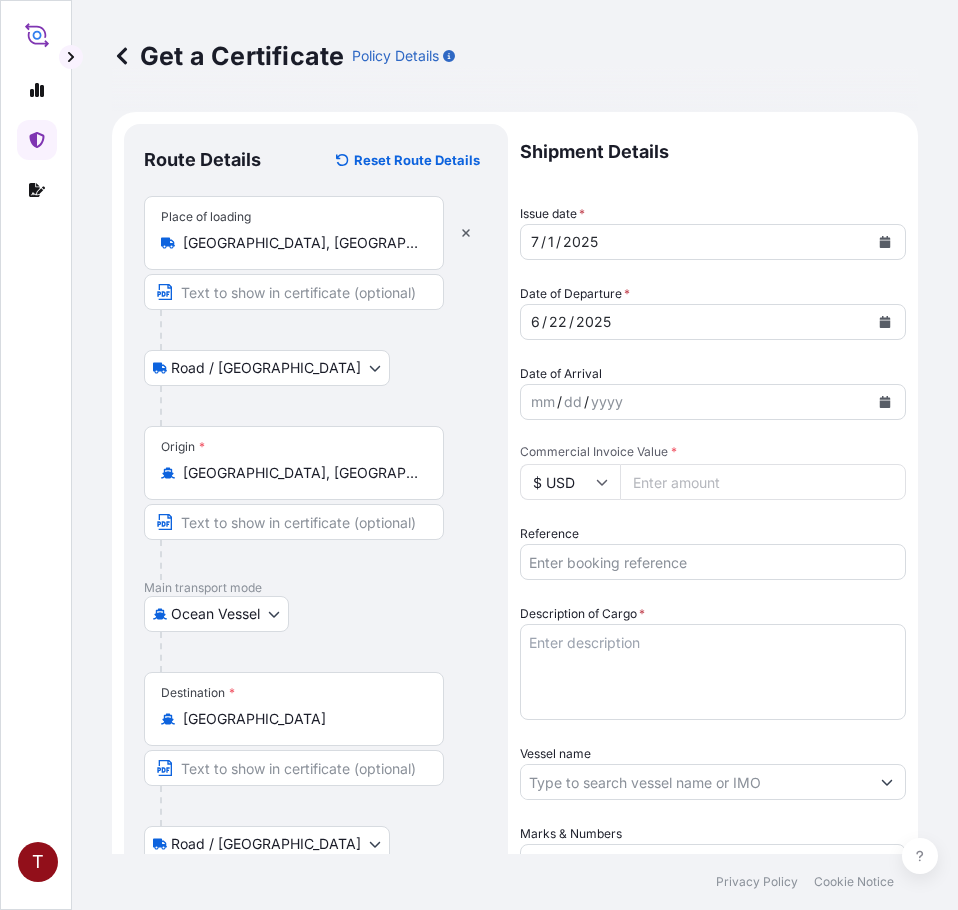 click at bounding box center [885, 402] 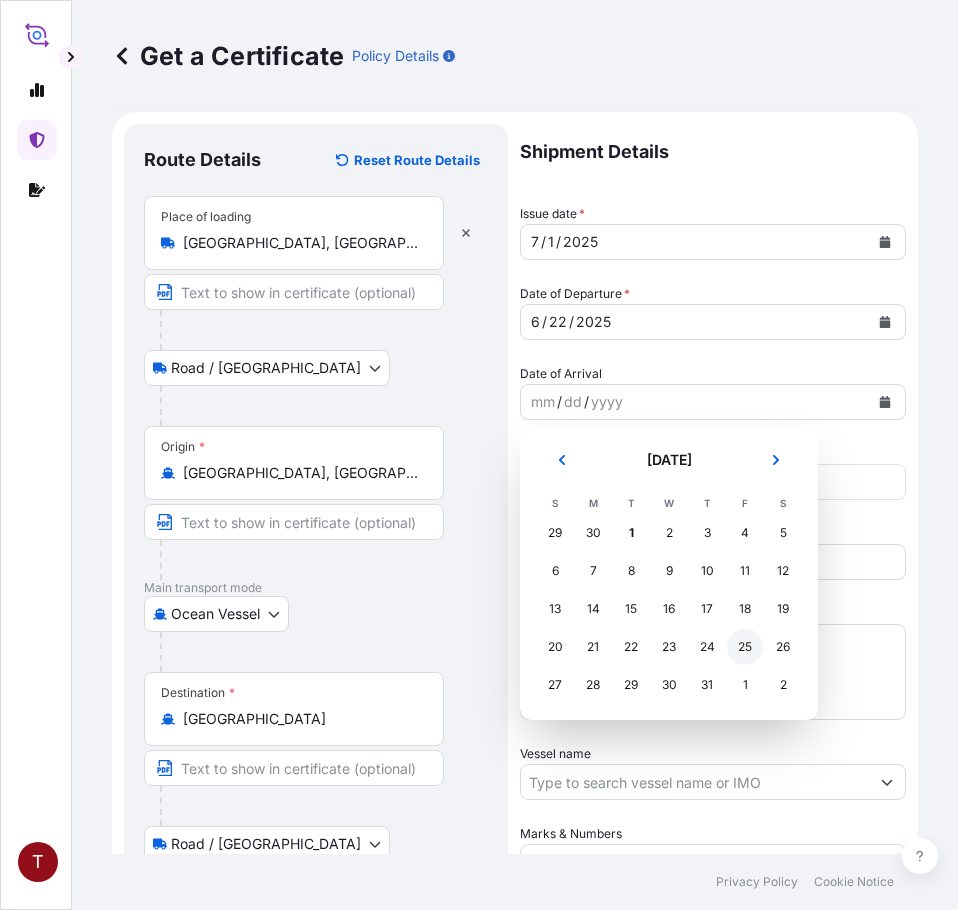 click on "25" at bounding box center (745, 647) 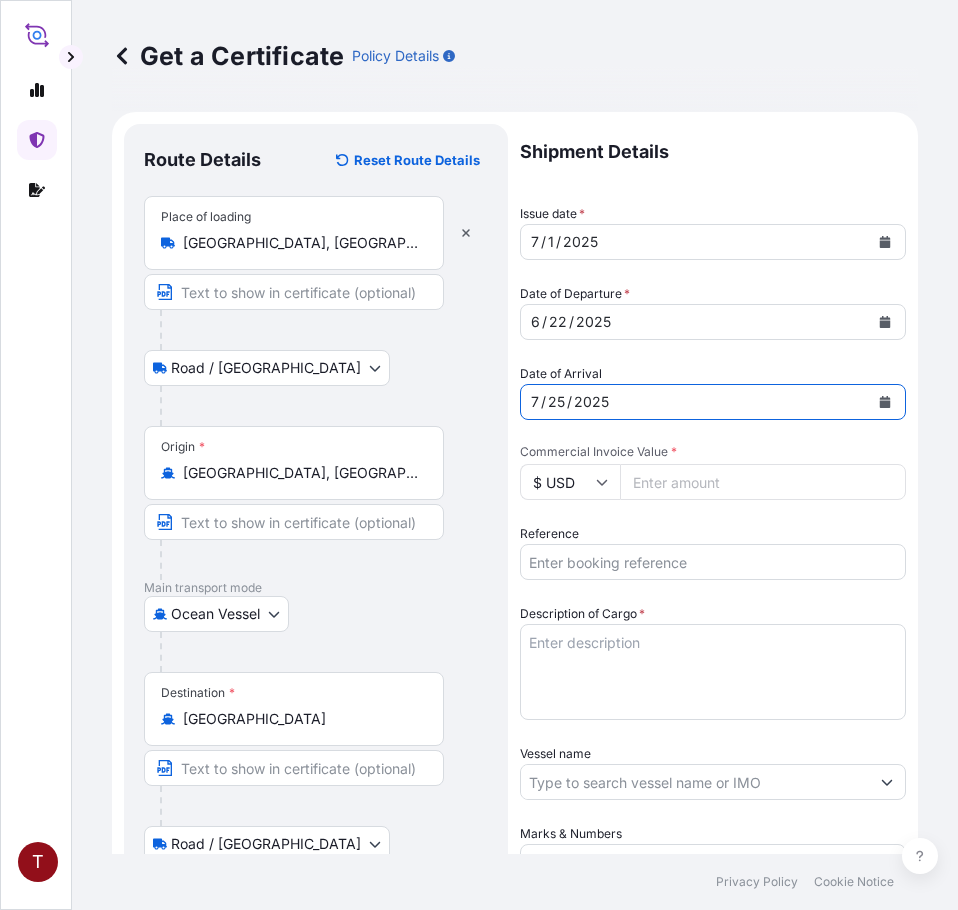 scroll, scrollTop: 300, scrollLeft: 0, axis: vertical 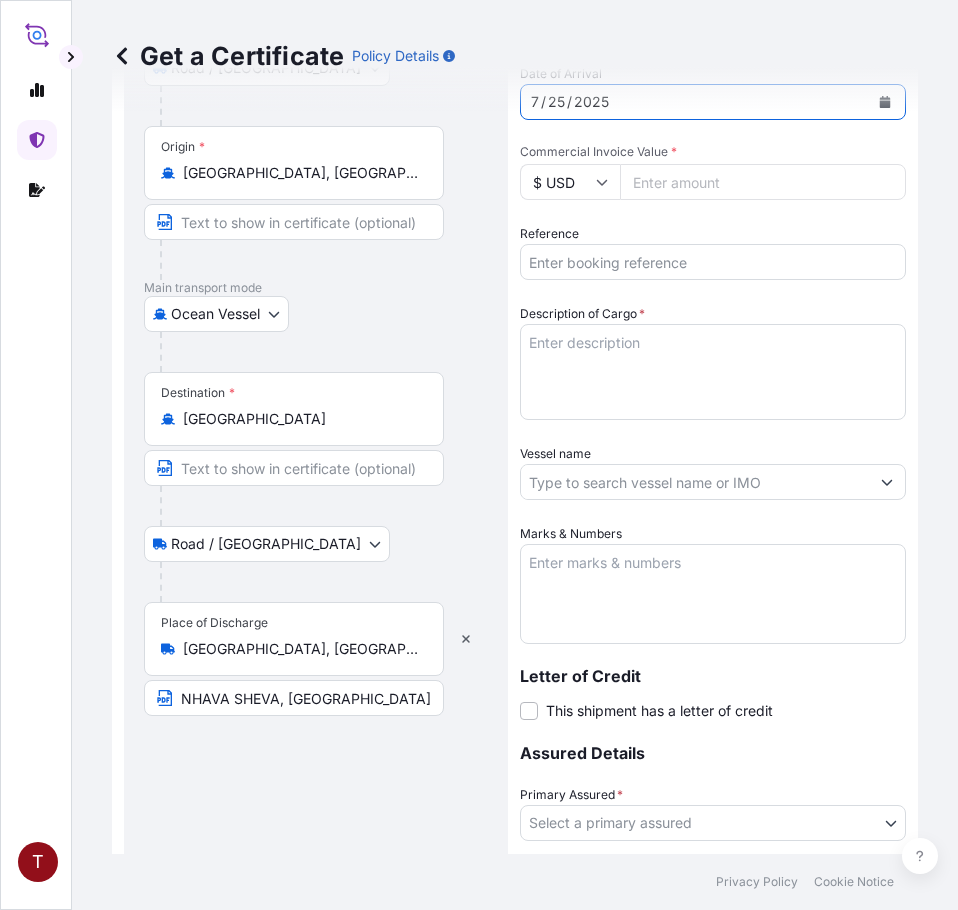 click on "Commercial Invoice Value    *" at bounding box center [763, 182] 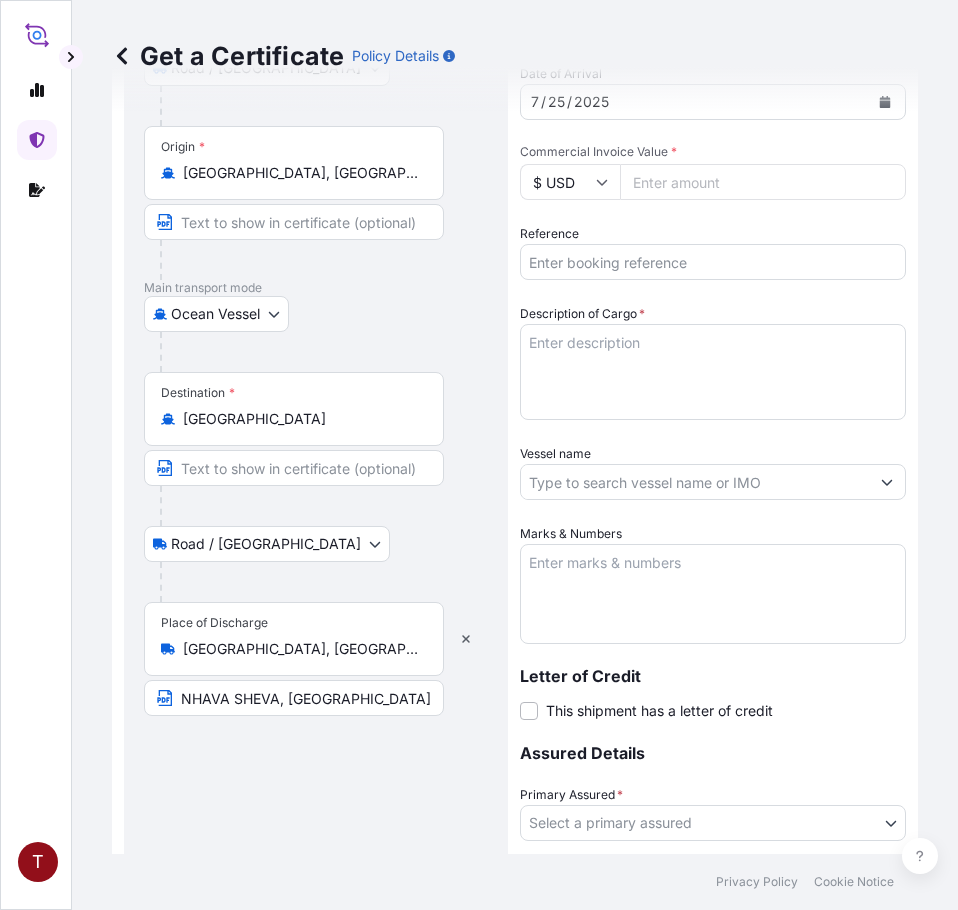 paste on "52254.38" 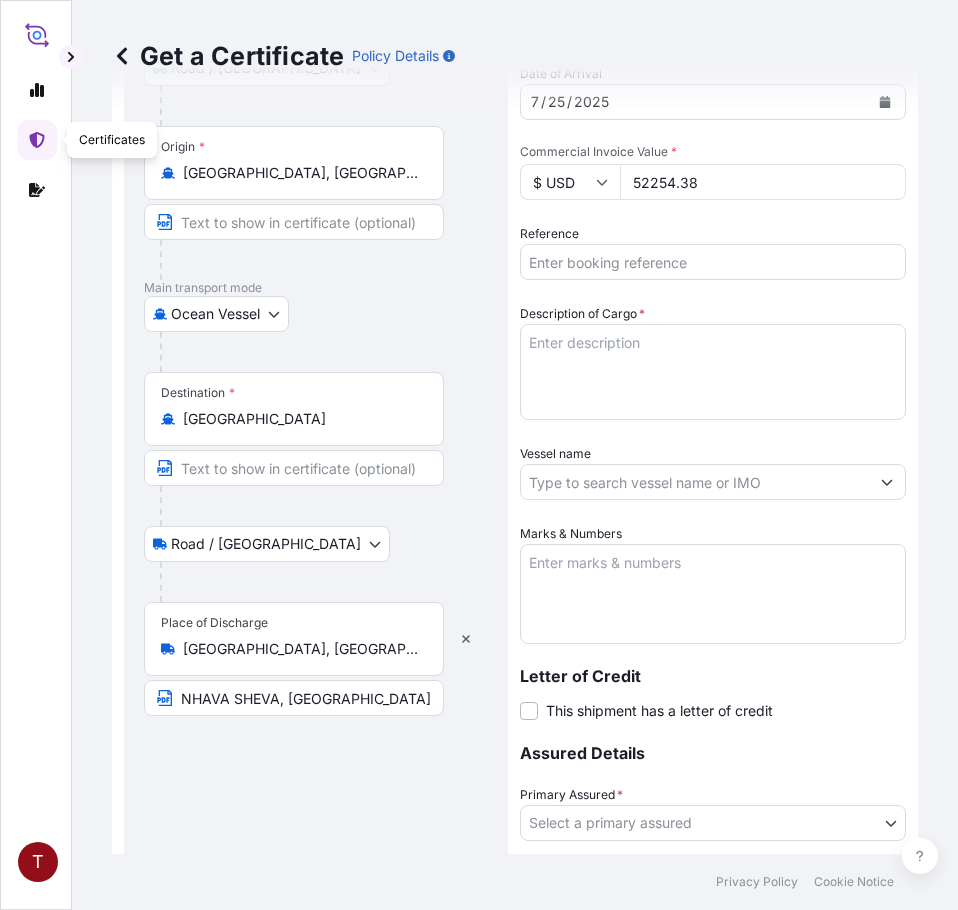 type on "52254.38" 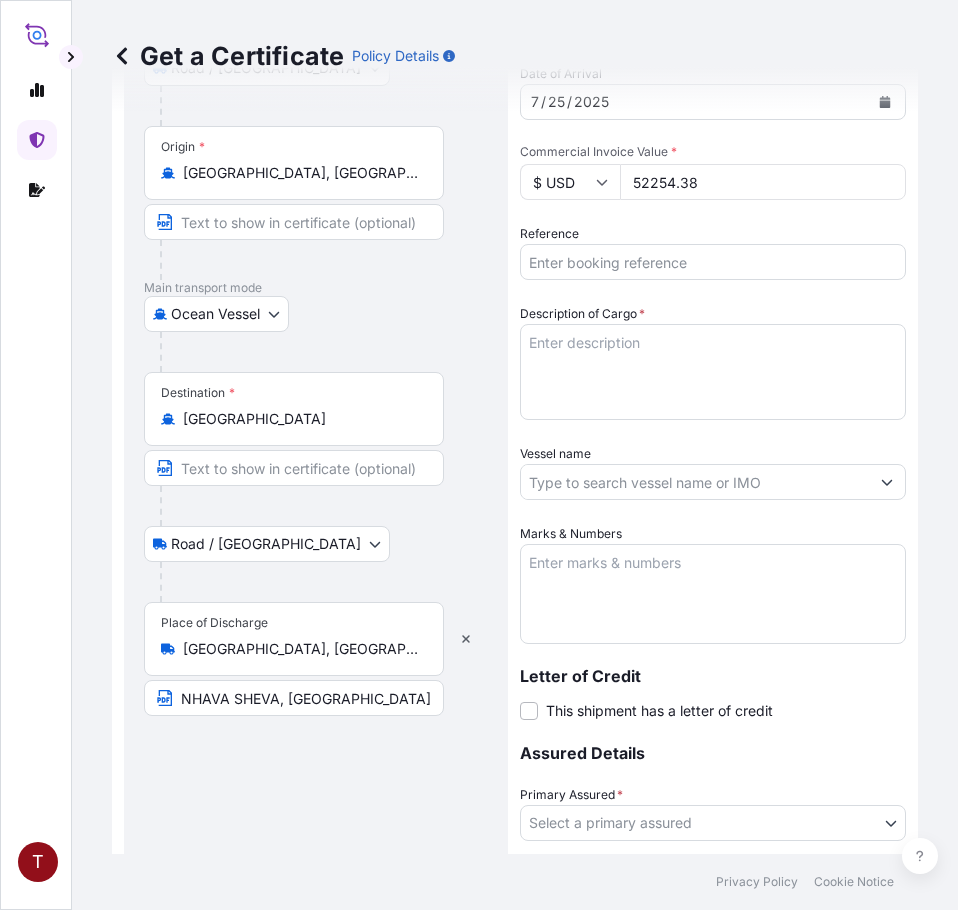 click on "Reference" at bounding box center [713, 262] 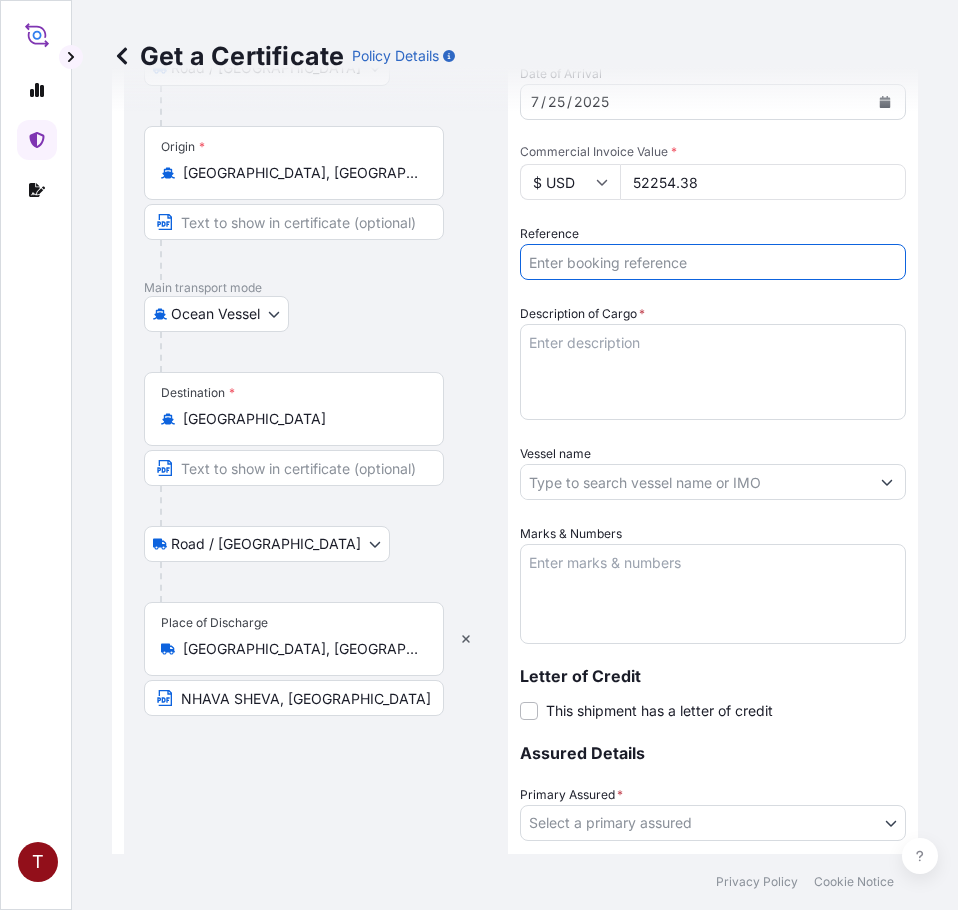 paste on "10420766527" 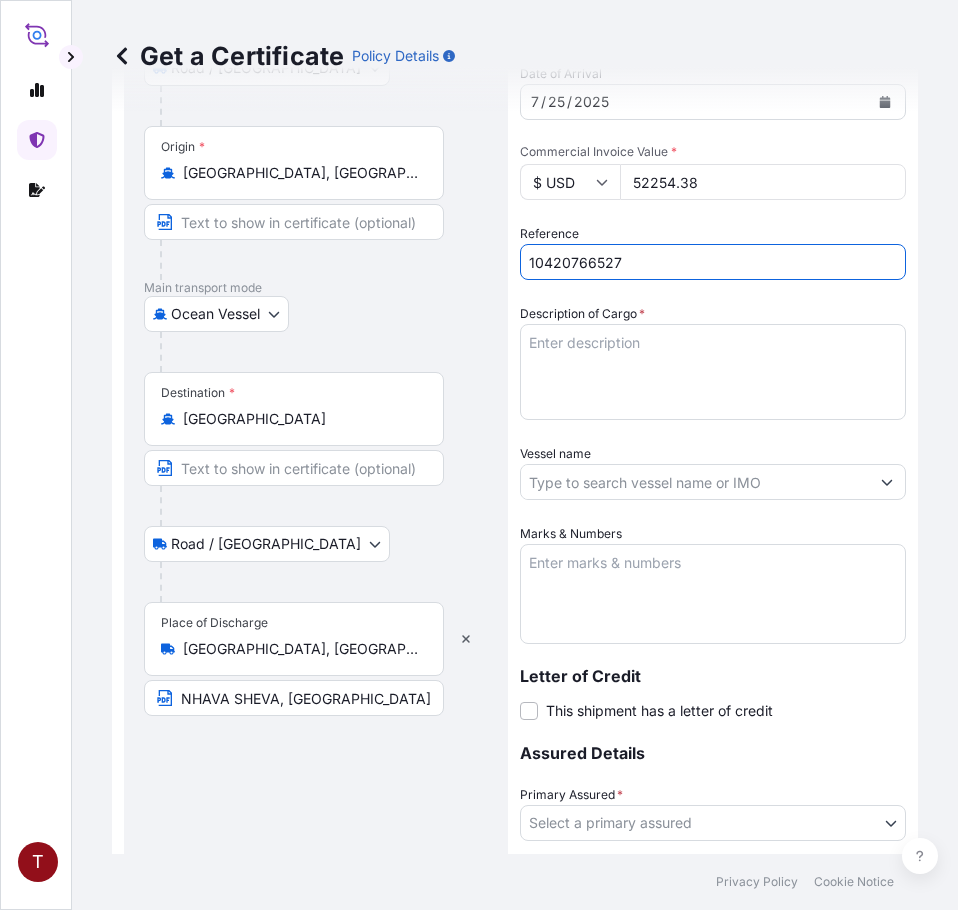 type on "10420766527" 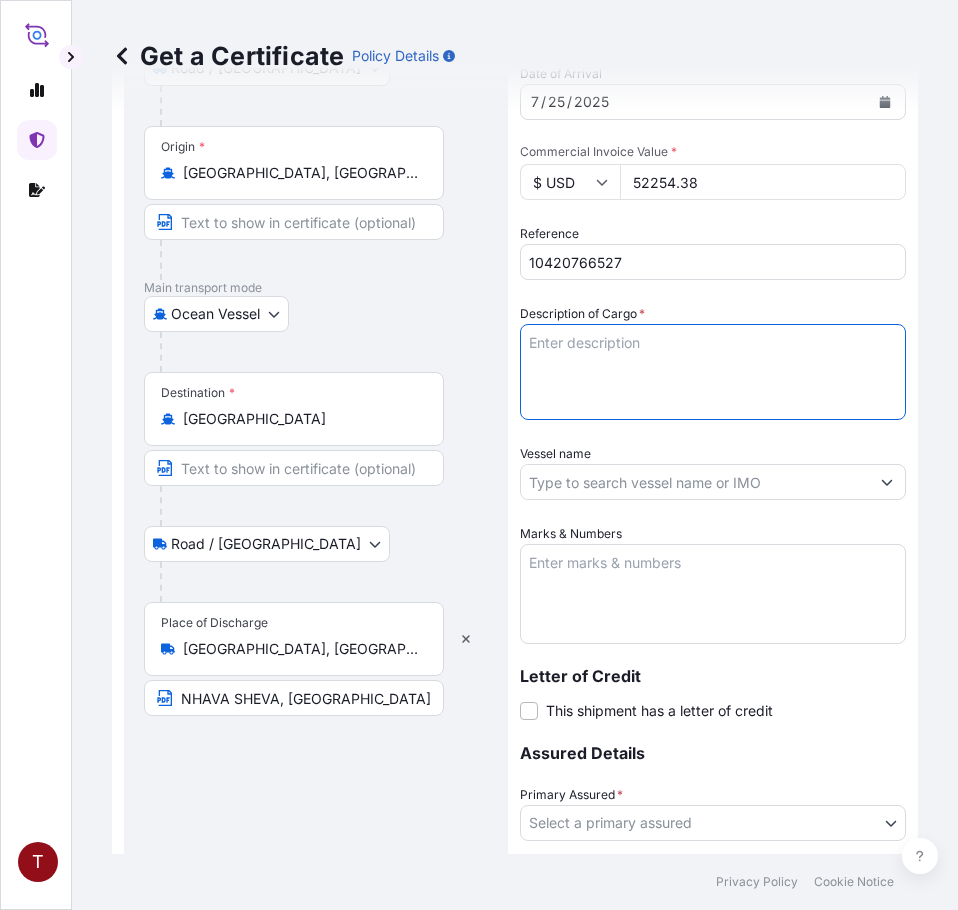 click on "Description of Cargo *" at bounding box center (713, 372) 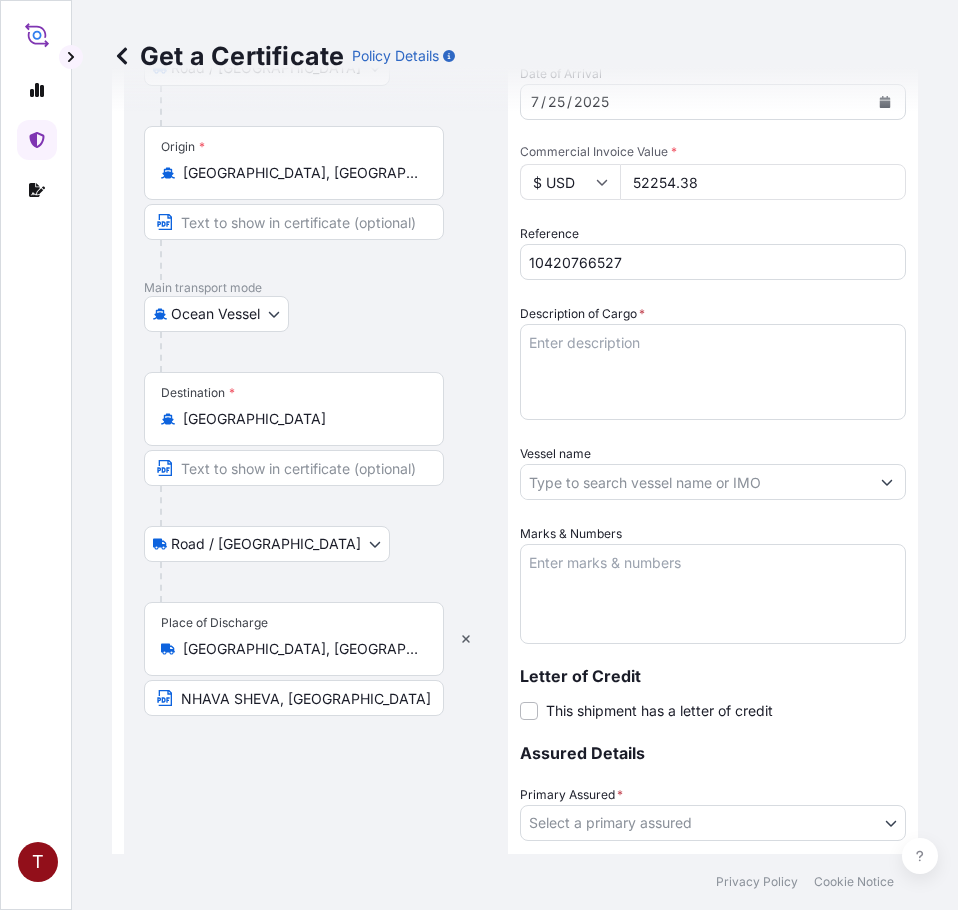 click on "Description of Cargo *" at bounding box center [713, 372] 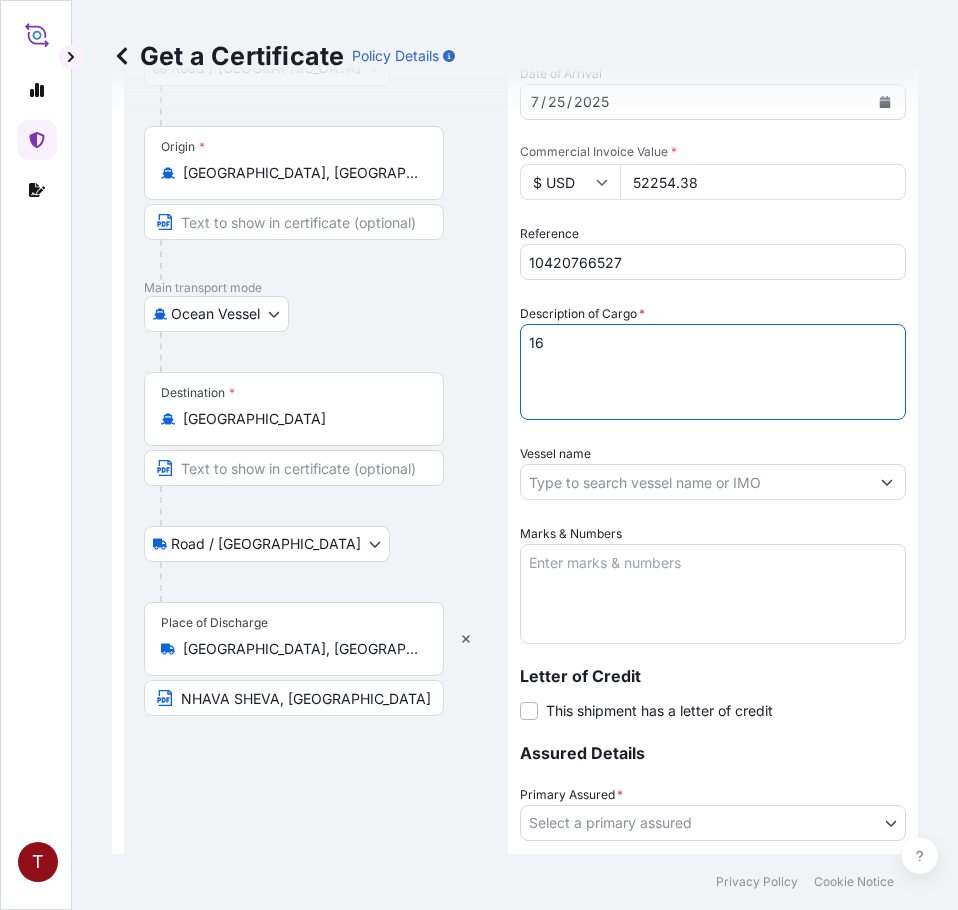 paste on "IBC CONTAINER LOADED INTO
1 20' CONTAINER(S)
CALFAX DB-45" 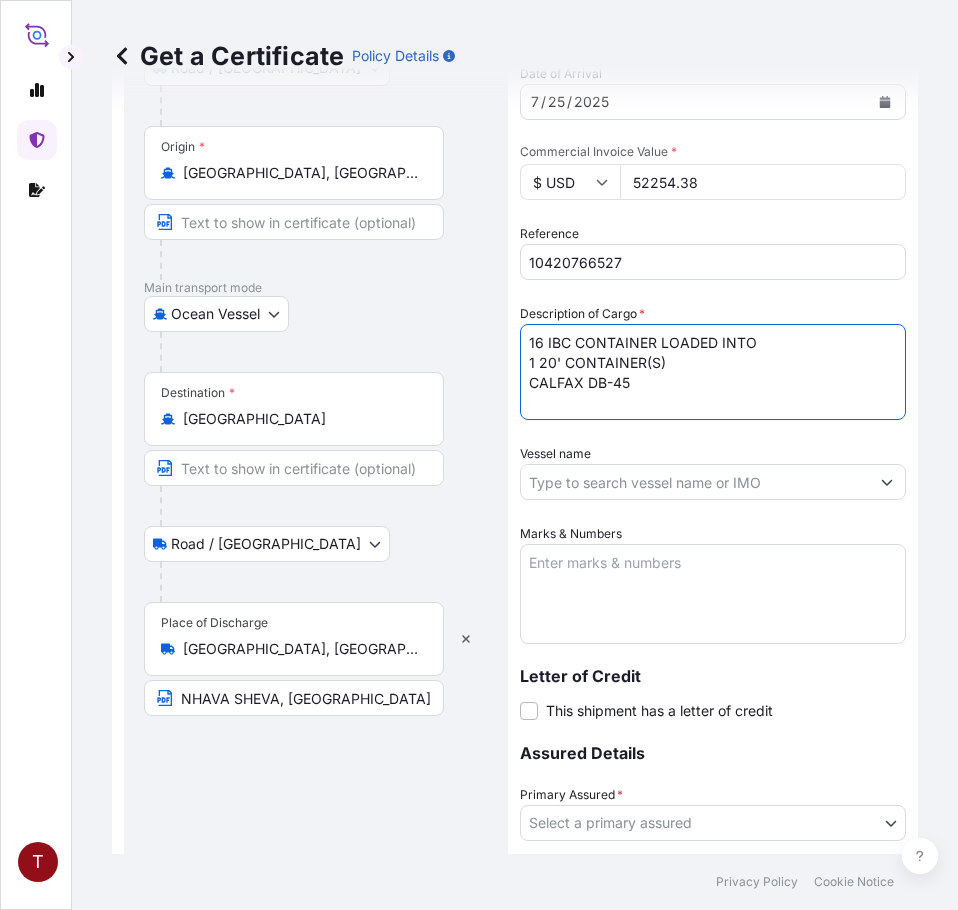 type on "16 IBC CONTAINER LOADED INTO
1 20' CONTAINER(S)
CALFAX DB-45" 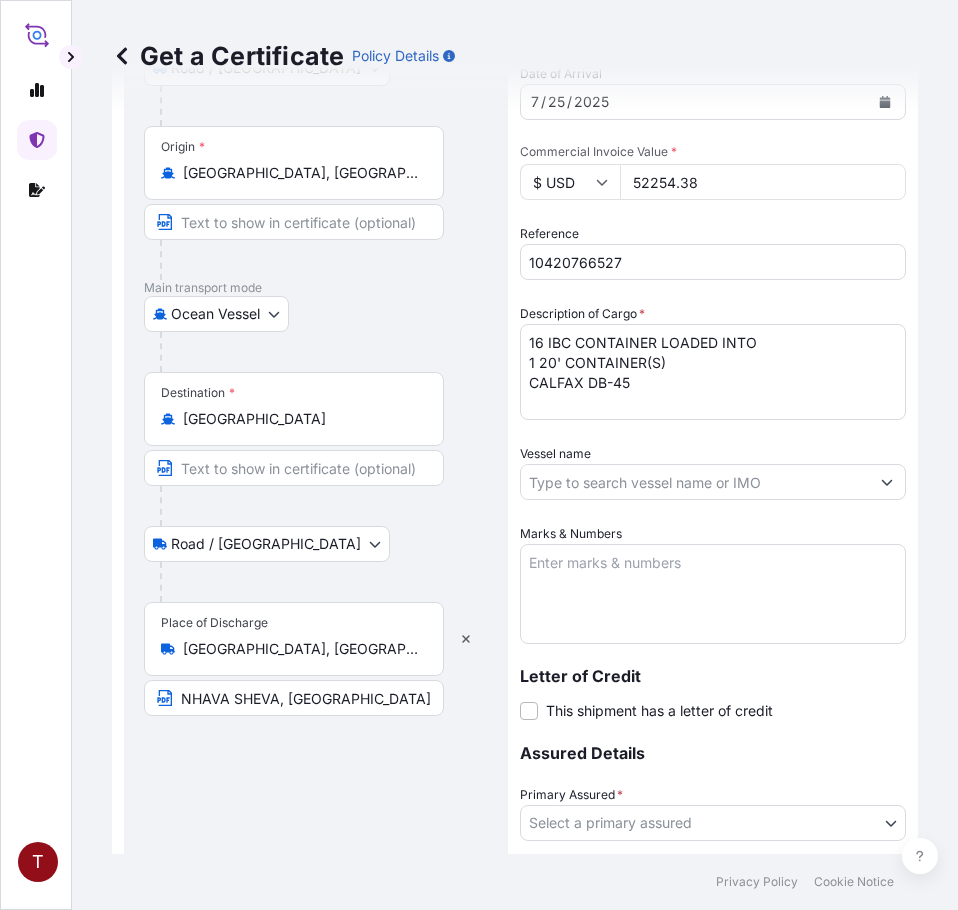 click on "Vessel name" at bounding box center [695, 482] 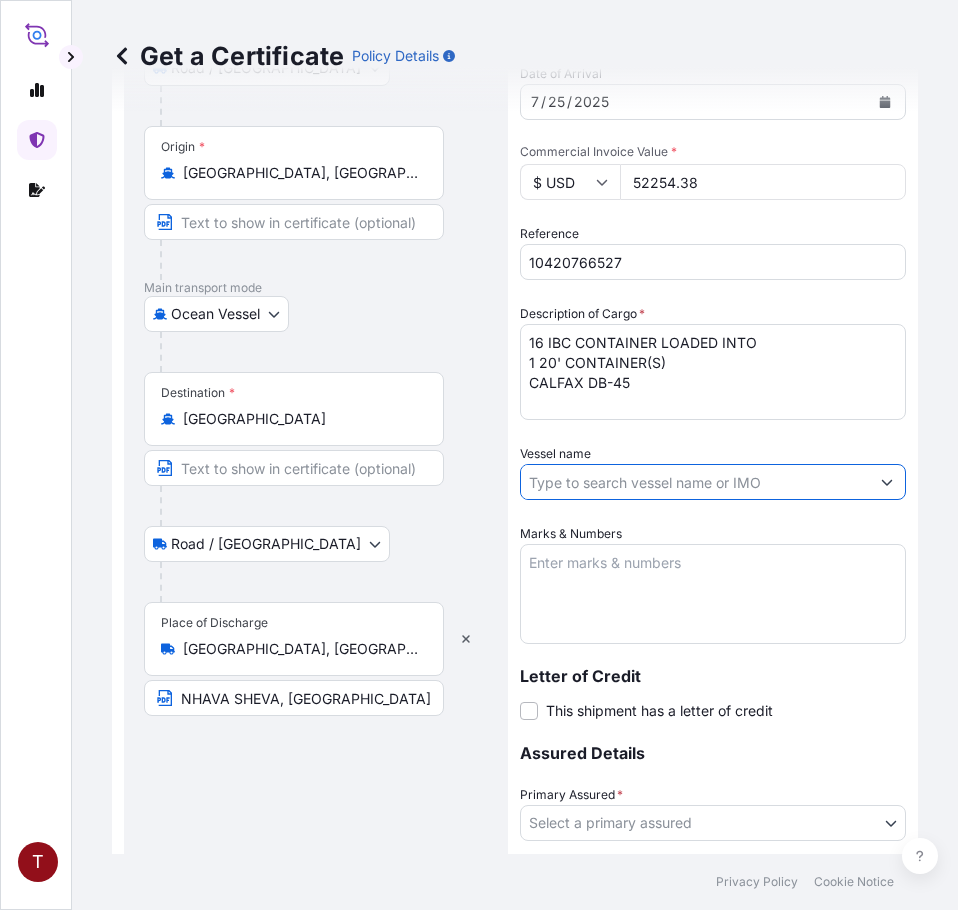 paste on "ONE THESEUS 091W" 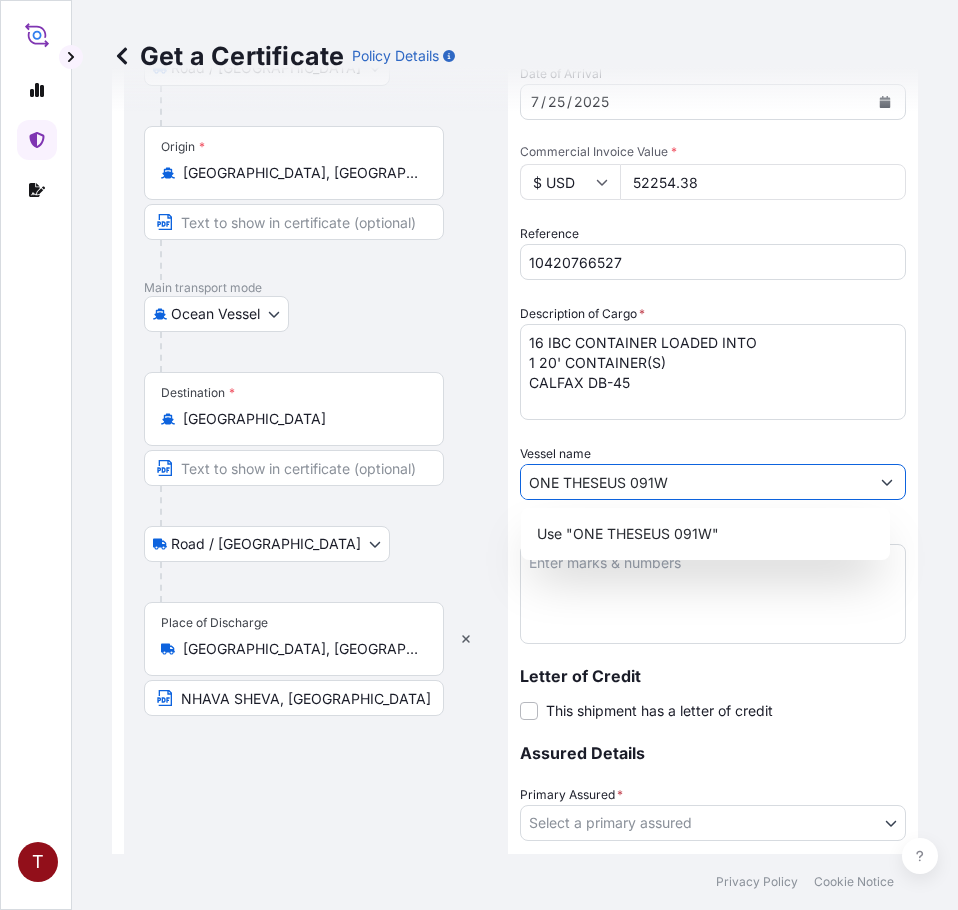 type on "ONE THESEUS 091W" 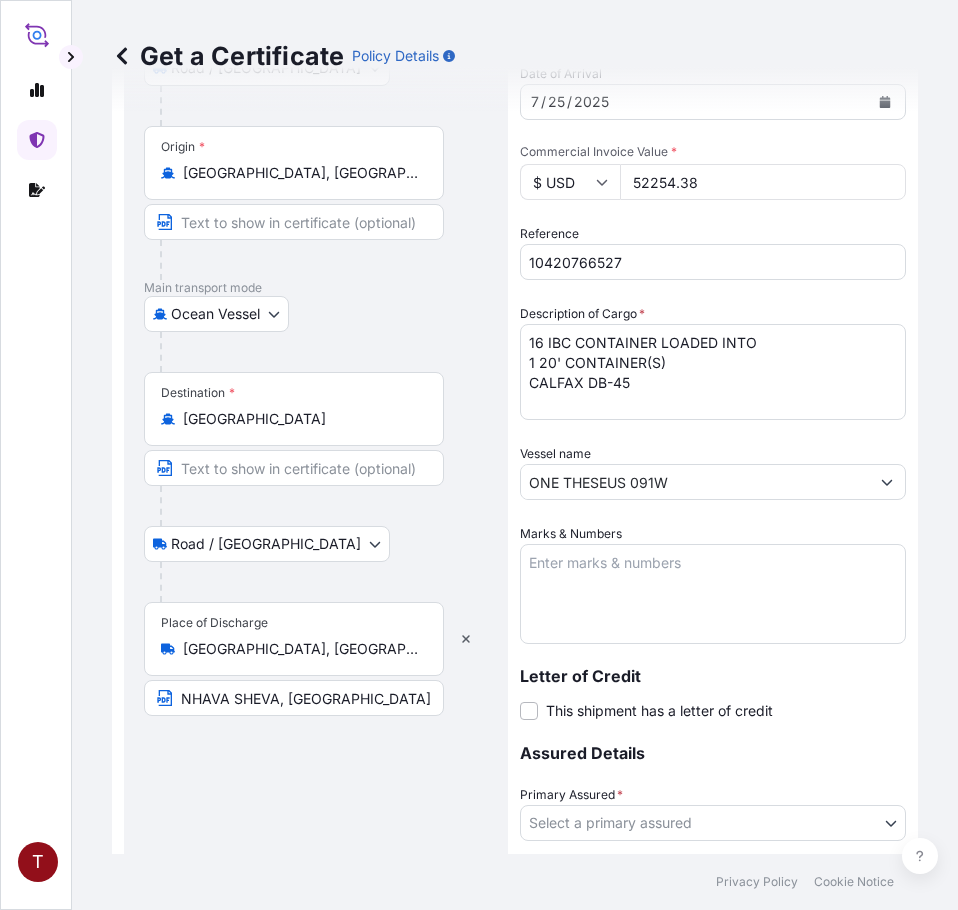 click on "Marks & Numbers" at bounding box center [713, 594] 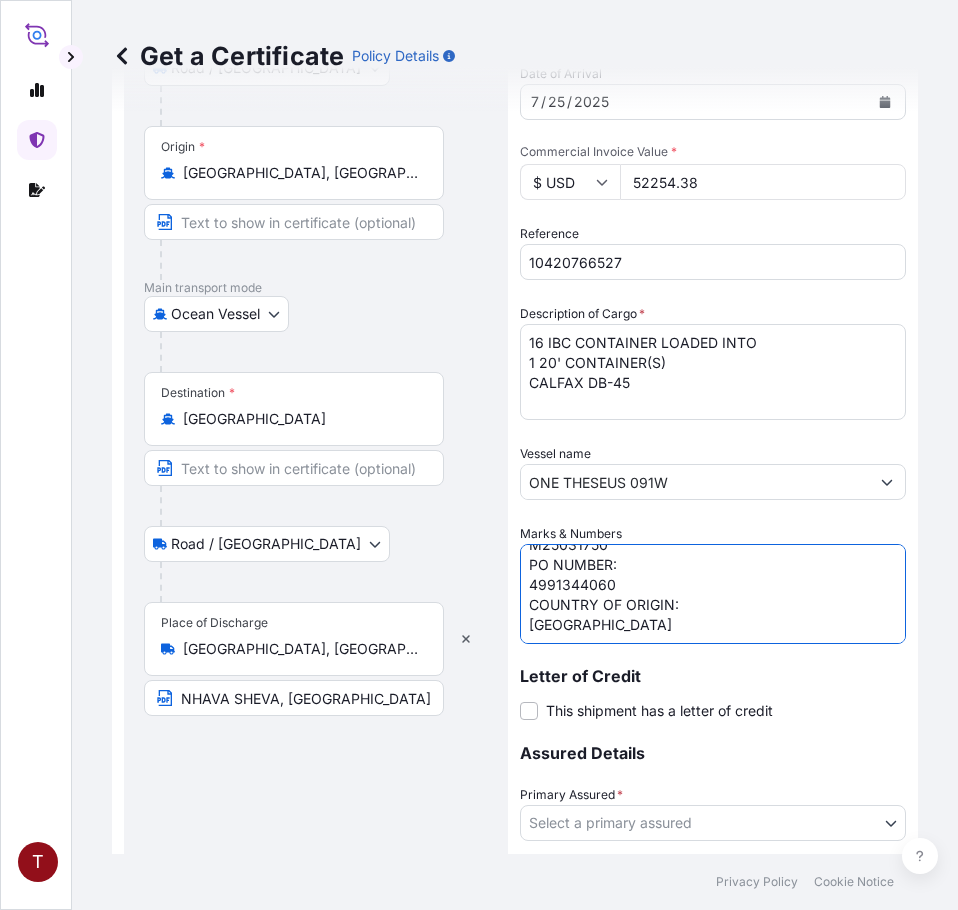 scroll, scrollTop: 68, scrollLeft: 0, axis: vertical 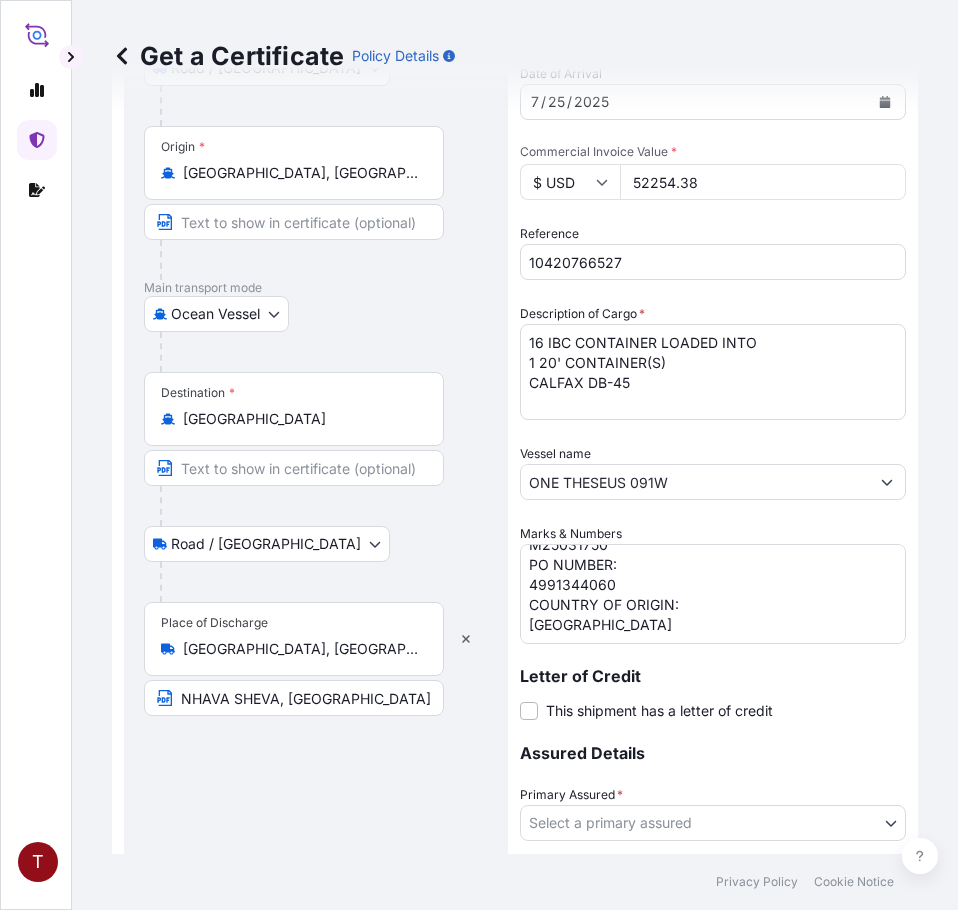 click on "LOT NUMBER:
M25031750
PO NUMBER:
4991344060
COUNTRY OF ORIGIN:
USA" at bounding box center (713, 594) 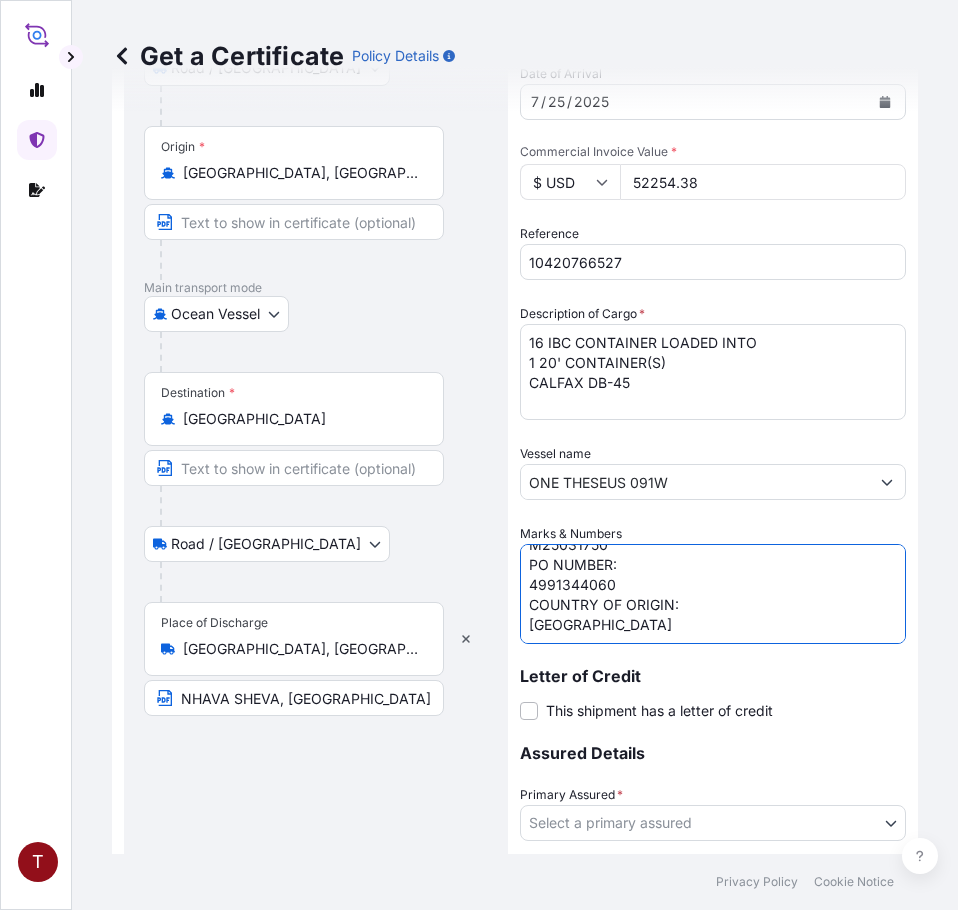 paste on "10420766527
107886
233741
4991344060" 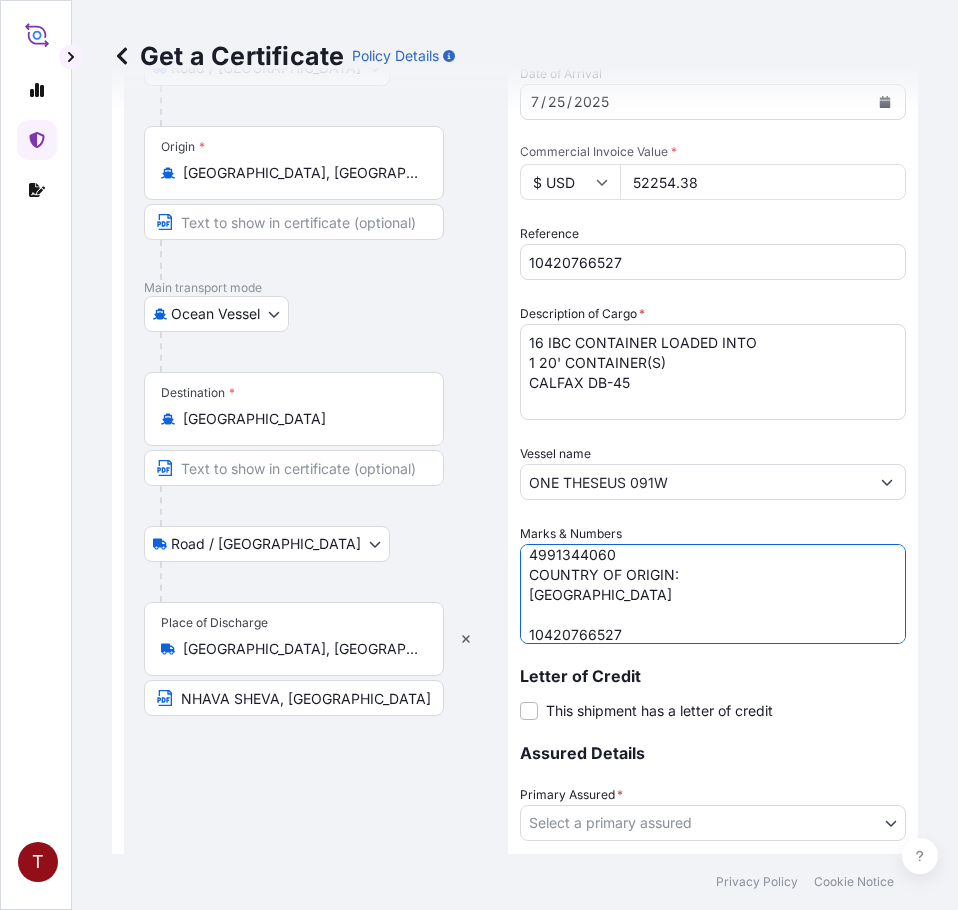 scroll, scrollTop: 158, scrollLeft: 0, axis: vertical 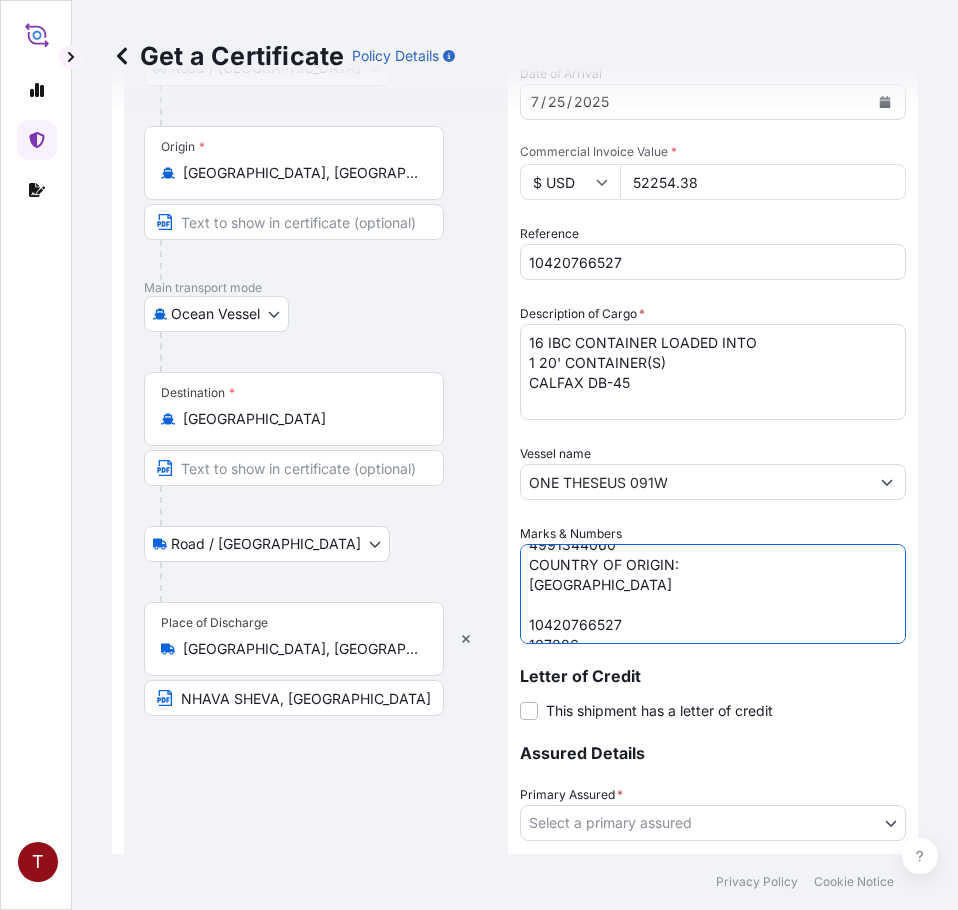 drag, startPoint x: 562, startPoint y: 565, endPoint x: 426, endPoint y: 555, distance: 136.36716 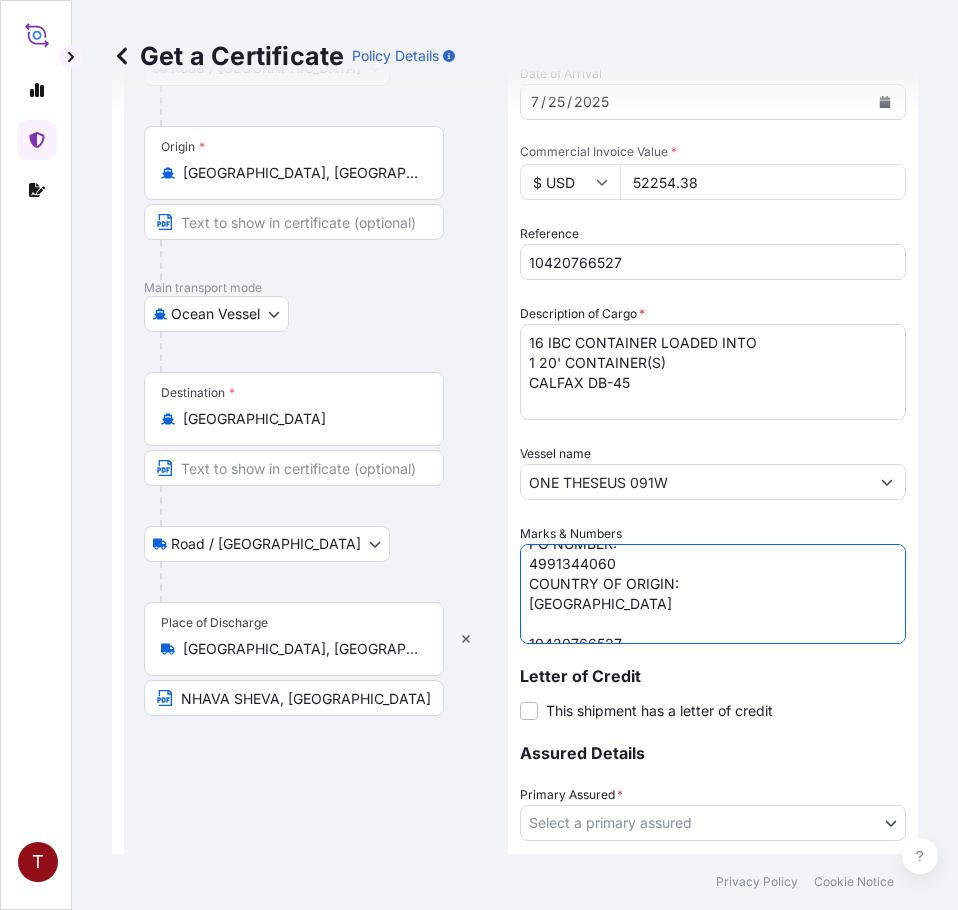 type on "LOT NUMBER:
M25031750
PO NUMBER:
233741
4991344060" 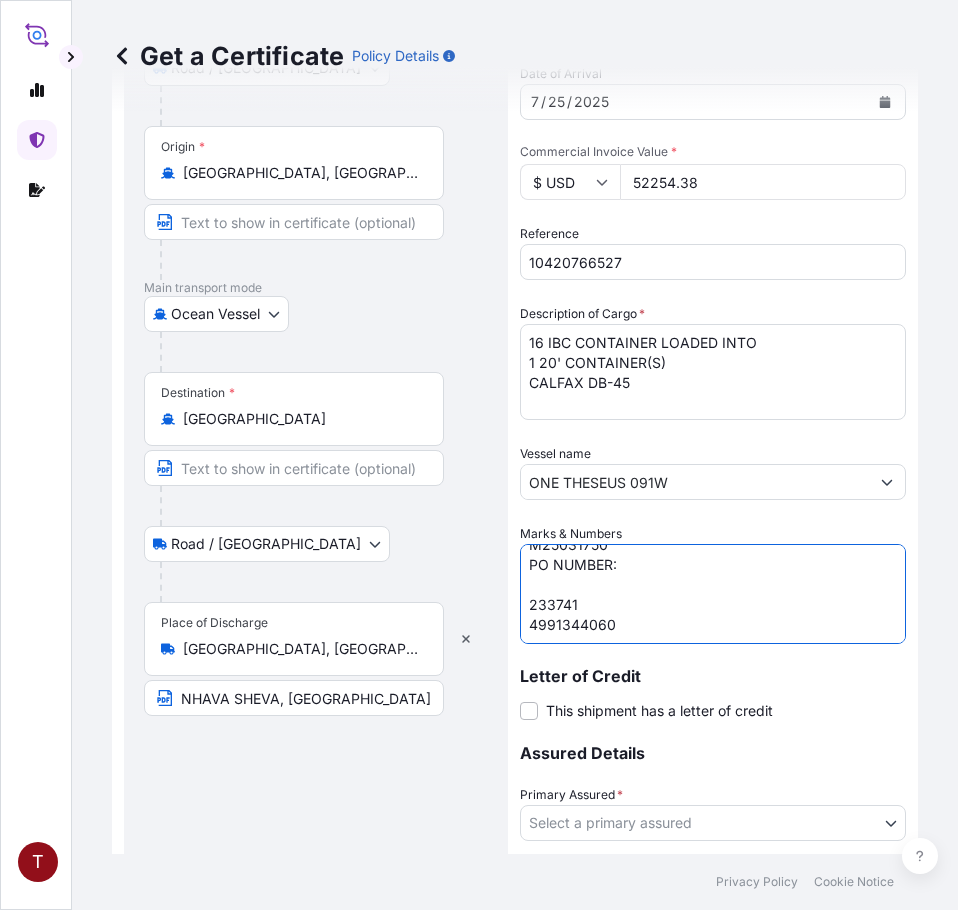scroll, scrollTop: 58, scrollLeft: 0, axis: vertical 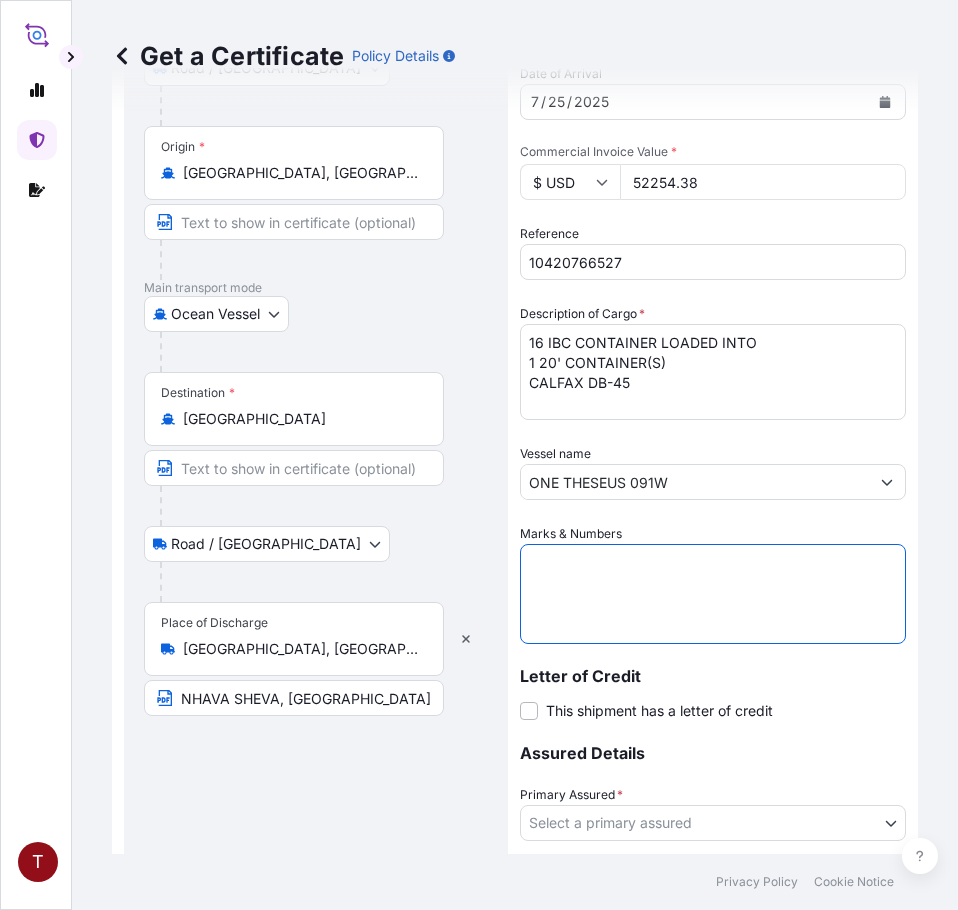 paste on "10420766527
107886
233741
4991344060" 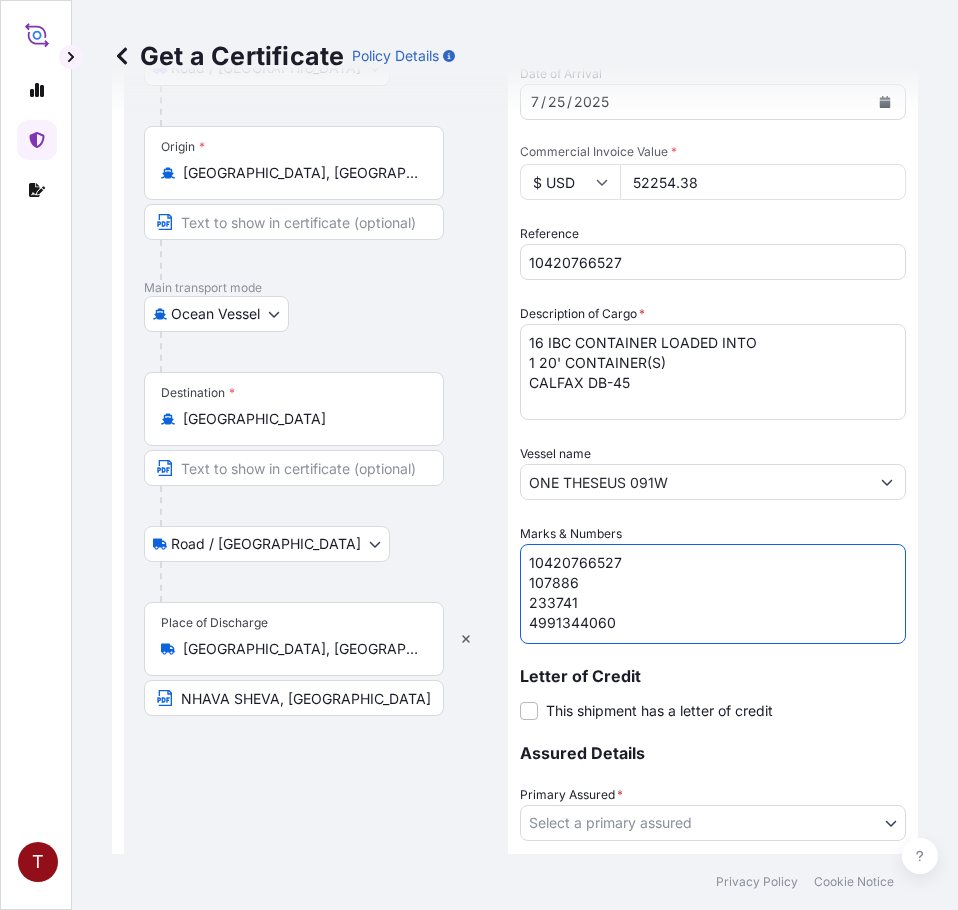 scroll, scrollTop: 8, scrollLeft: 0, axis: vertical 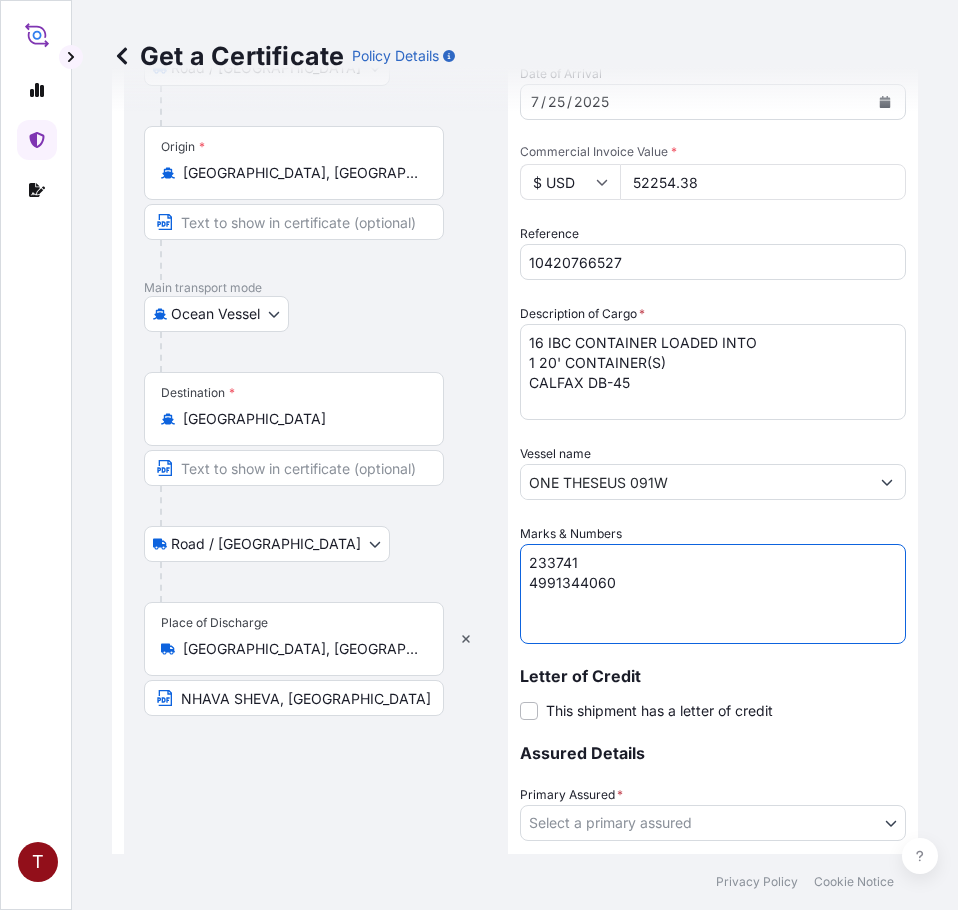 drag, startPoint x: 407, startPoint y: 522, endPoint x: 396, endPoint y: 518, distance: 11.7046995 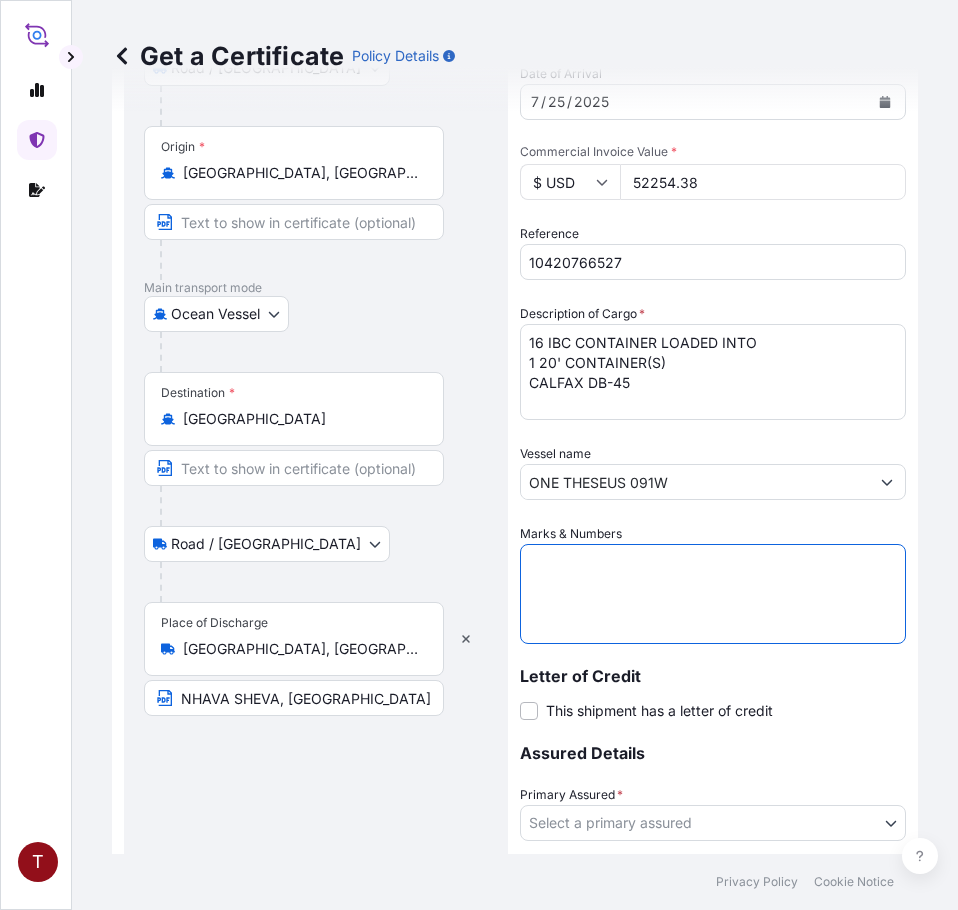 scroll, scrollTop: 0, scrollLeft: 0, axis: both 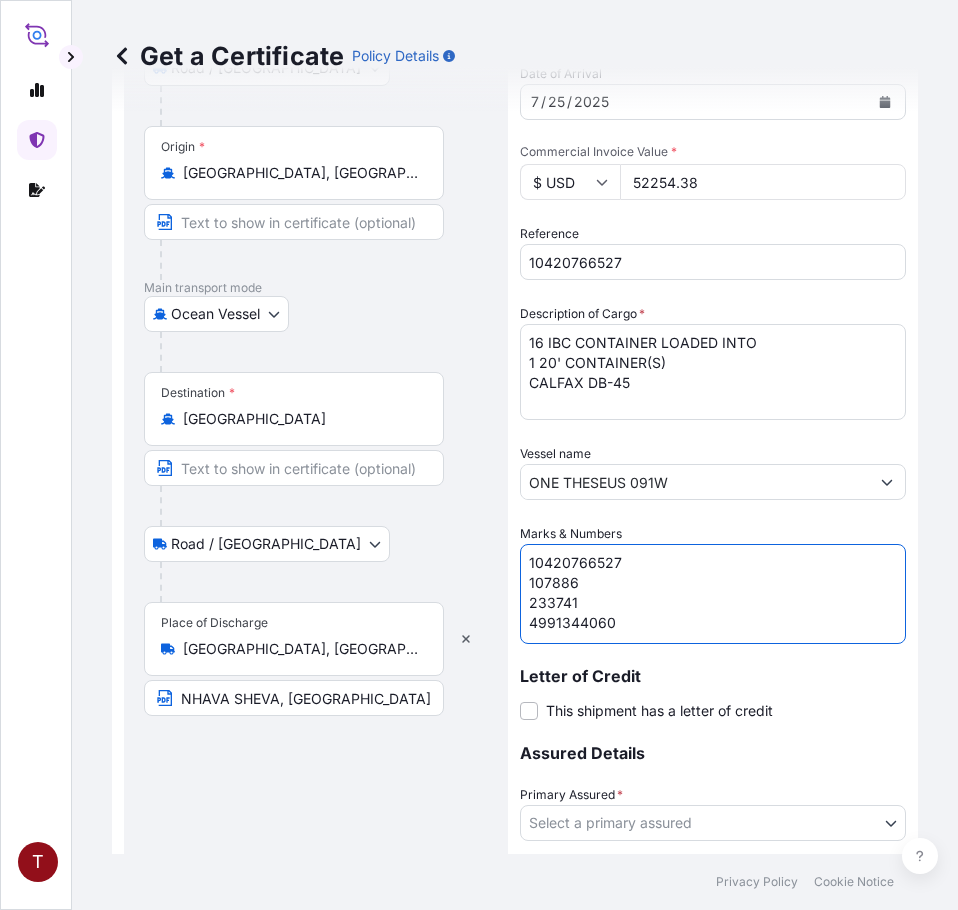 click on "10420766527
107886
233741
4991344060" at bounding box center (713, 594) 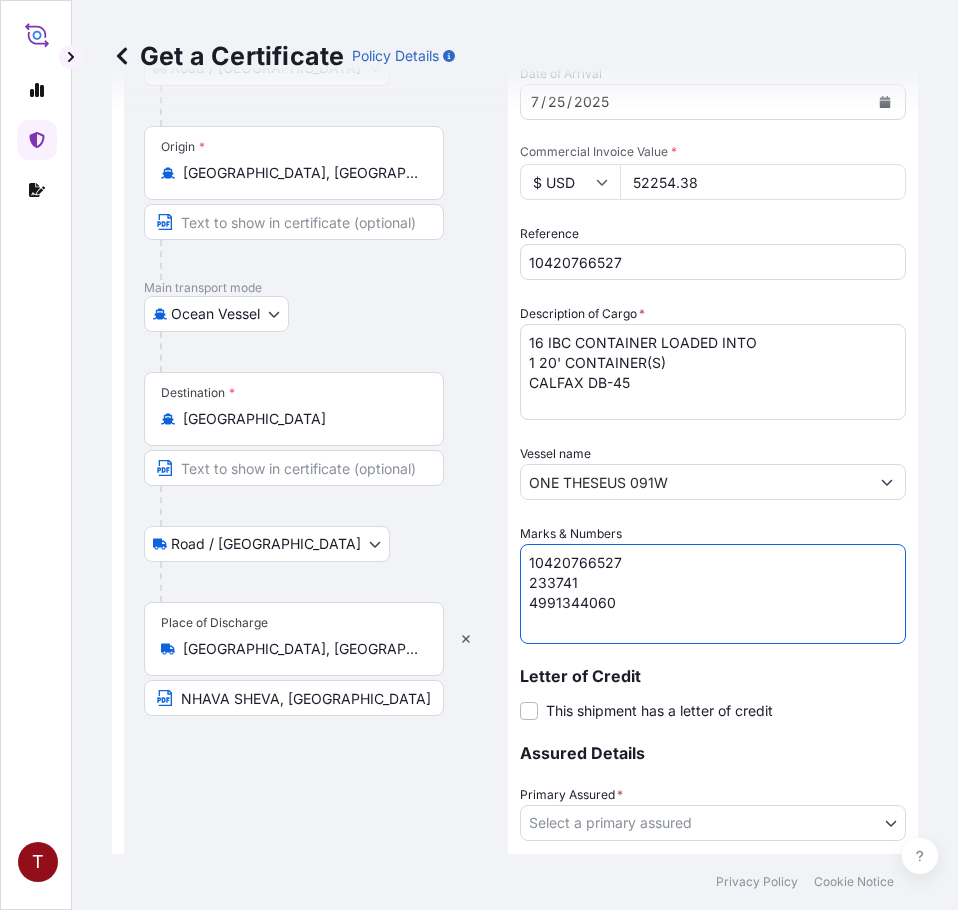 scroll, scrollTop: 0, scrollLeft: 0, axis: both 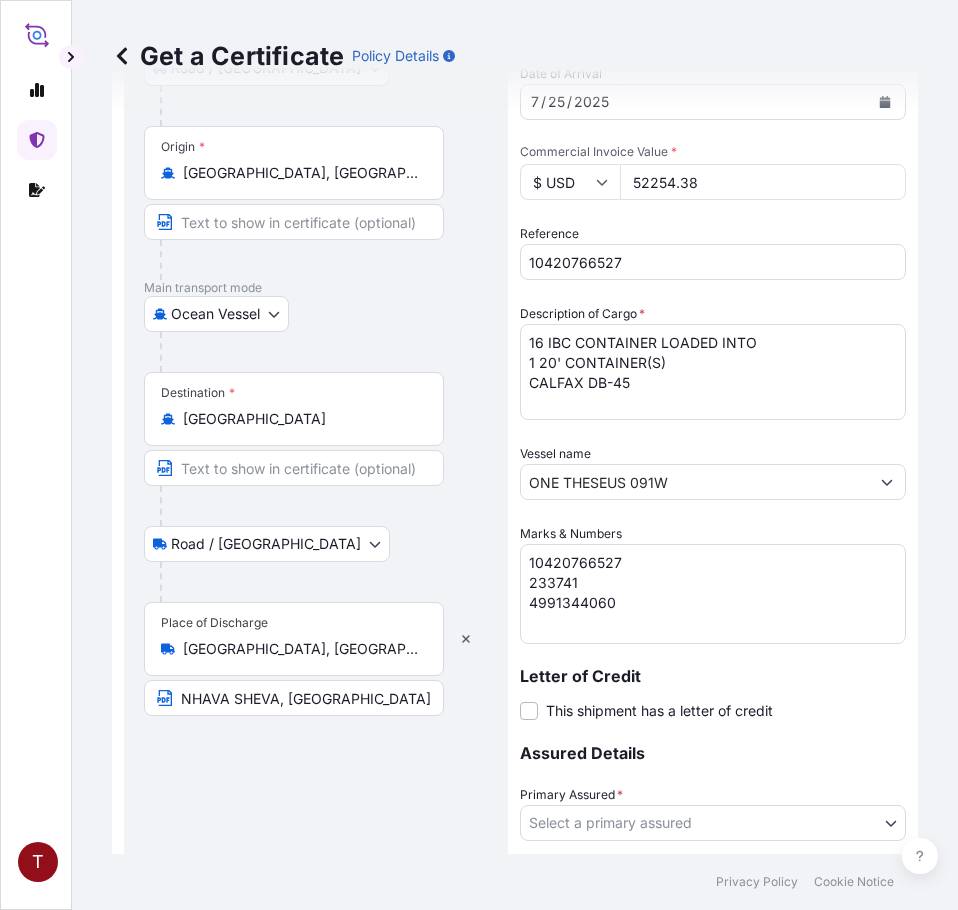 click on "10420766527
233741
4991344060" at bounding box center (713, 594) 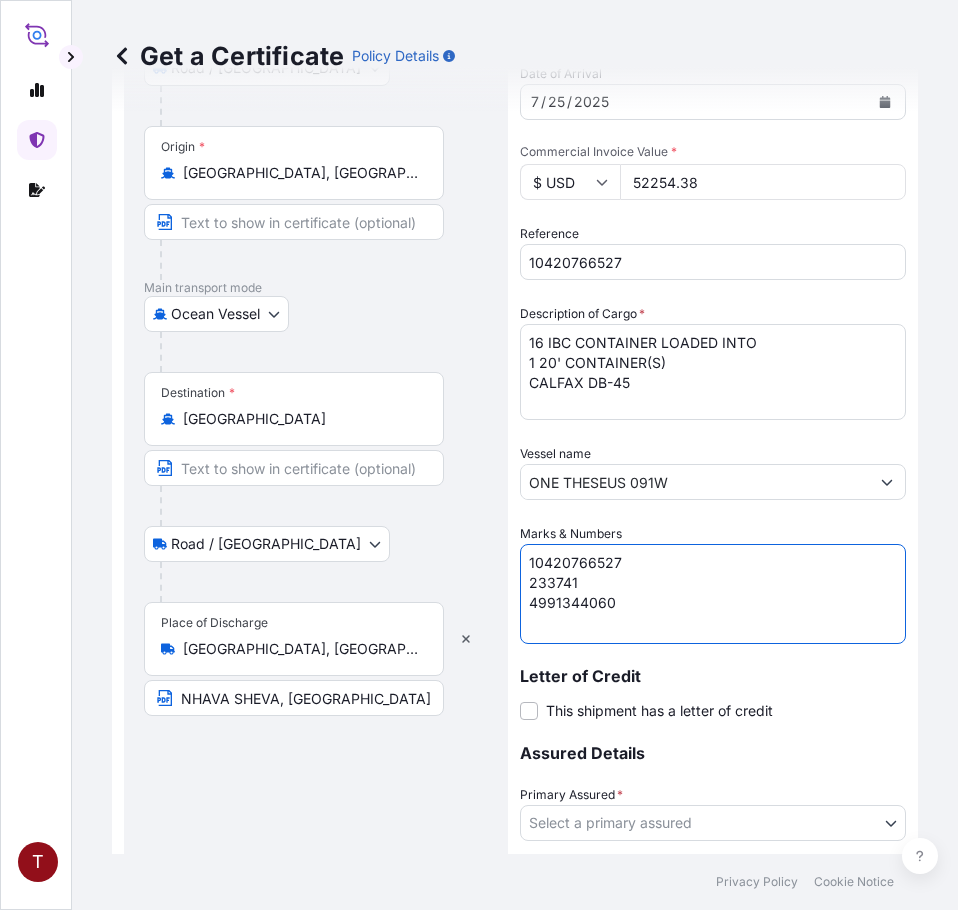 paste on "LOT NUMBER:
M25031750
PO NUMBER:
4991344060
COUNTRY OF ORIGIN:
USA" 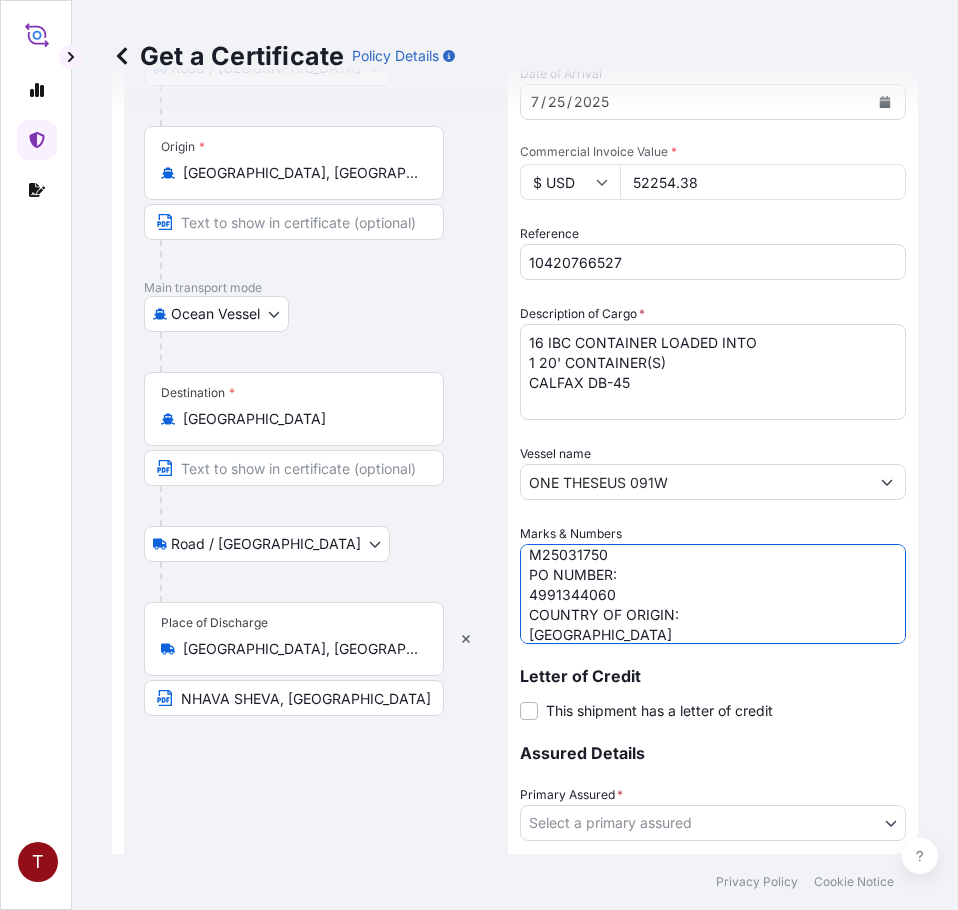 scroll, scrollTop: 238, scrollLeft: 0, axis: vertical 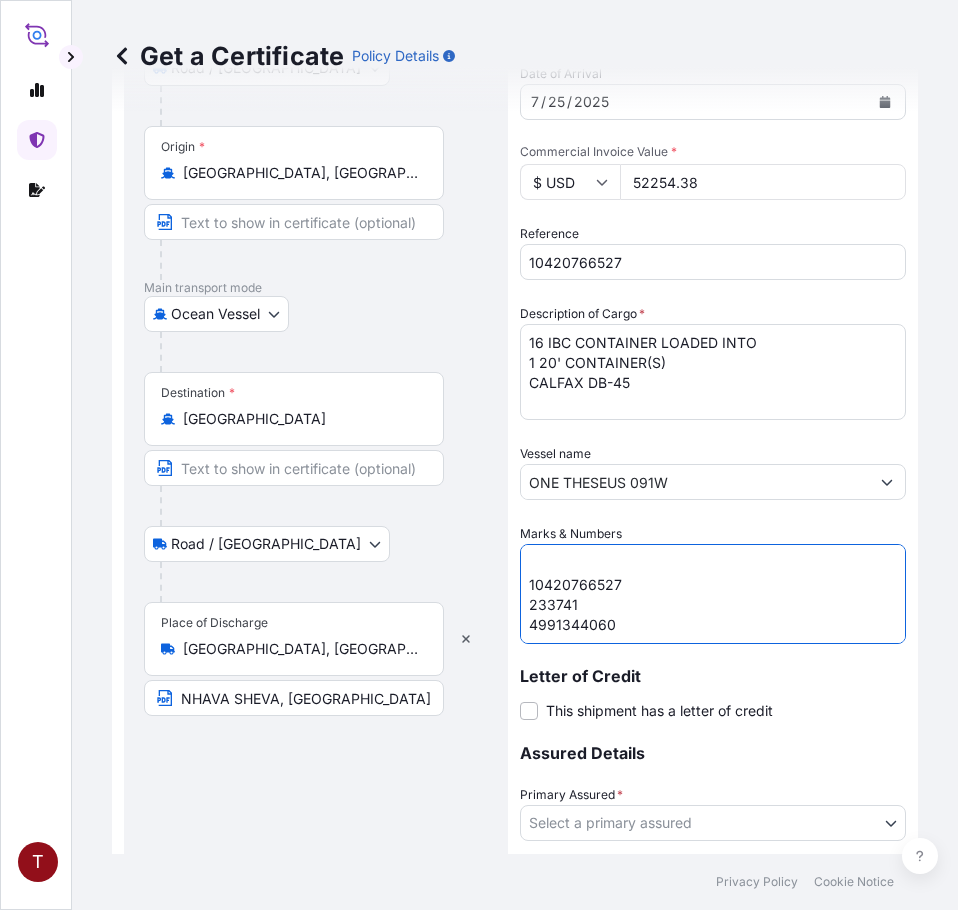 click on "LOT NUMBER:
M25031750
PO NUMBER:
4991344060
COUNTRY OF ORIGIN:
USA
10420766527
233741
4991344060" at bounding box center (713, 594) 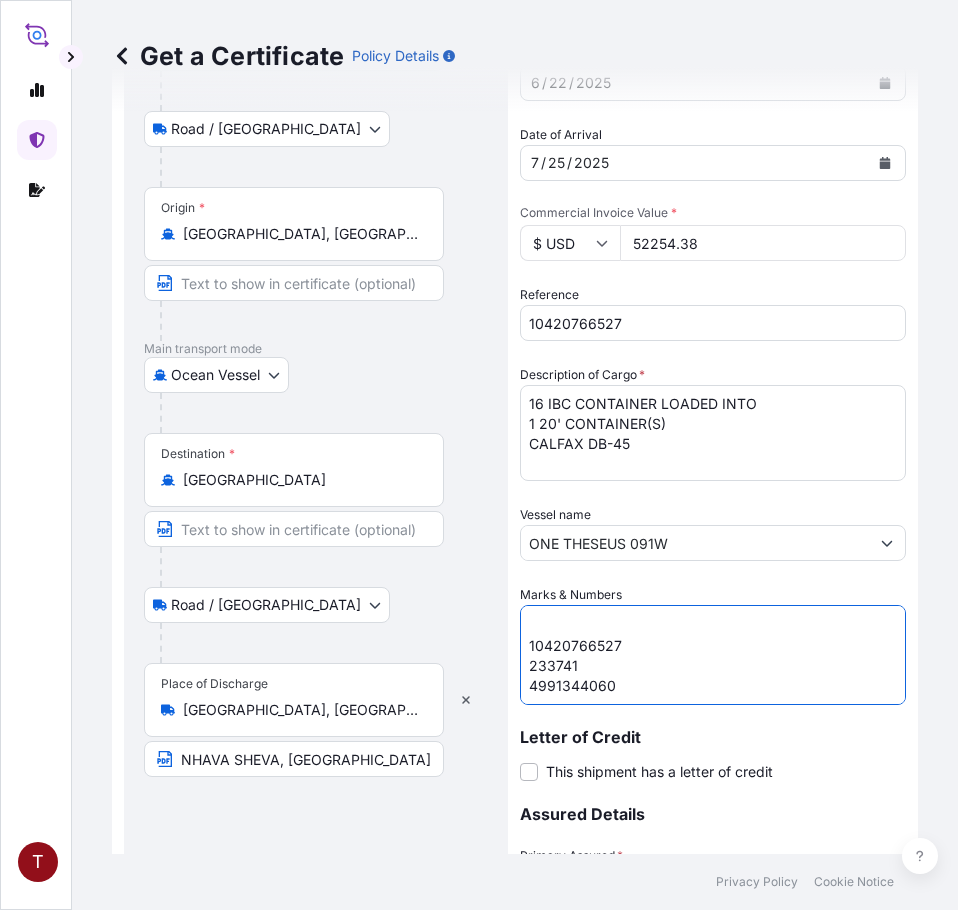 scroll, scrollTop: 139, scrollLeft: 0, axis: vertical 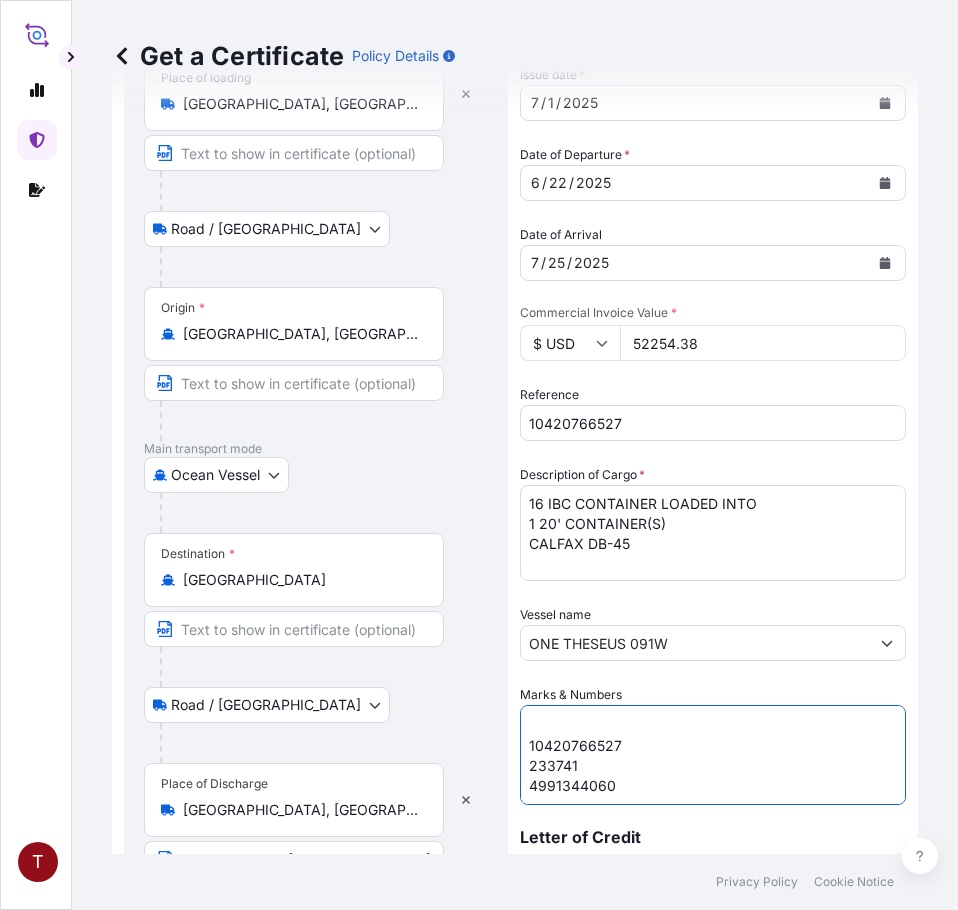 click on "LOT NUMBER:
M25031750
PO NUMBER:
4991344060
COUNTRY OF ORIGIN:
USA
10420766527
233741
4991344060" at bounding box center [713, 755] 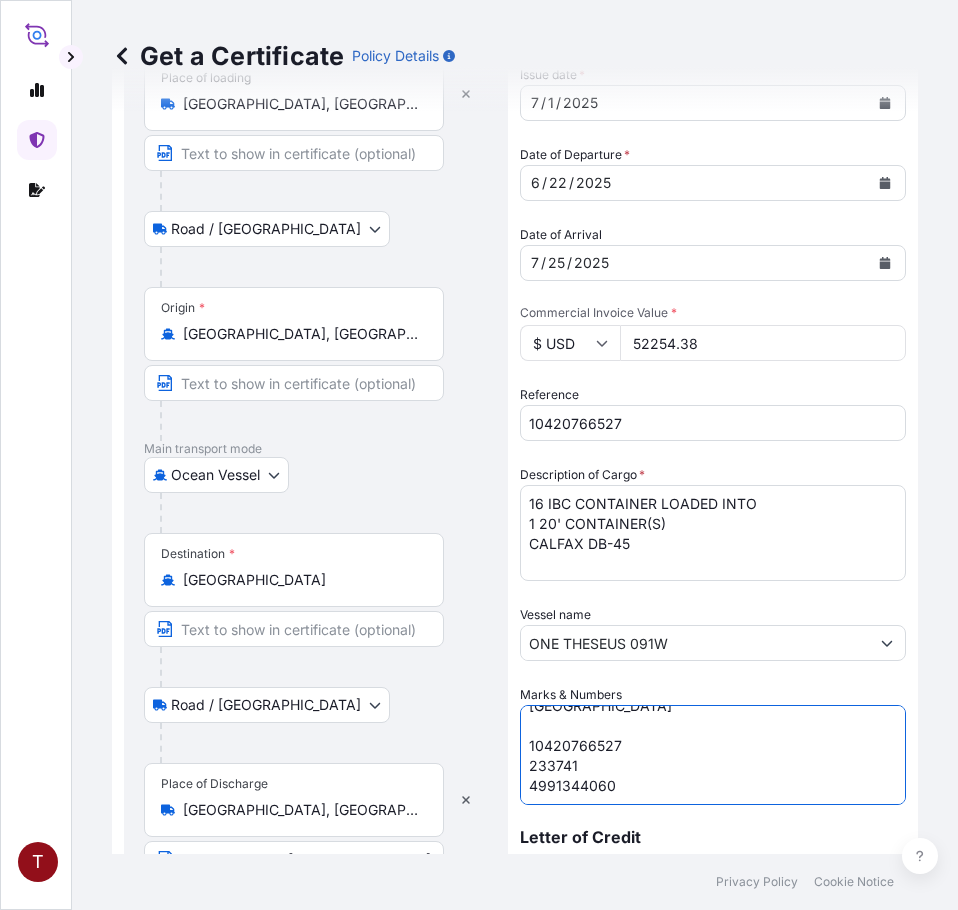 scroll, scrollTop: 0, scrollLeft: 0, axis: both 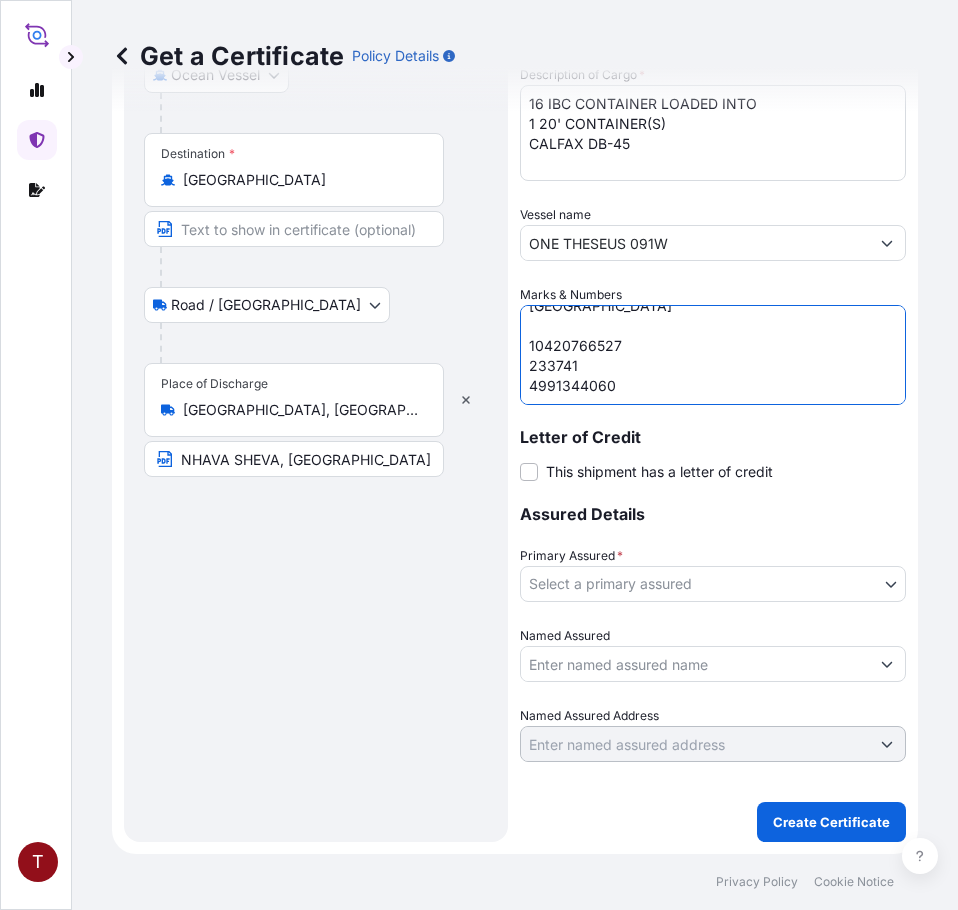 type on "LOT NUMBER:
M25031750
PO NUMBER:
4991344060
COUNTRY OF ORIGIN:
USA
10420766527
233741
4991344060" 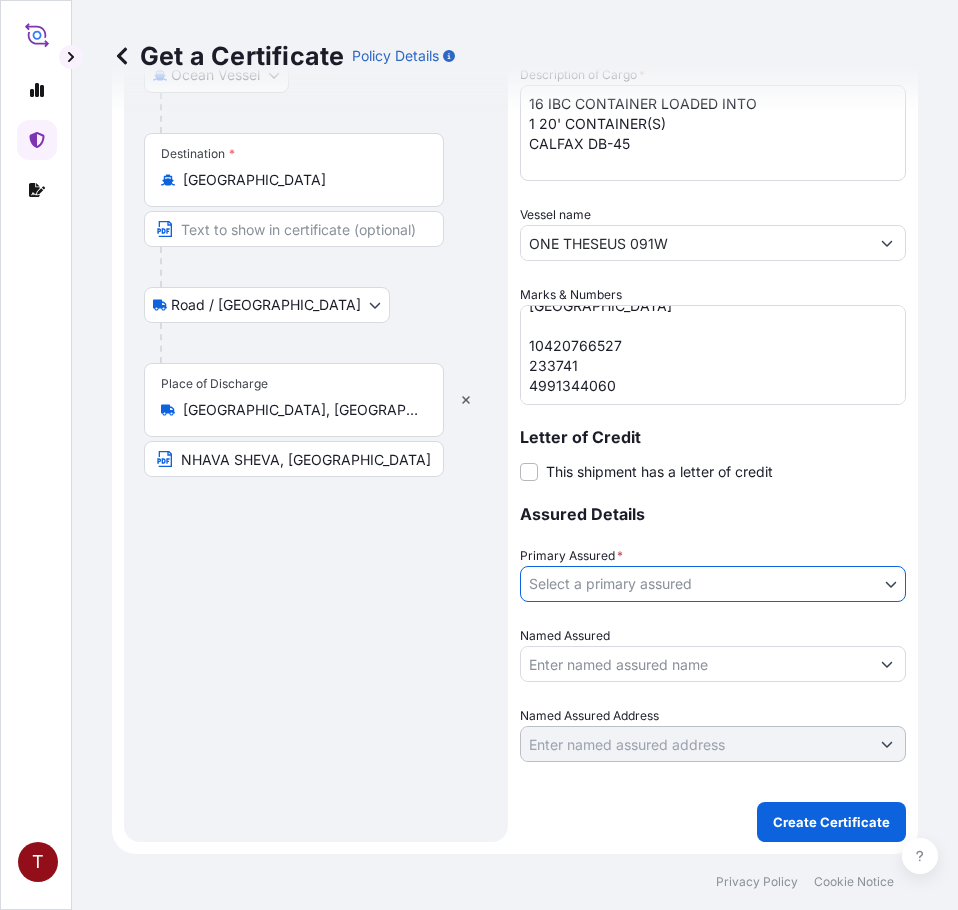 click on "Named Assured" at bounding box center (713, 654) 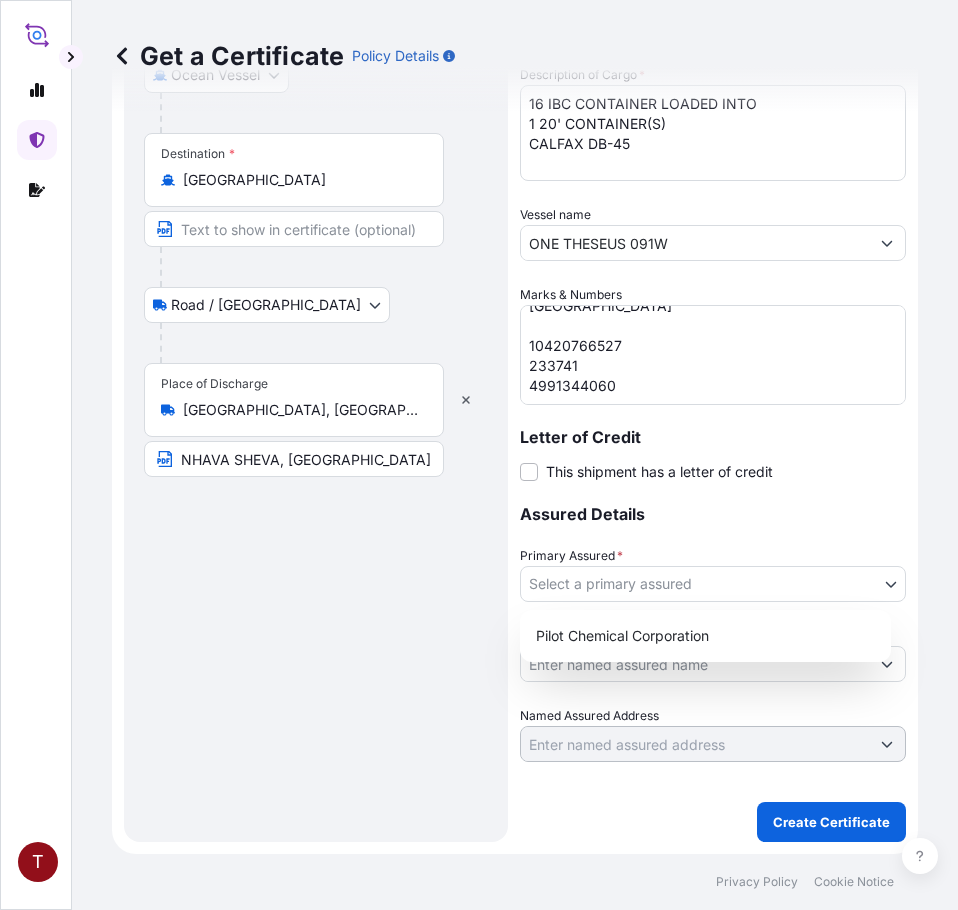 click on "T Get a Certificate Policy Details Route Details Reset Route Details Place of loading Norfolk, VA, USA Road / Inland Road / Inland Origin * Cincinnati, OH, USA Main transport mode Ocean Vessel Air Road Ocean Vessel Destination * India Road / Inland Road / Inland Place of Discharge Nhava Sheva, Navi Mumbai, Maharashtra, India NHAVA SHEVA, INDIA Shipment Details Issue date * 7 / 1 / 2025 Date of Departure * 6 / 22 / 2025 Date of Arrival 7 / 25 / 2025 Commodity Surfactants or related materials Packing Category Commercial Invoice Value    * $ USD 52254.38 Reference 10420766527 Description of Cargo * 16 IBC CONTAINER LOADED INTO
1 20' CONTAINER(S)
CALFAX DB-45 Vessel name ONE THESEUS 091W Marks & Numbers LOT NUMBER:
M25031750
PO NUMBER:
4991344060
COUNTRY OF ORIGIN:
USA
10420766527
233741
4991344060 Letter of Credit This shipment has a letter of credit Letter of credit * Letter of credit may not exceed 12000 characters Assured Details Primary Assured * Select a primary assured Pilot Chemical Corporation 0" at bounding box center (479, 455) 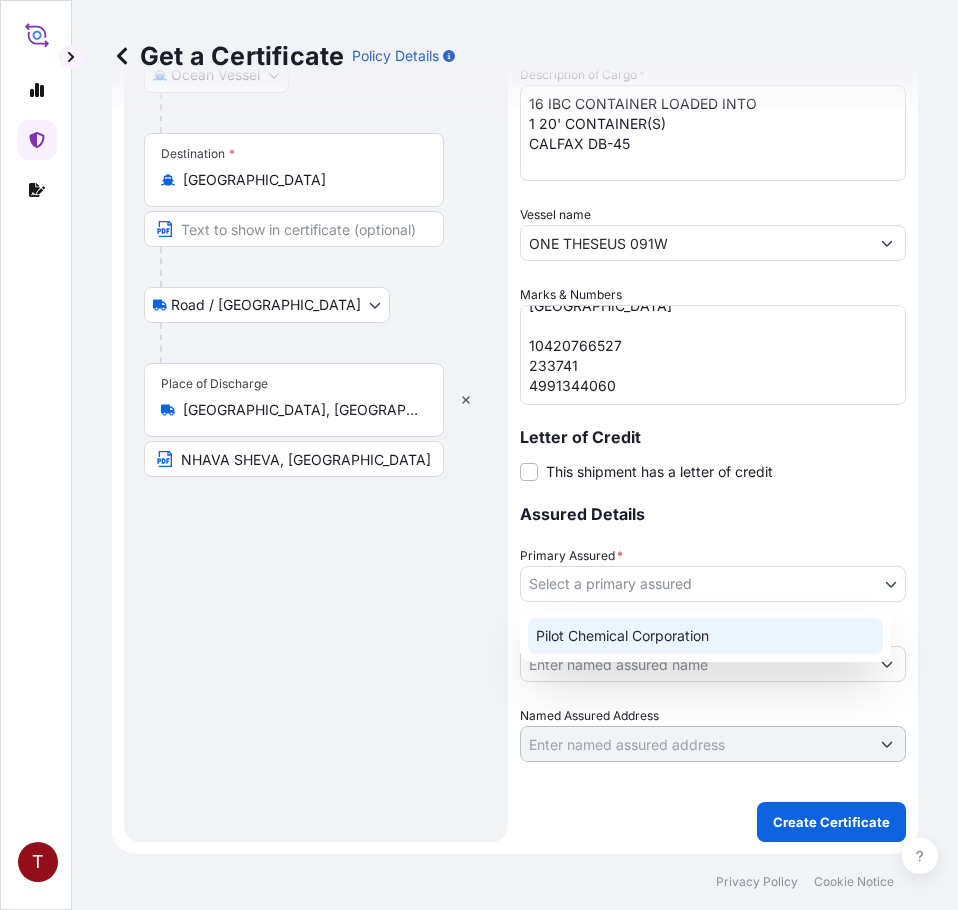 click on "Pilot Chemical Corporation" at bounding box center (705, 636) 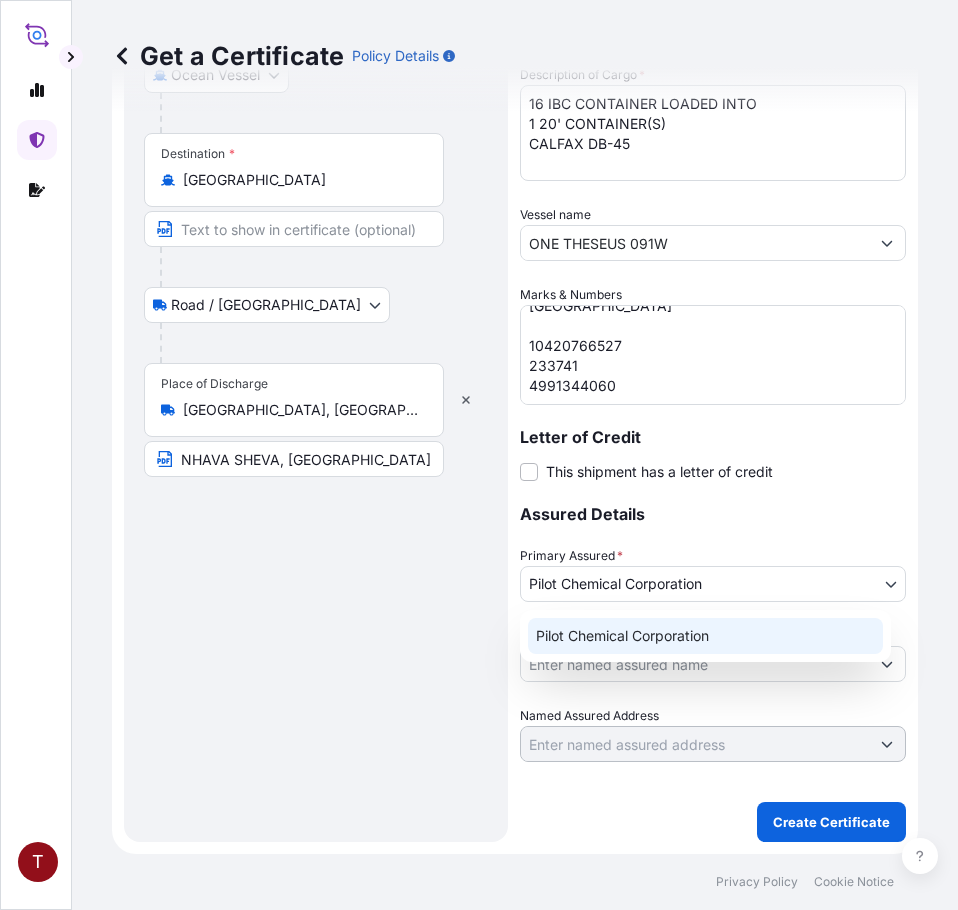 click on "Named Assured" at bounding box center (695, 664) 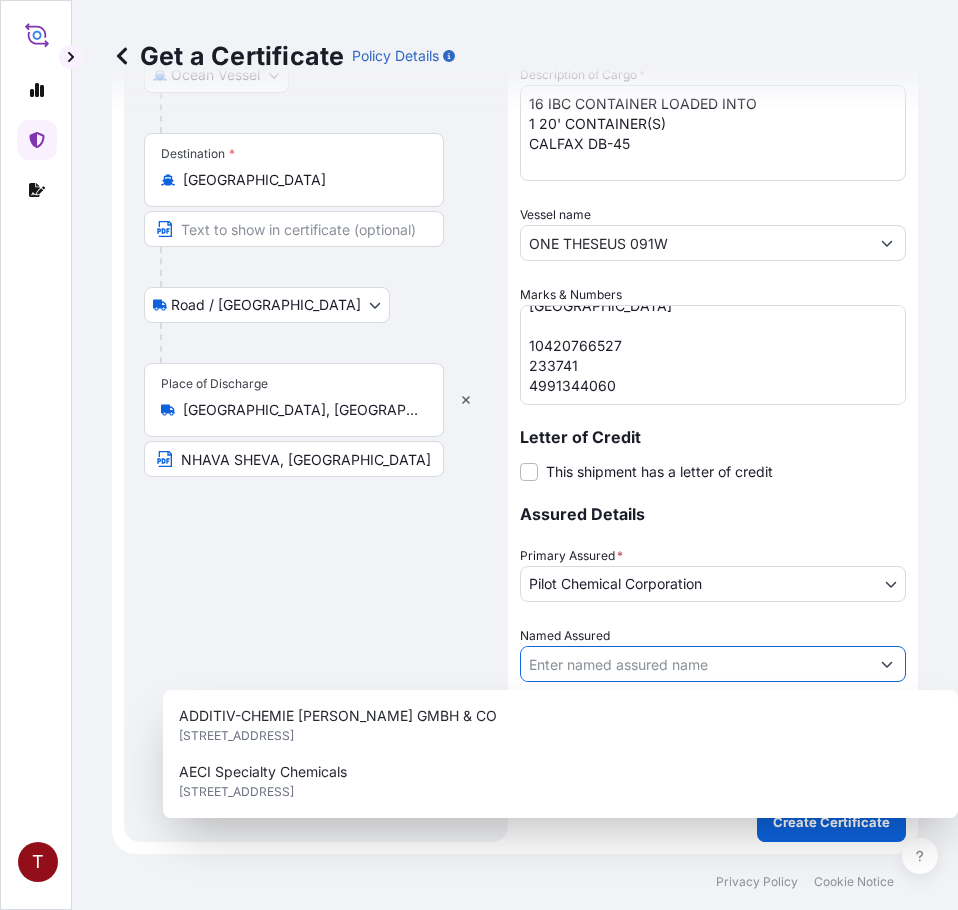 paste on "BASF INDIA LIMITED (DAHEJ)" 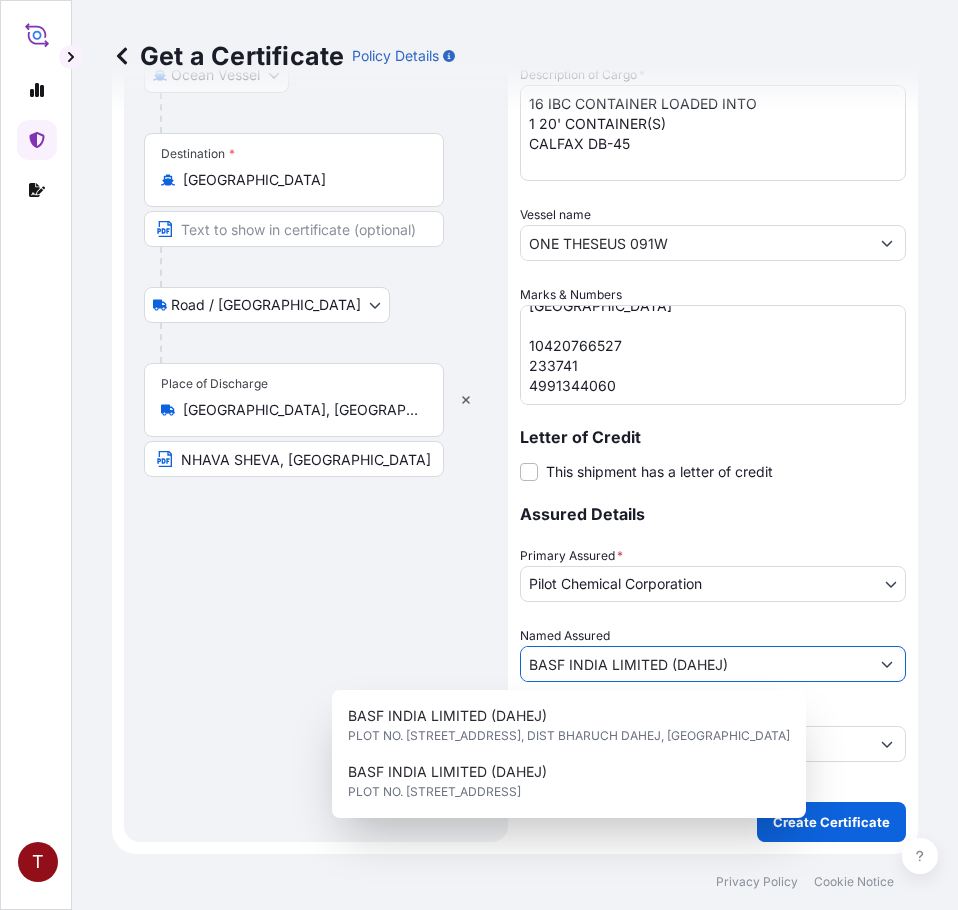 drag, startPoint x: 316, startPoint y: 661, endPoint x: 341, endPoint y: 655, distance: 25.70992 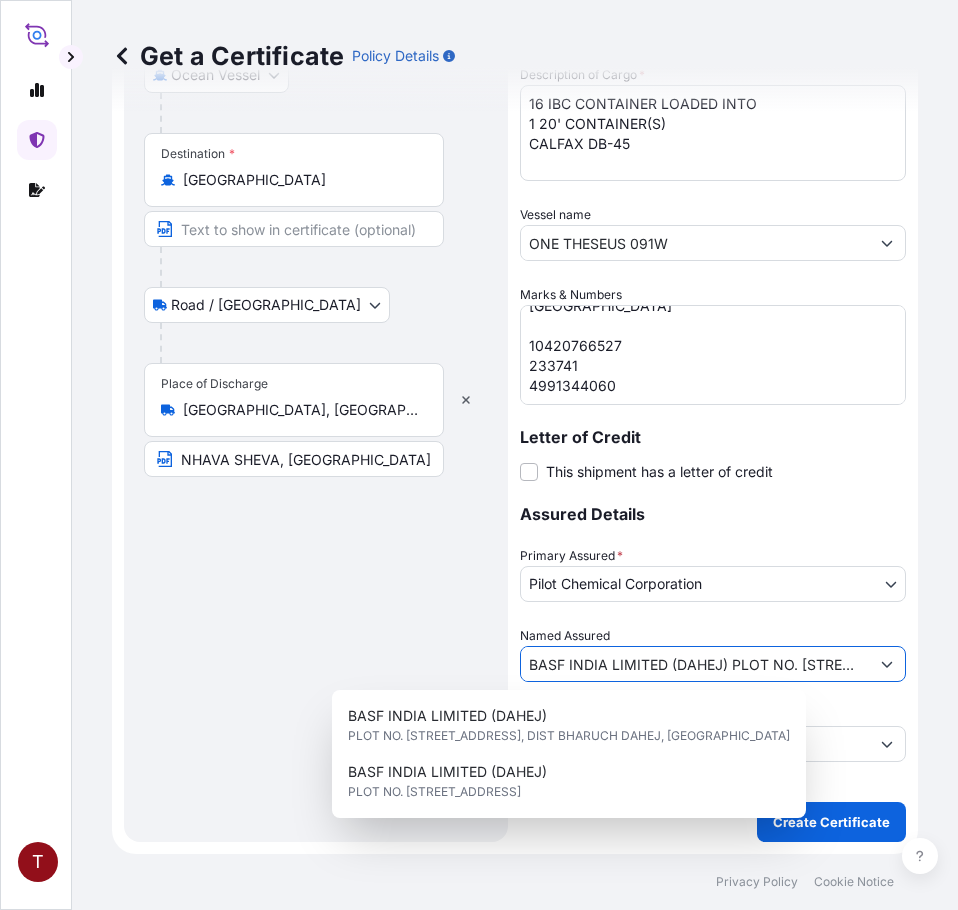 scroll, scrollTop: 0, scrollLeft: 577, axis: horizontal 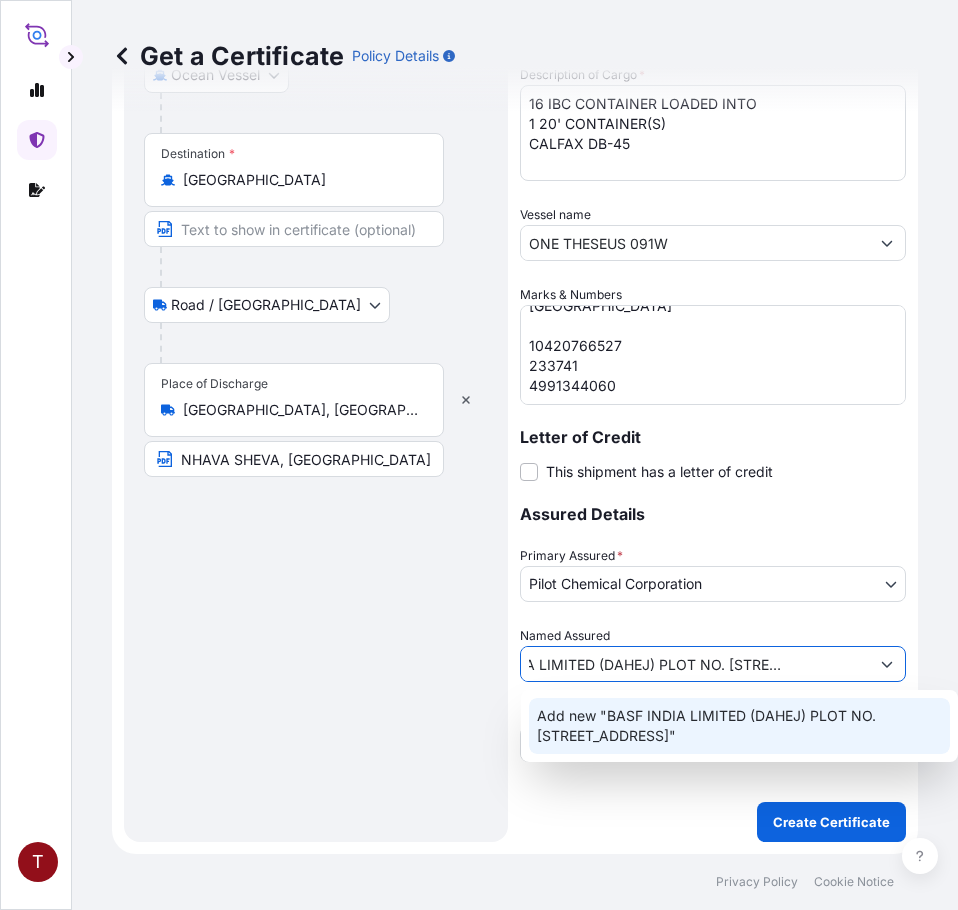 click on "Add new "BASF INDIA LIMITED (DAHEJ) PLOT NO. 4/B, DAHEJ INDUSTRIAL ESTATE, DAHEJ VILLAGE VAGRA TALUKA BHARUCH ,  392130 INDIA"" at bounding box center (739, 726) 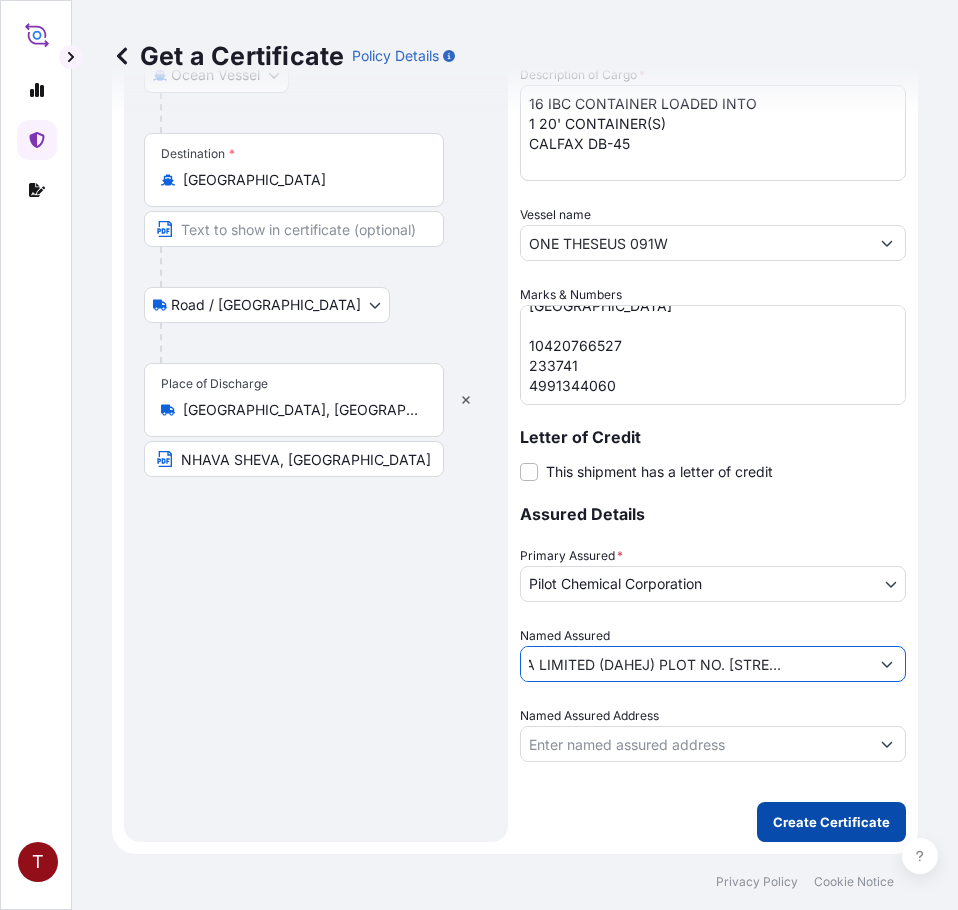 type on "BASF INDIA LIMITED (DAHEJ) PLOT NO. 4/B, DAHEJ INDUSTRIAL ESTATE, DAHEJ VILLAGE VAGRA TALUKA BHARUCH ,  392130 INDIA" 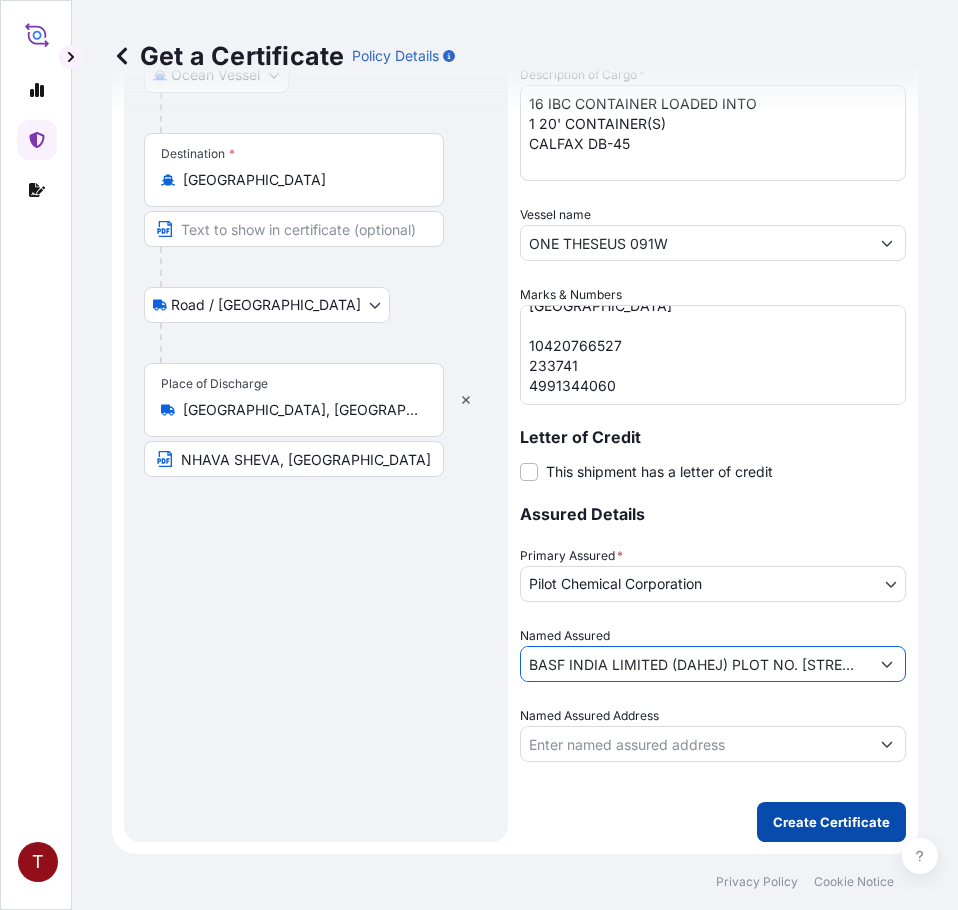 click on "Create Certificate" at bounding box center (831, 822) 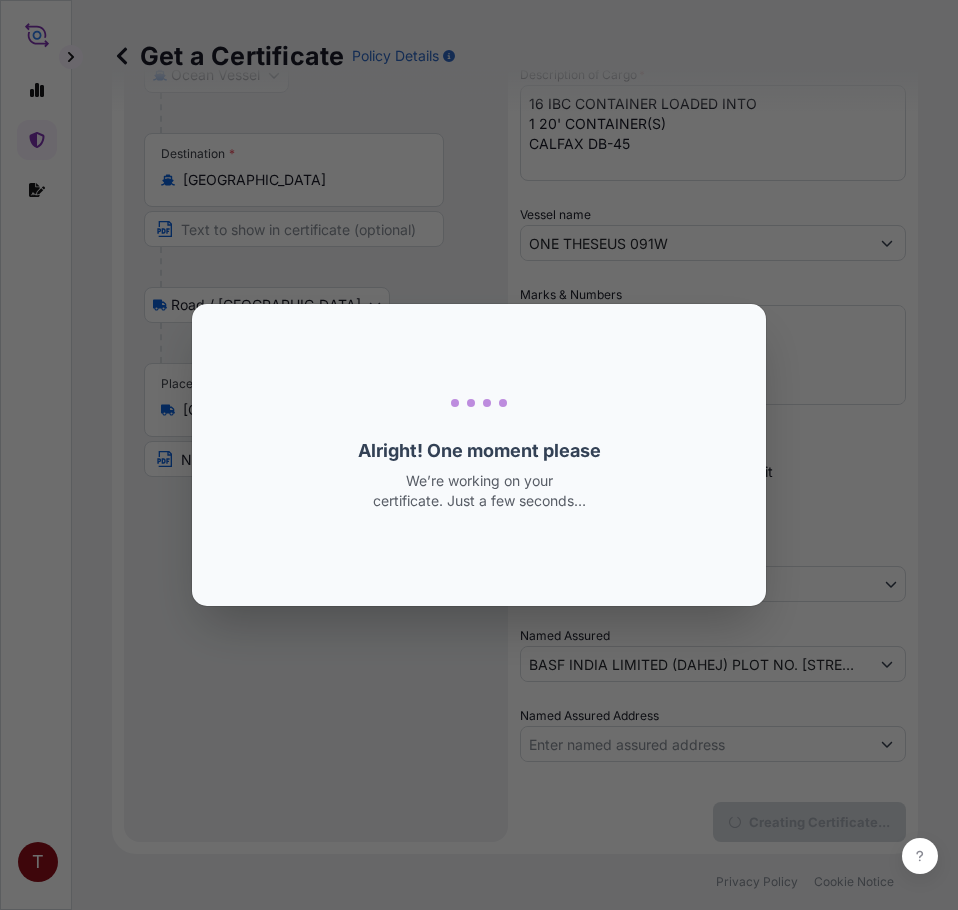 scroll, scrollTop: 0, scrollLeft: 0, axis: both 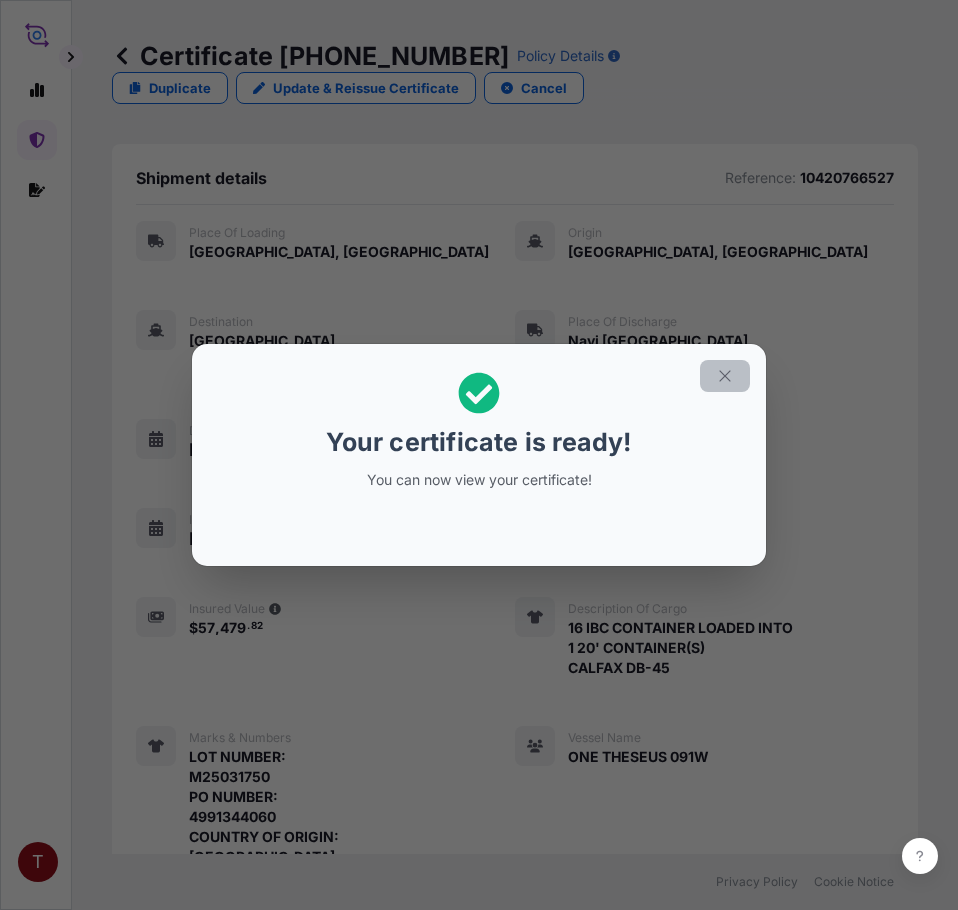 click 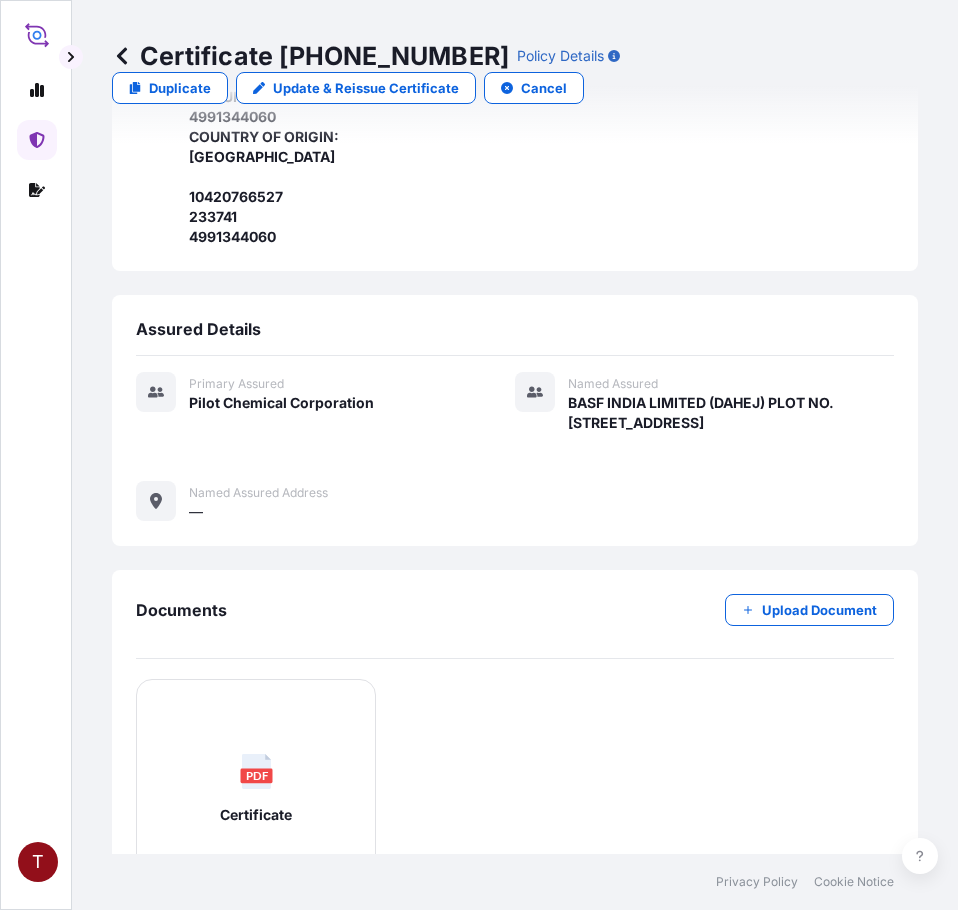 scroll, scrollTop: 914, scrollLeft: 0, axis: vertical 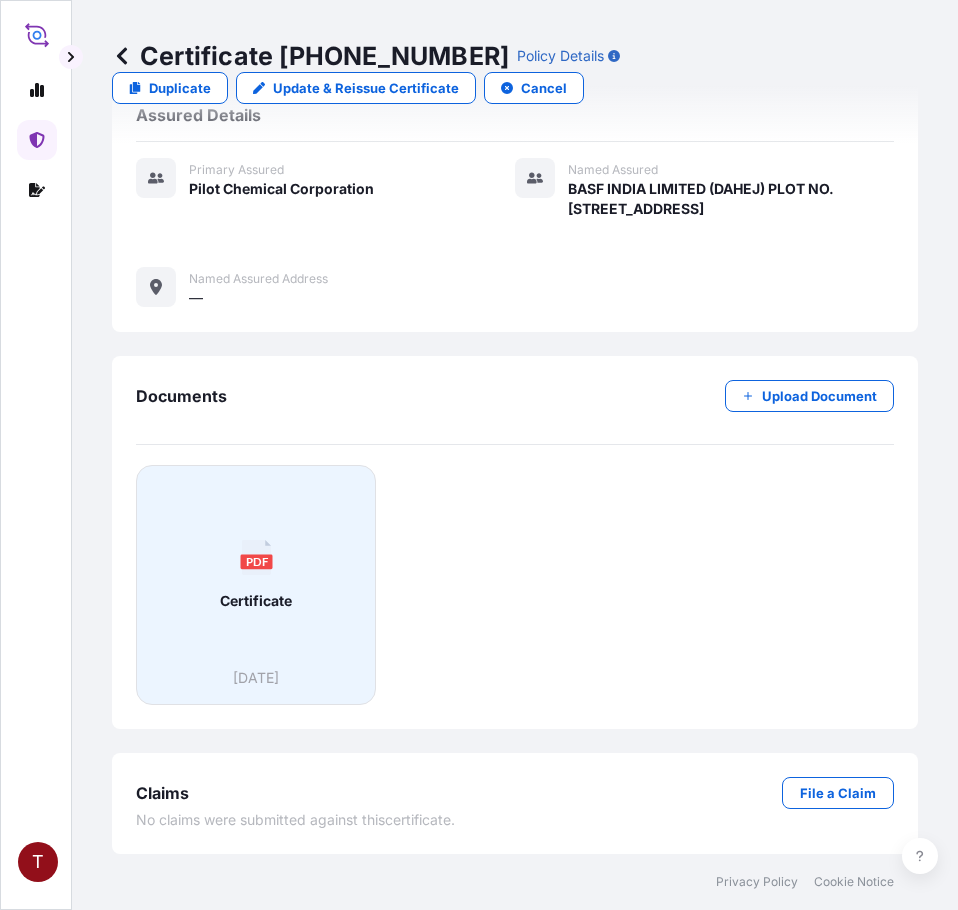 click on "PDF Certificate" at bounding box center (256, 575) 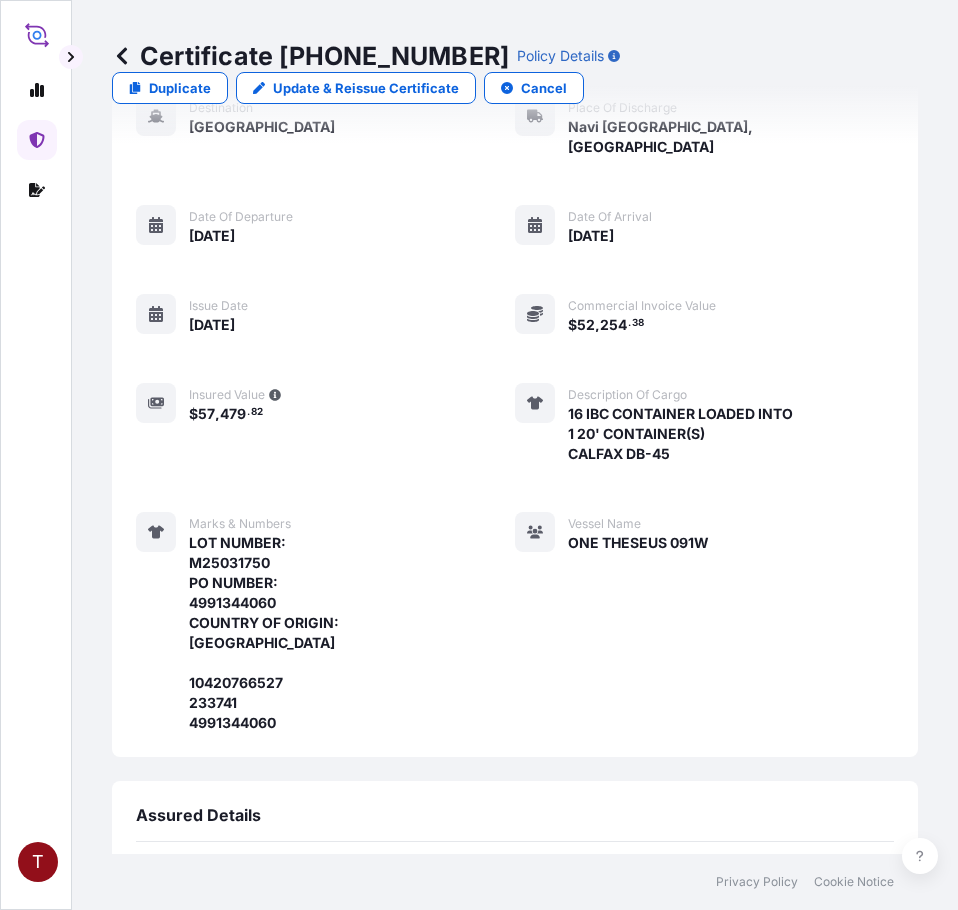 scroll, scrollTop: 114, scrollLeft: 0, axis: vertical 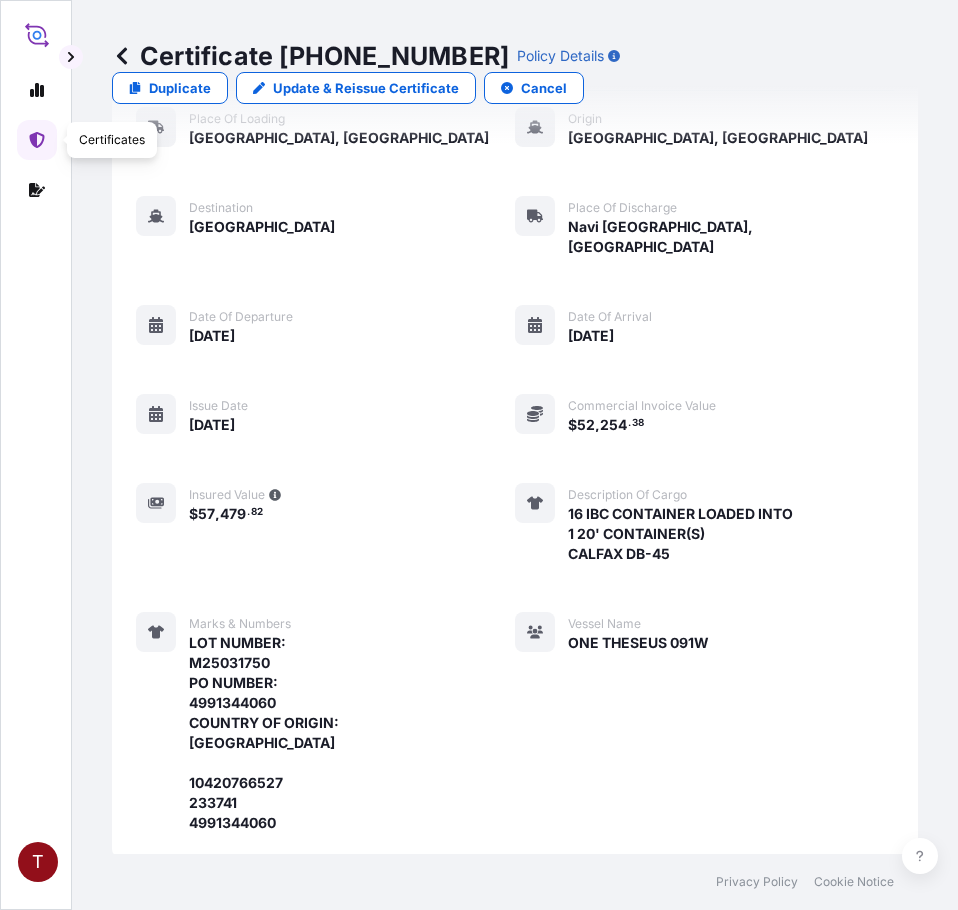 click 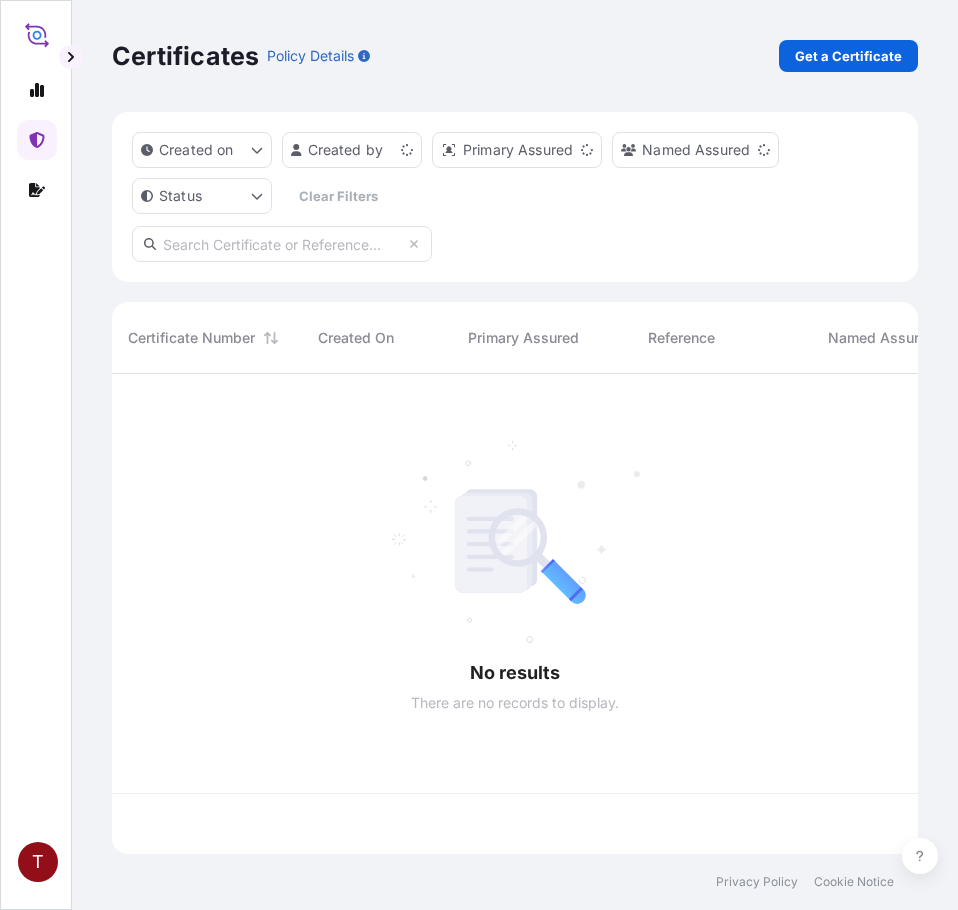 scroll, scrollTop: 0, scrollLeft: 0, axis: both 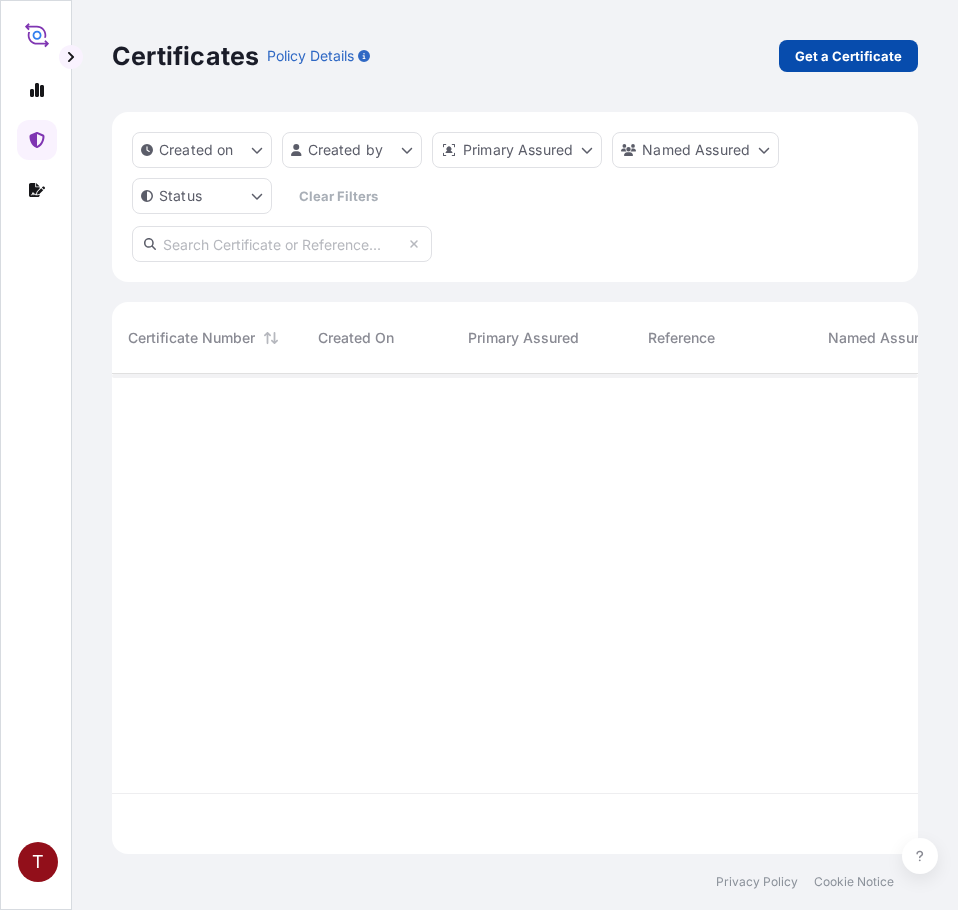 click on "Get a Certificate" at bounding box center [848, 56] 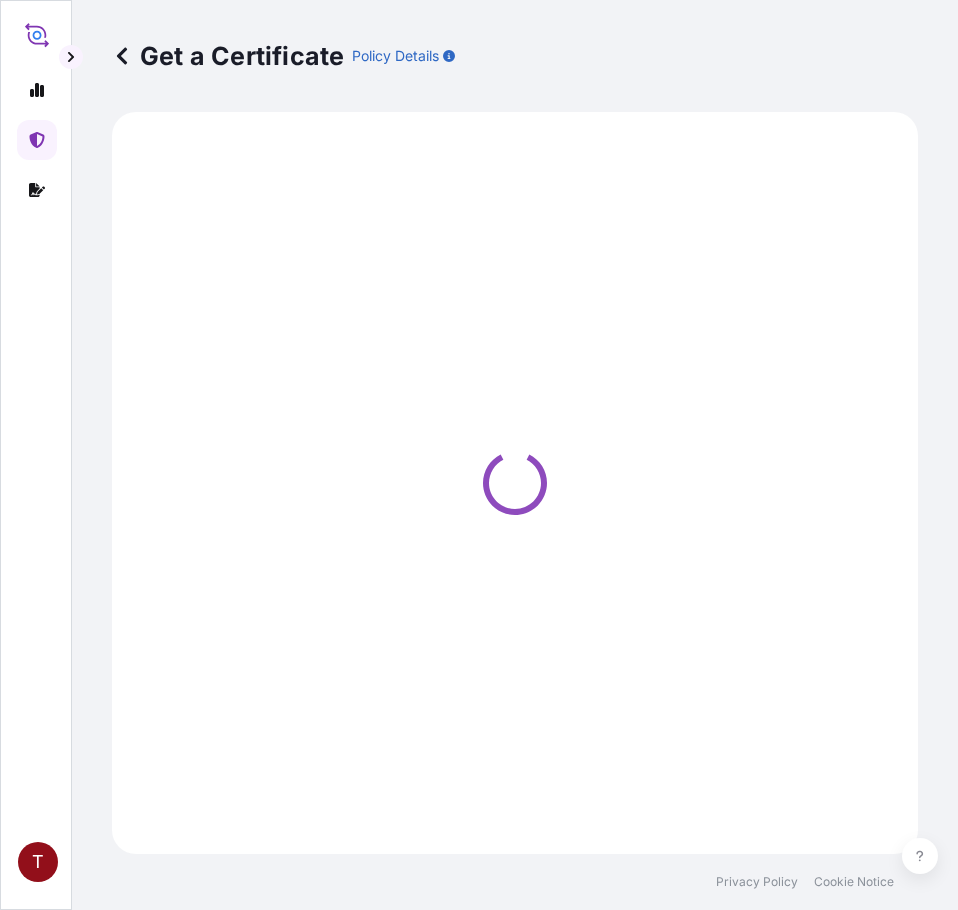 select on "Ocean Vessel" 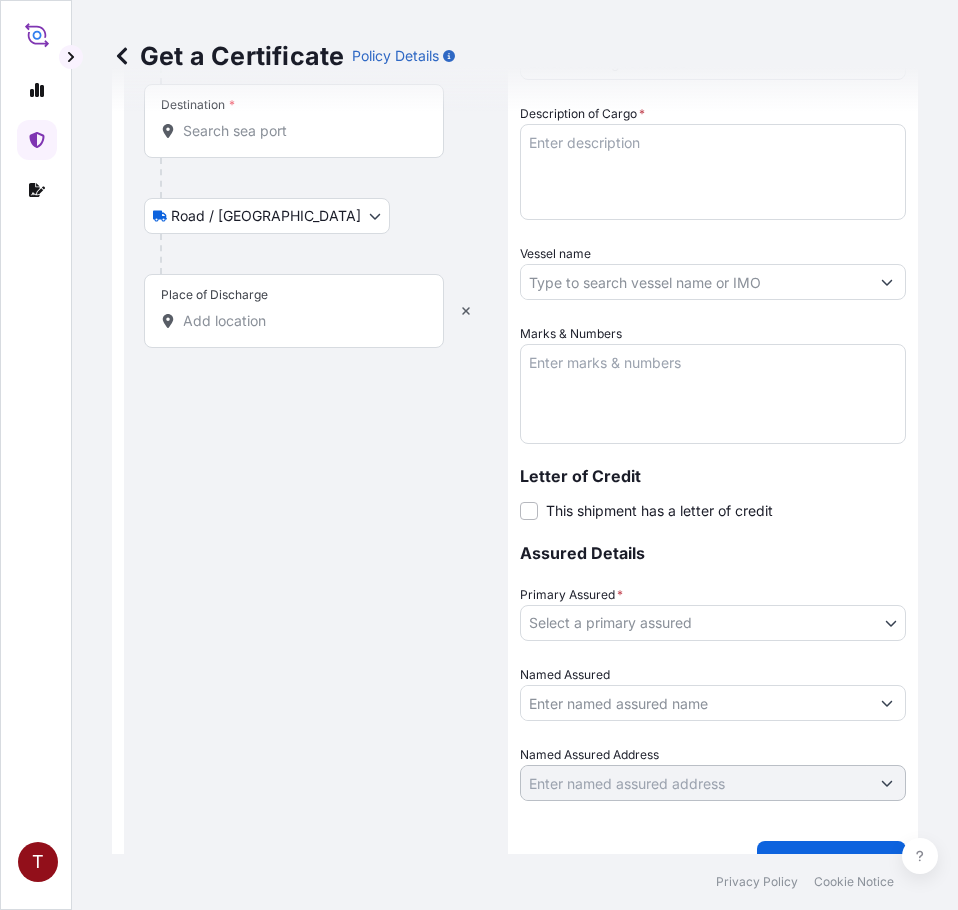 scroll, scrollTop: 539, scrollLeft: 0, axis: vertical 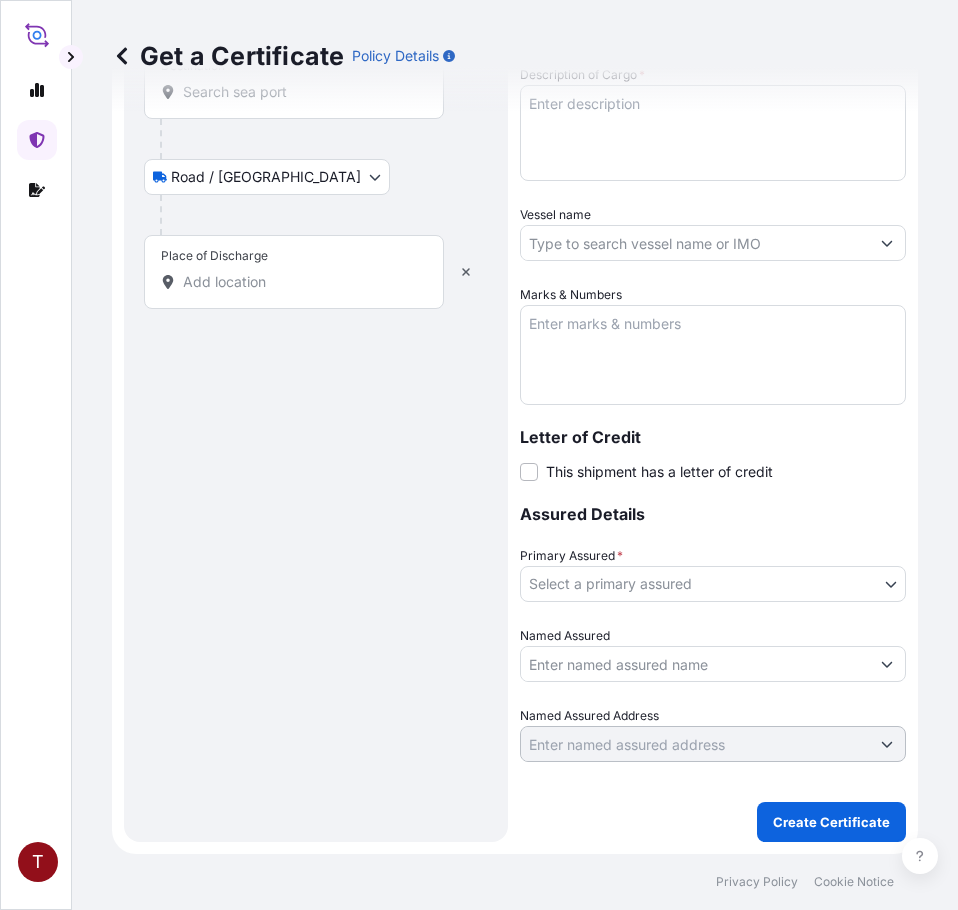 click on "Place of Discharge" at bounding box center [301, 282] 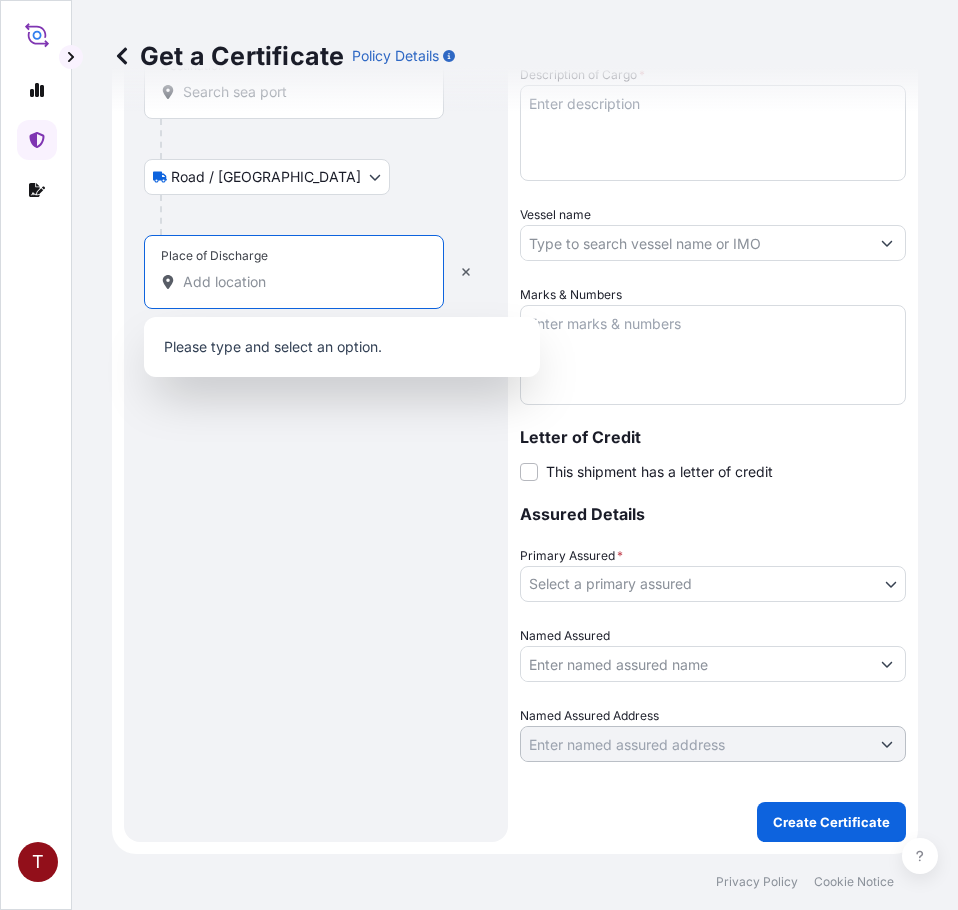 paste on "PORT KELANG, MALAYSIA" 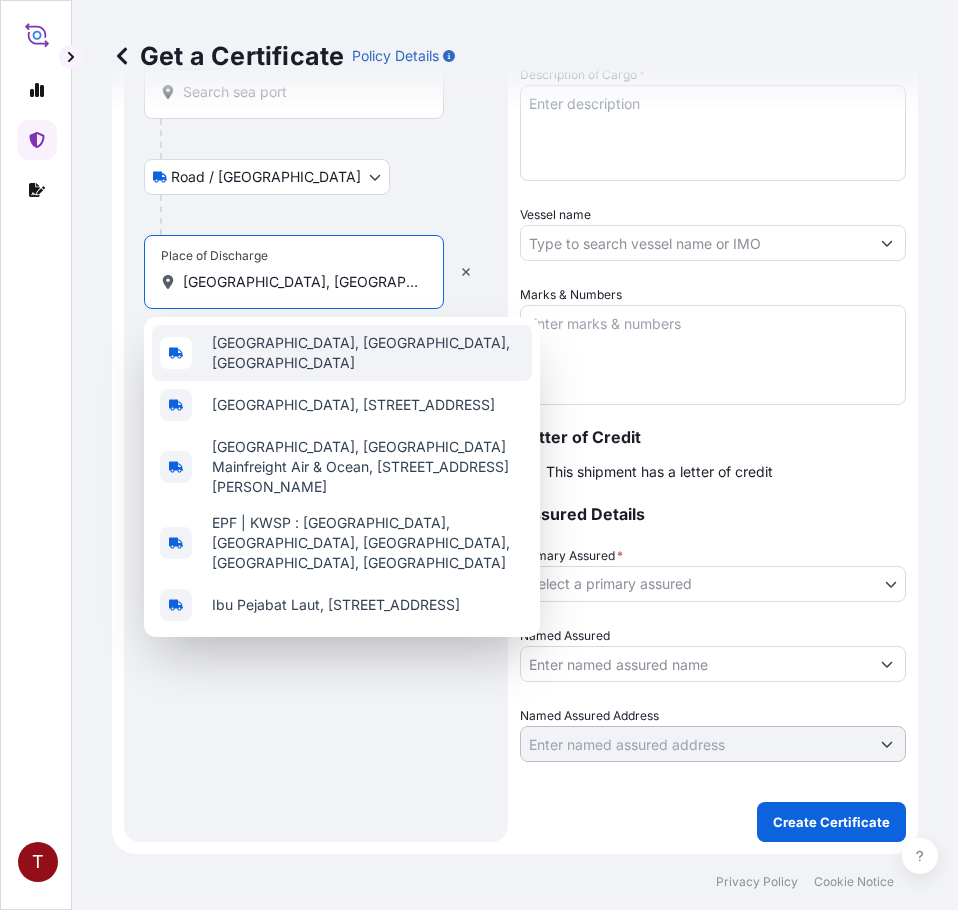 click on "Port Klang, Selangor, Malaysia" at bounding box center [368, 353] 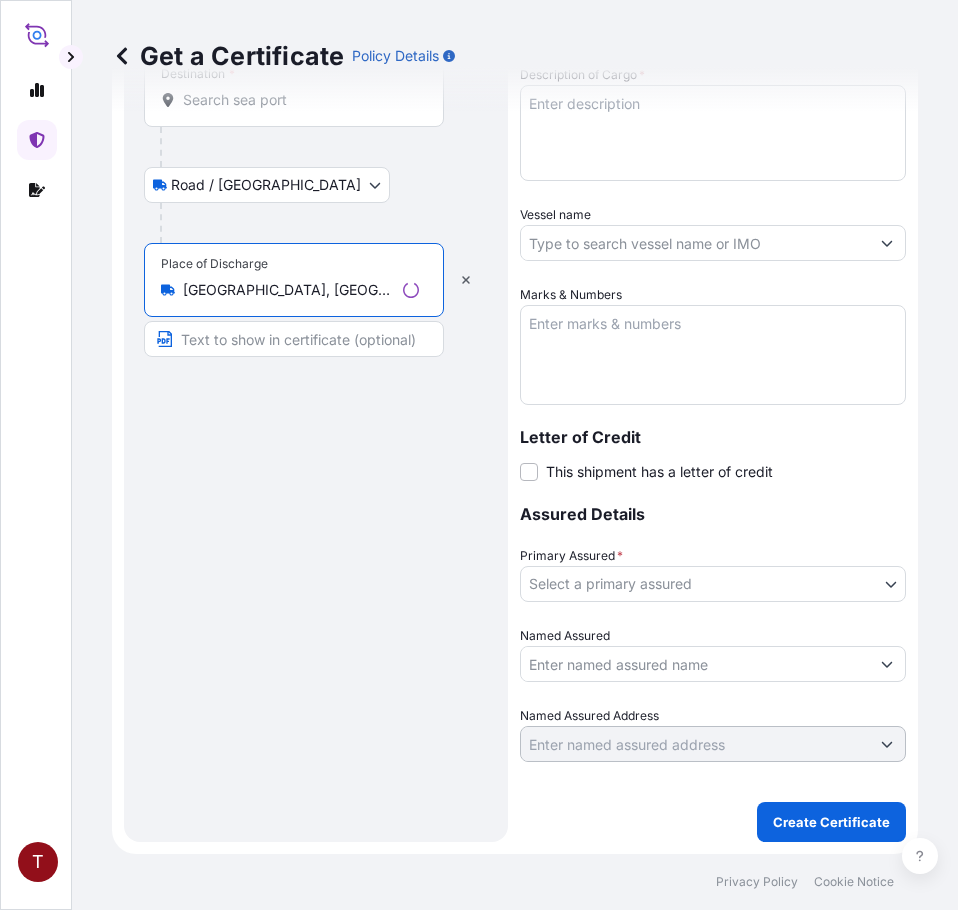 type on "Port Klang, Selangor, Malaysia" 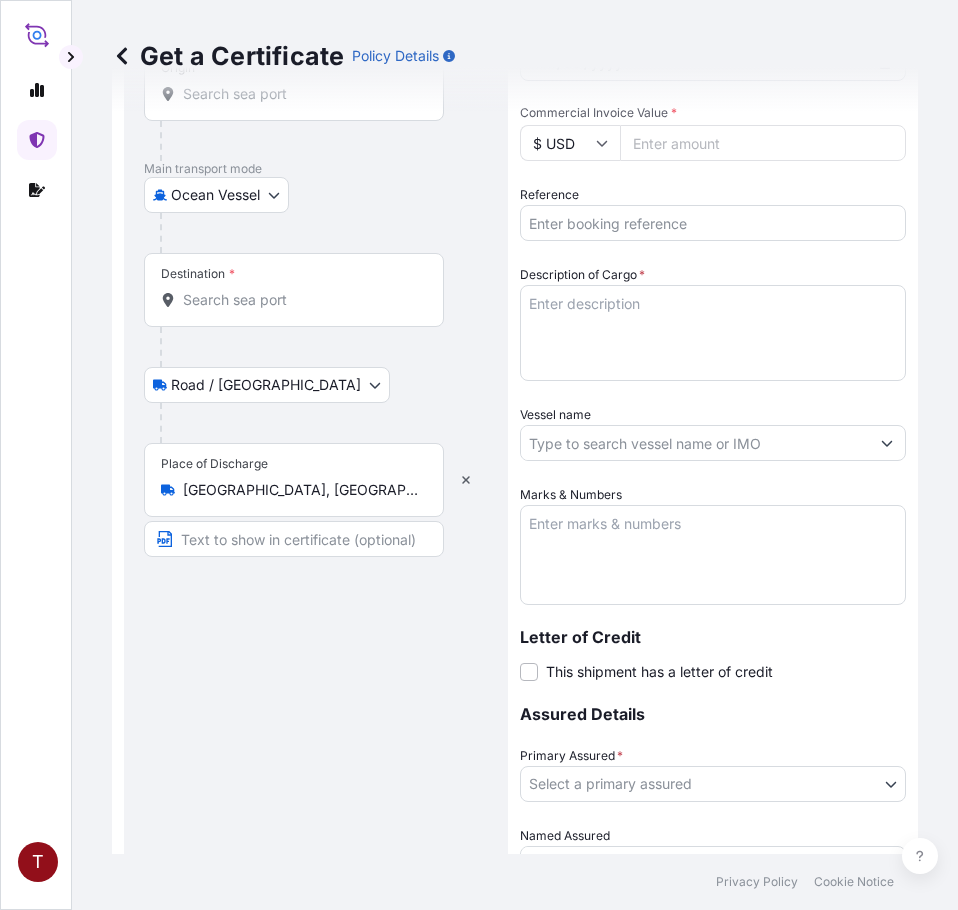 scroll, scrollTop: 439, scrollLeft: 0, axis: vertical 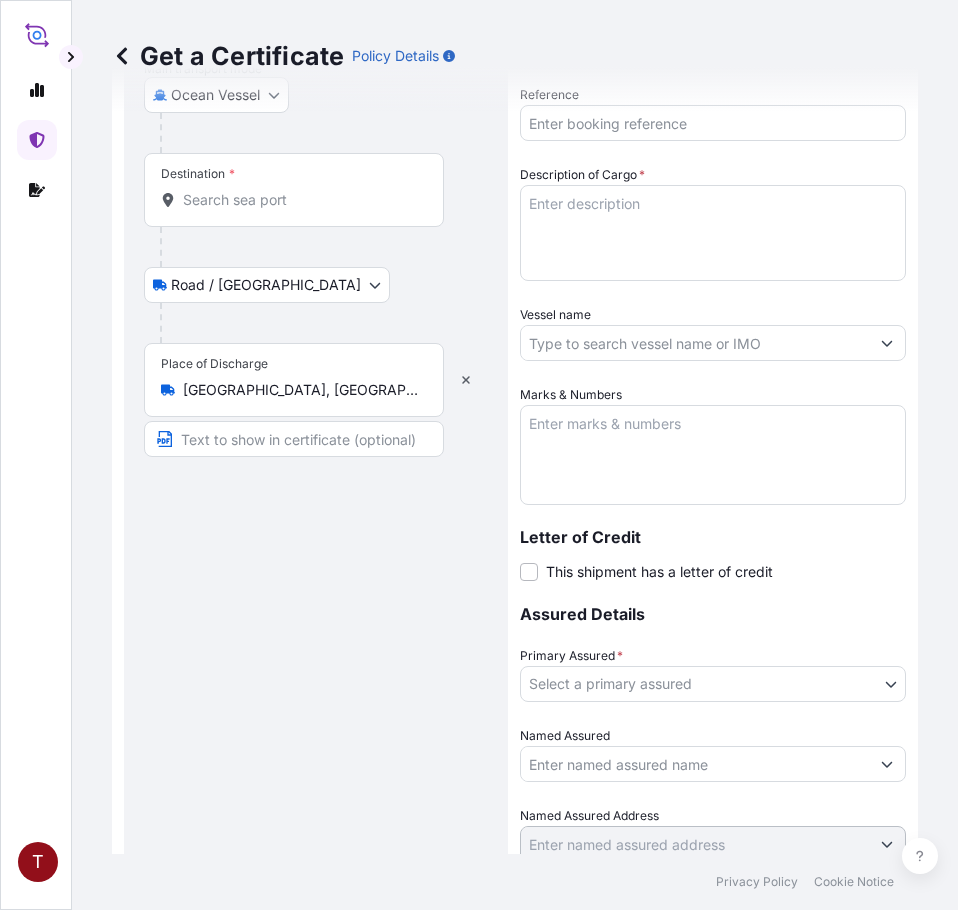 click on "Destination *" at bounding box center [301, 200] 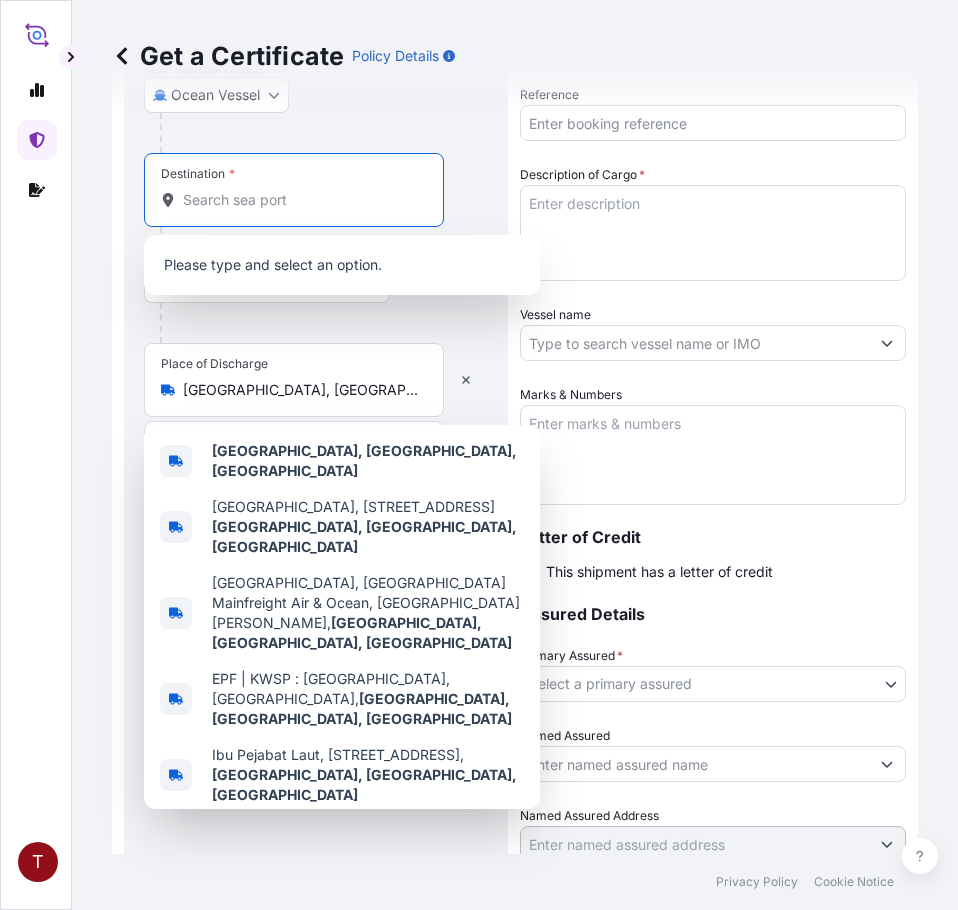 paste on "MALAYSIA" 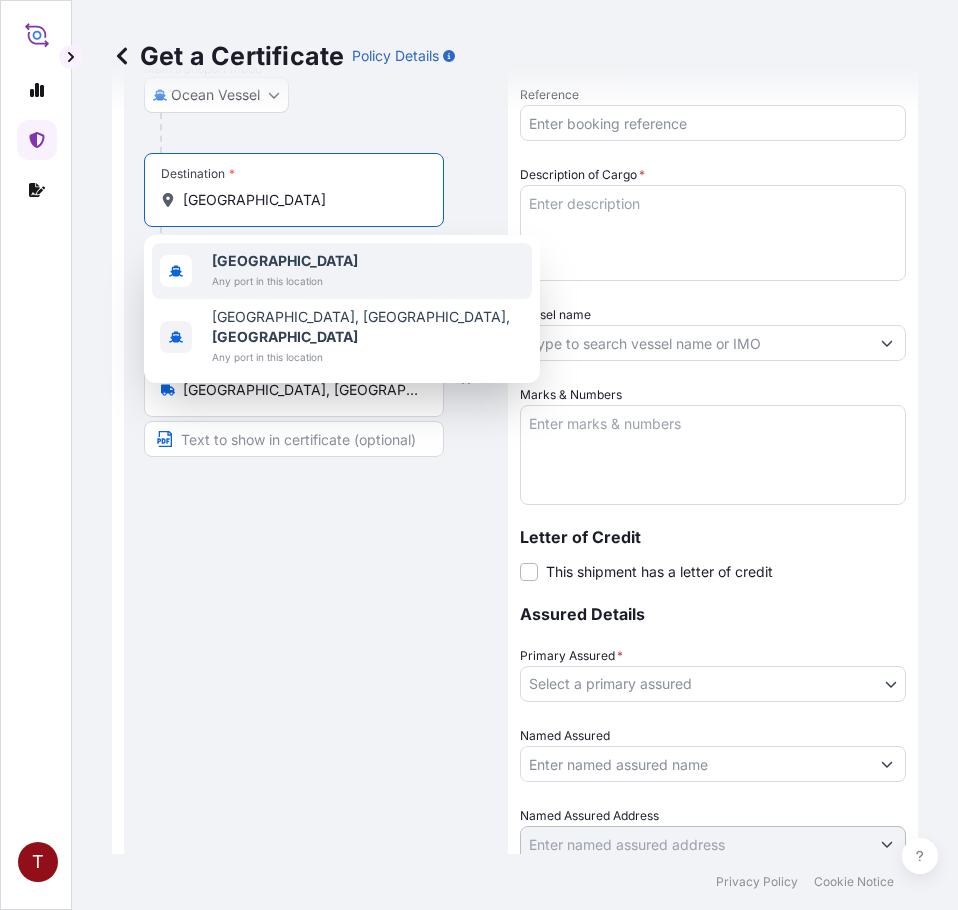 click on "Malaysia" at bounding box center [285, 260] 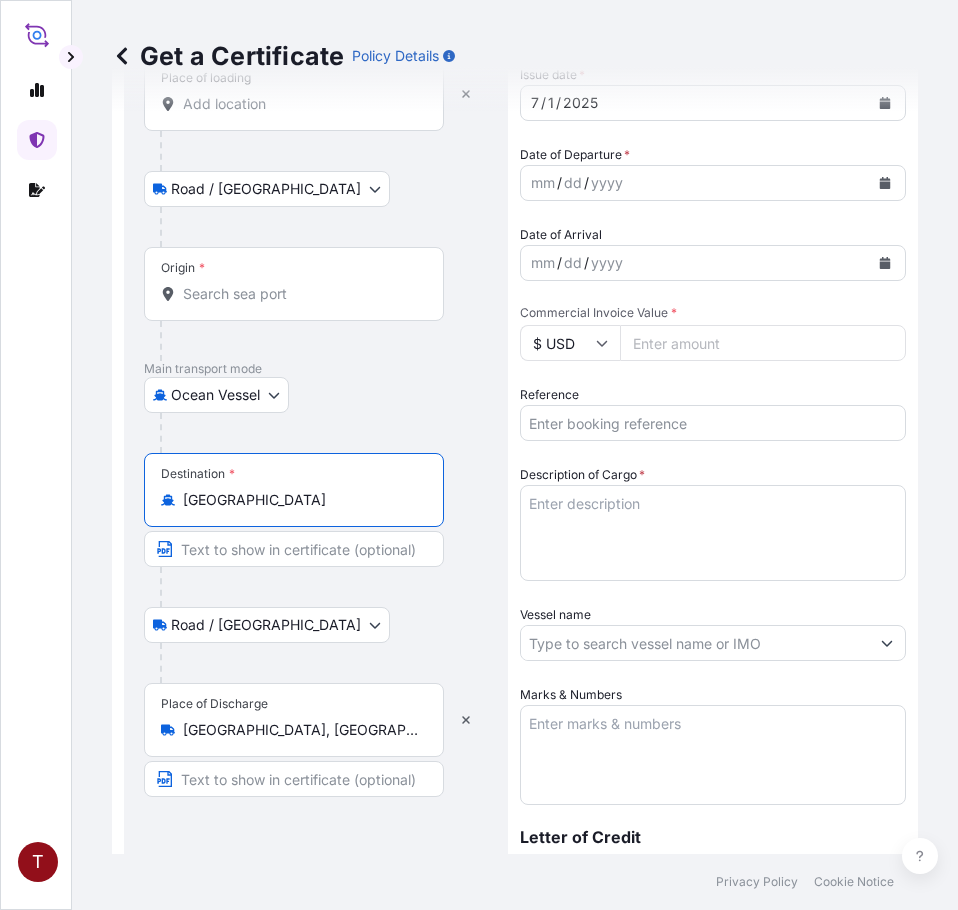 scroll, scrollTop: 239, scrollLeft: 0, axis: vertical 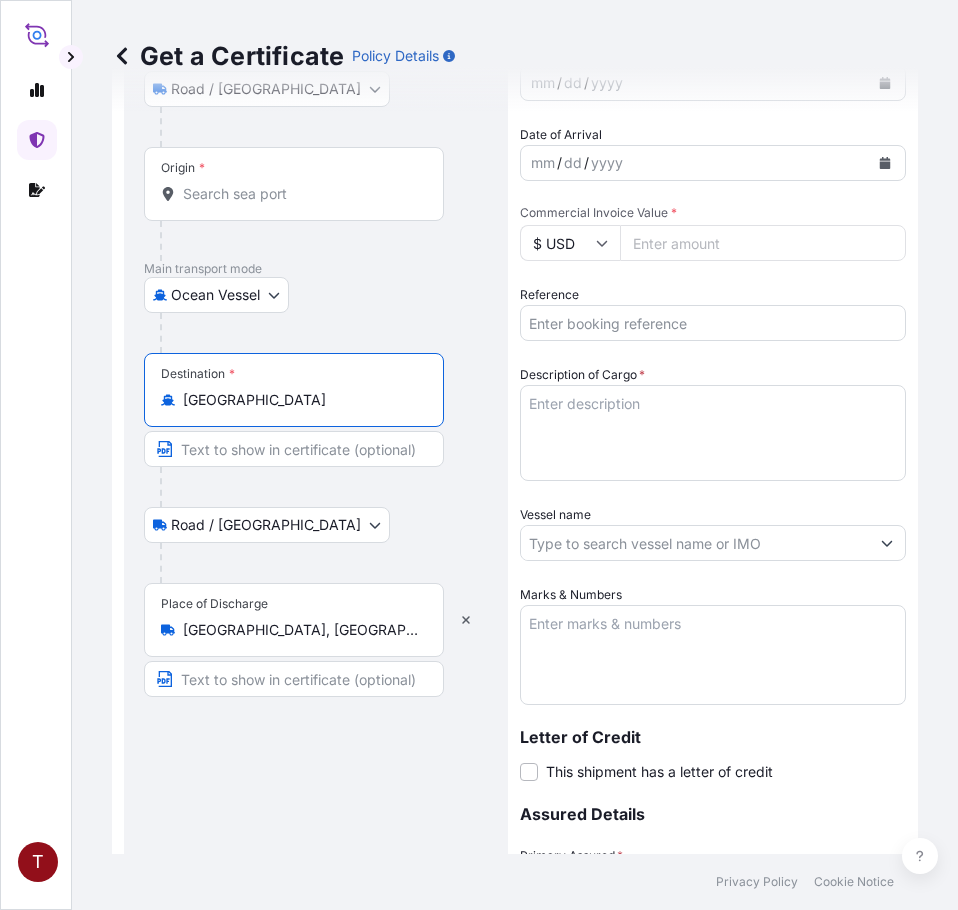 type on "Malaysia" 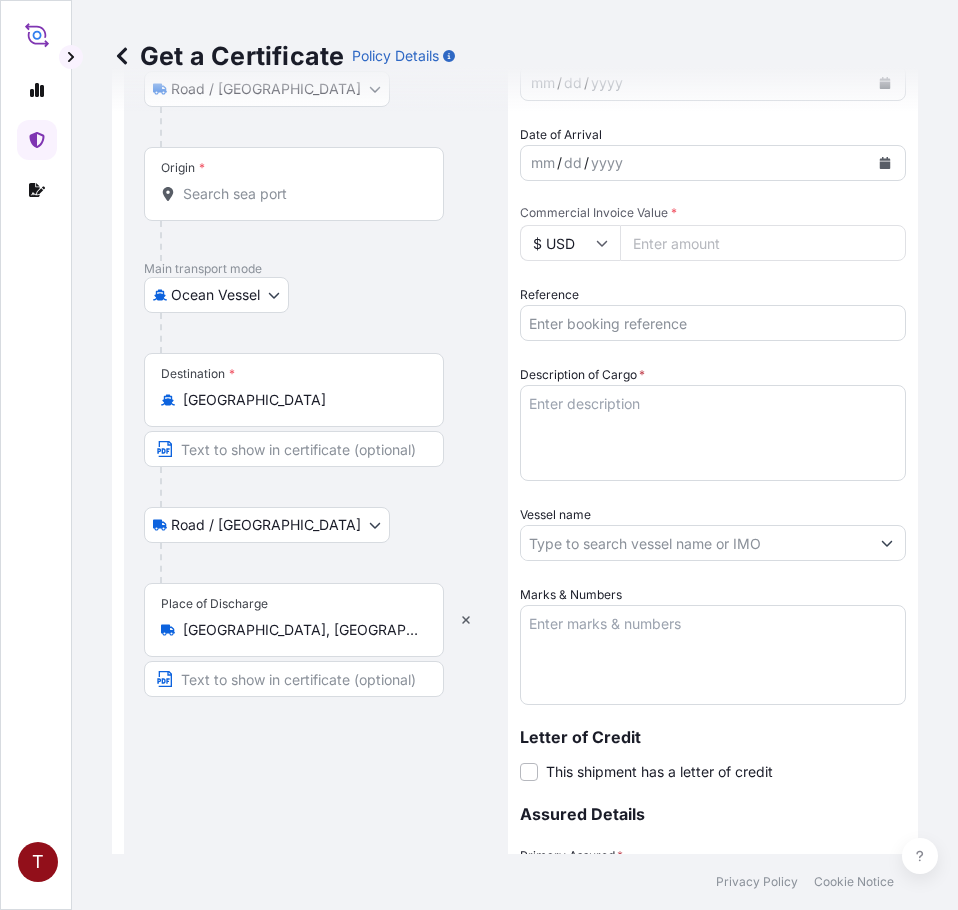 click on "Origin *" at bounding box center (301, 194) 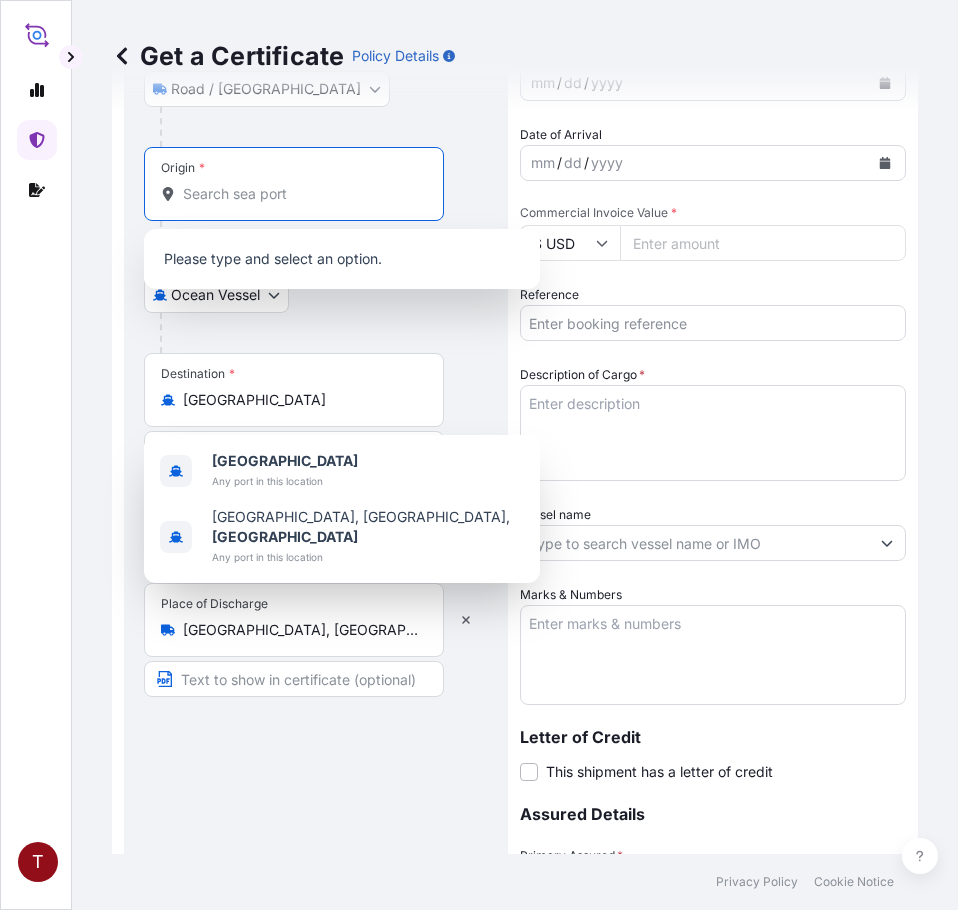 paste on "CINCINNATI" 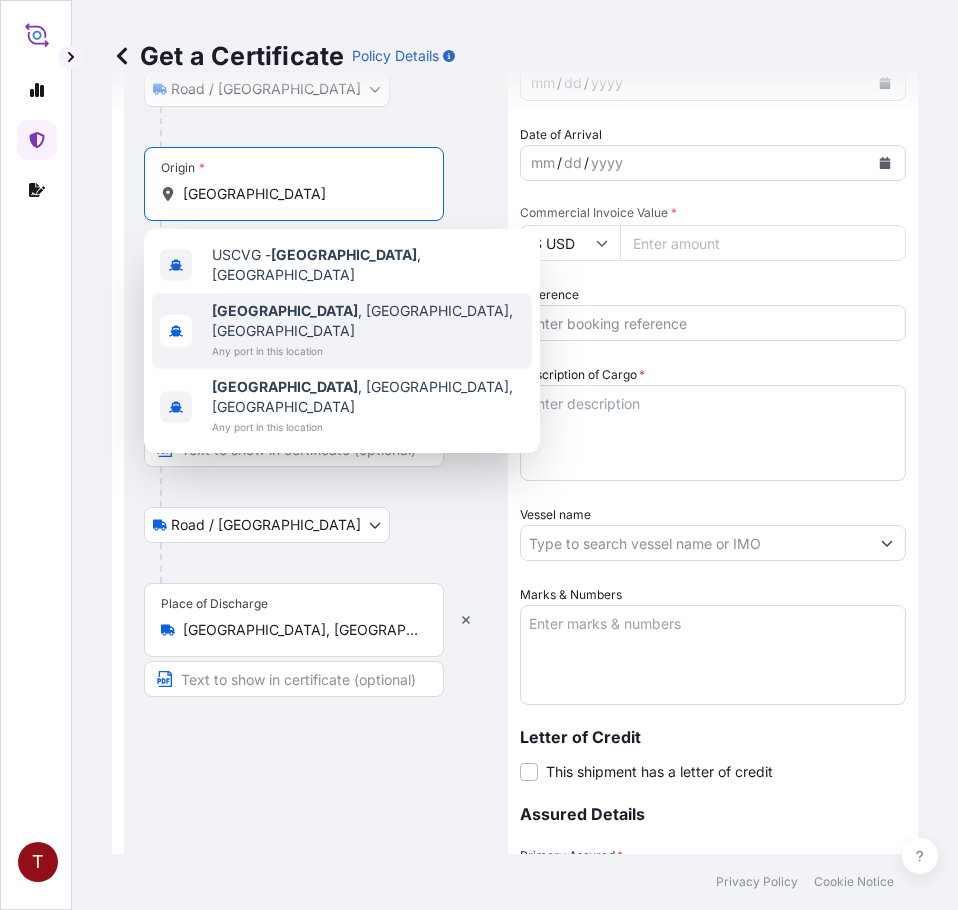 click on "Any port in this location" at bounding box center (368, 351) 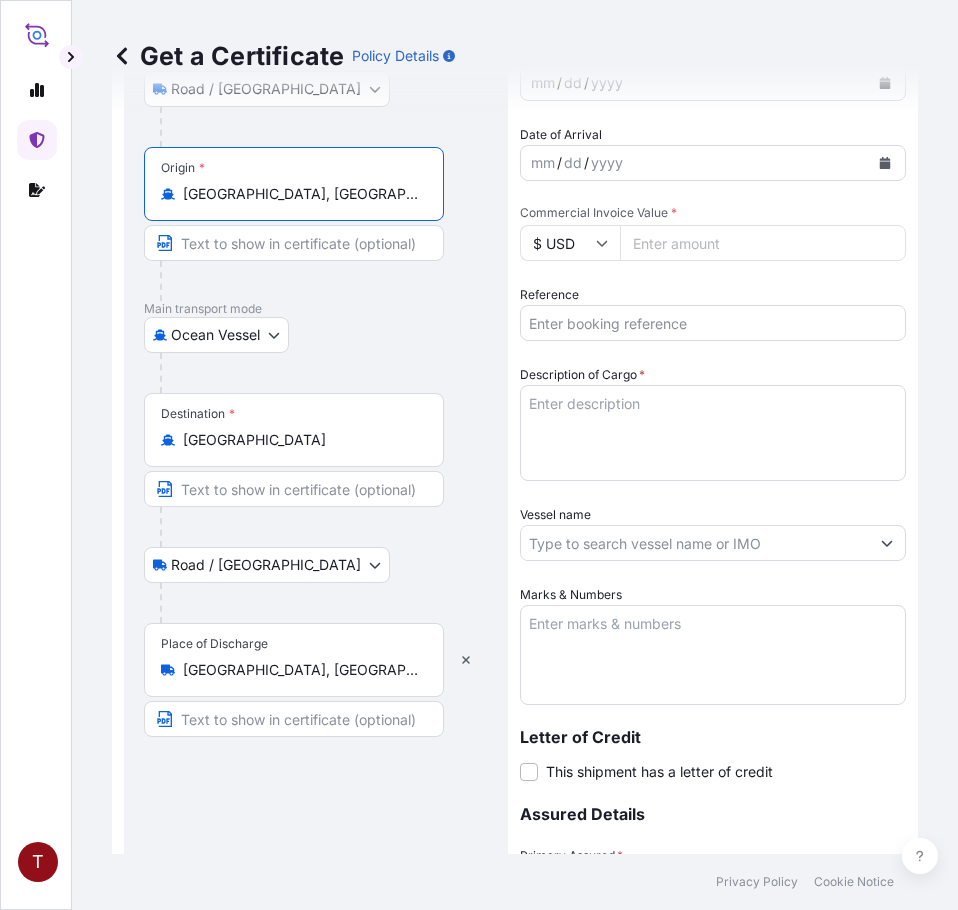 click on "Cincinnati, OH, USA" at bounding box center (301, 194) 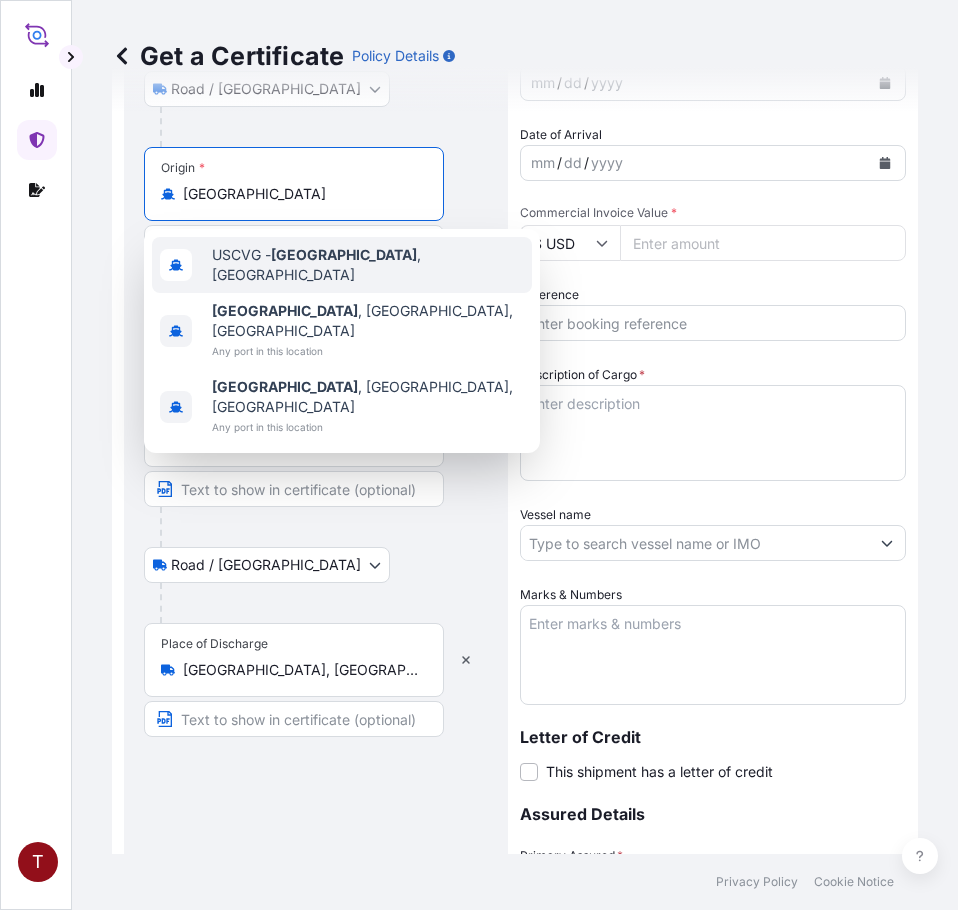 click on "USCVG -  Cincinnati , United States" at bounding box center [368, 265] 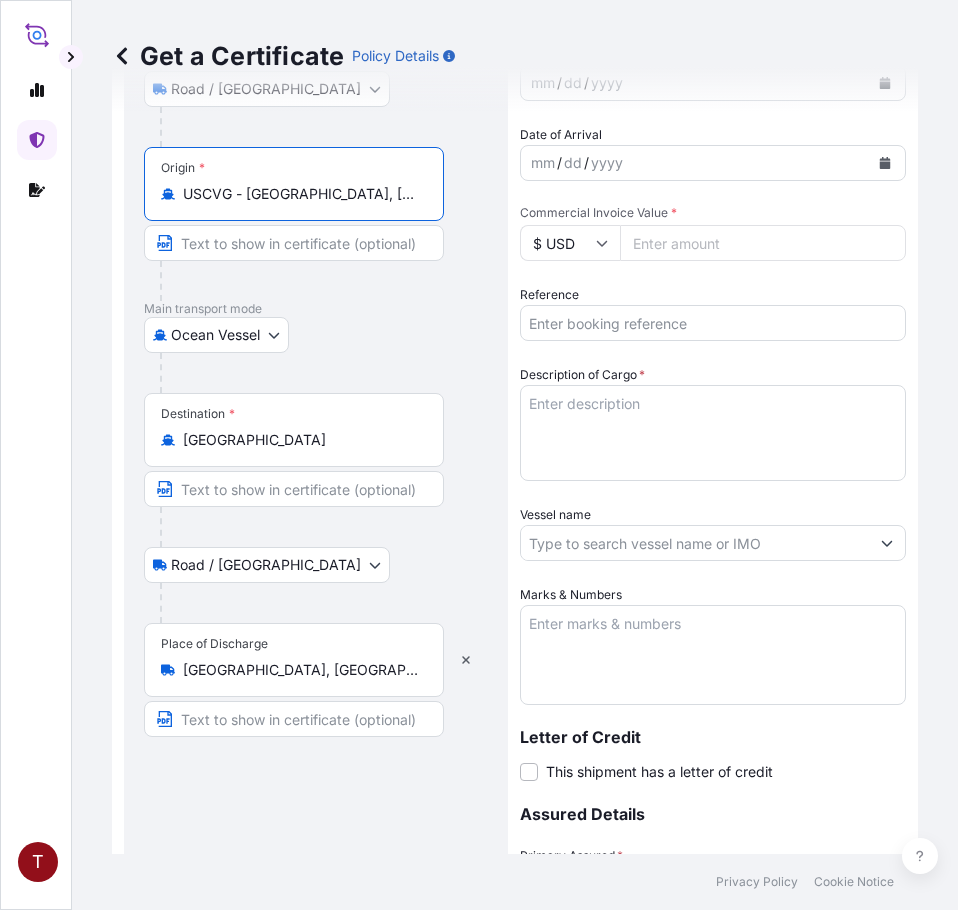 type on "USCVG - Cincinnati, United States" 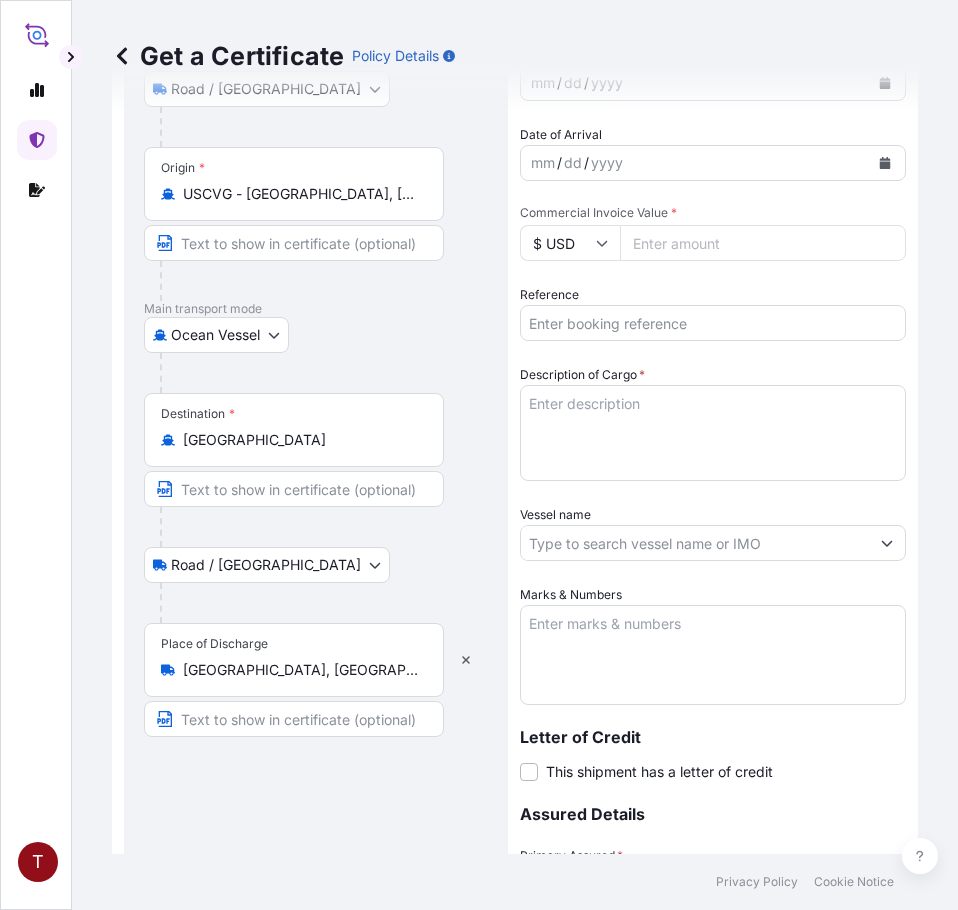 scroll, scrollTop: 0, scrollLeft: 0, axis: both 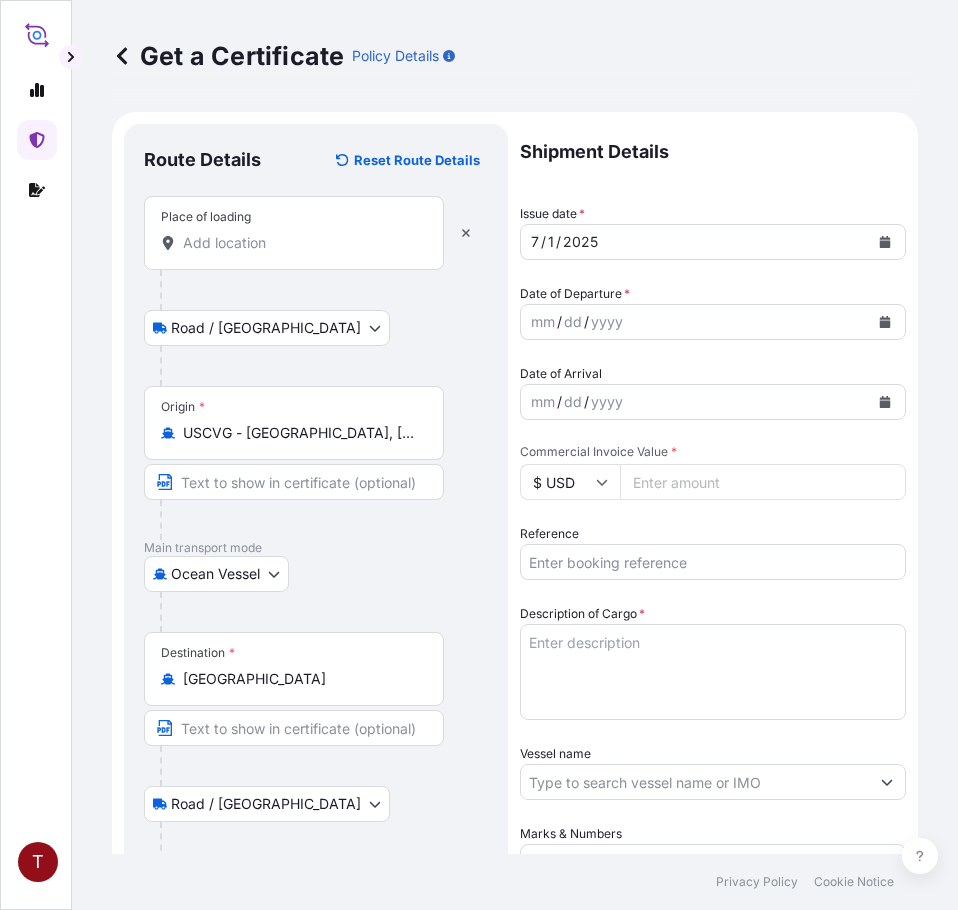 click on "Place of loading" at bounding box center (301, 243) 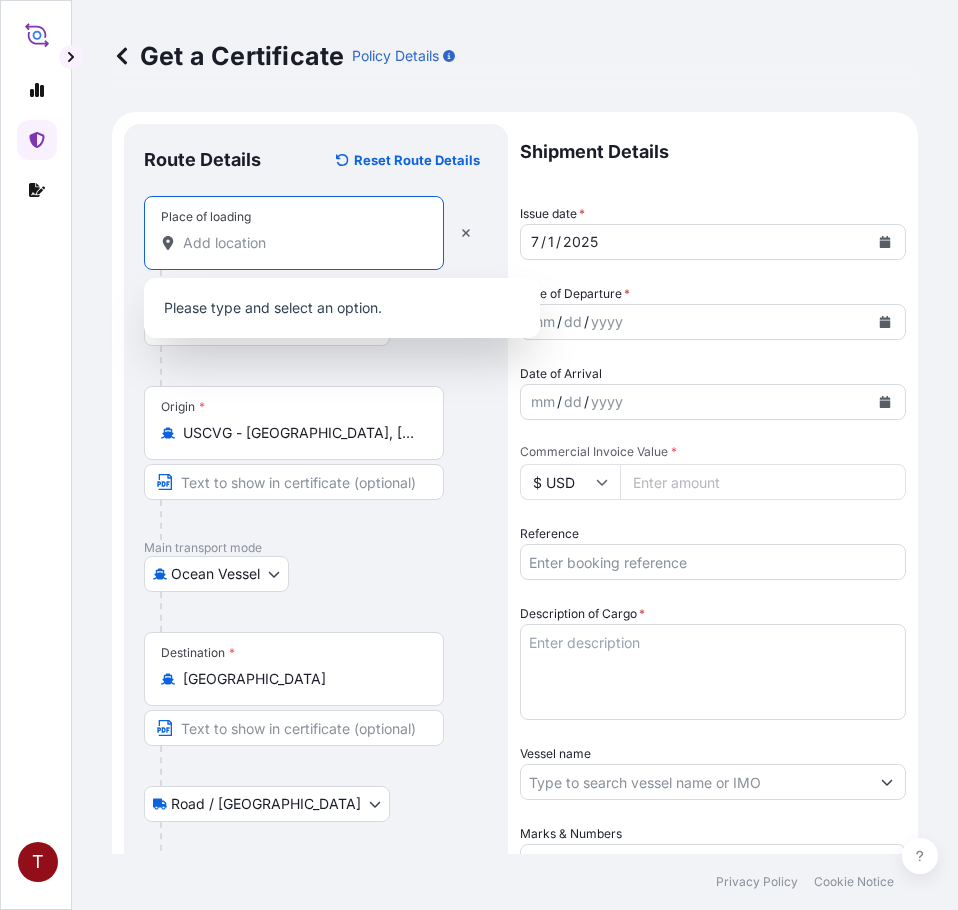 paste on "NORFOLK, VA" 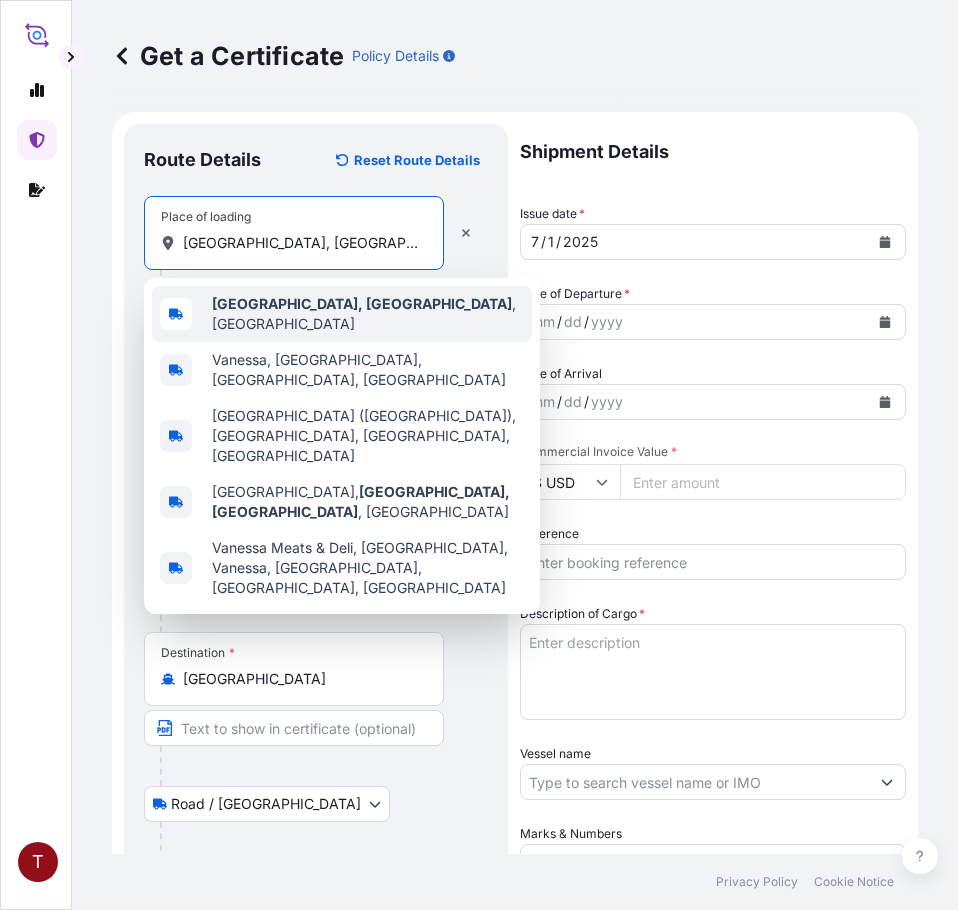 click on "Norfolk, VA , USA" at bounding box center (368, 314) 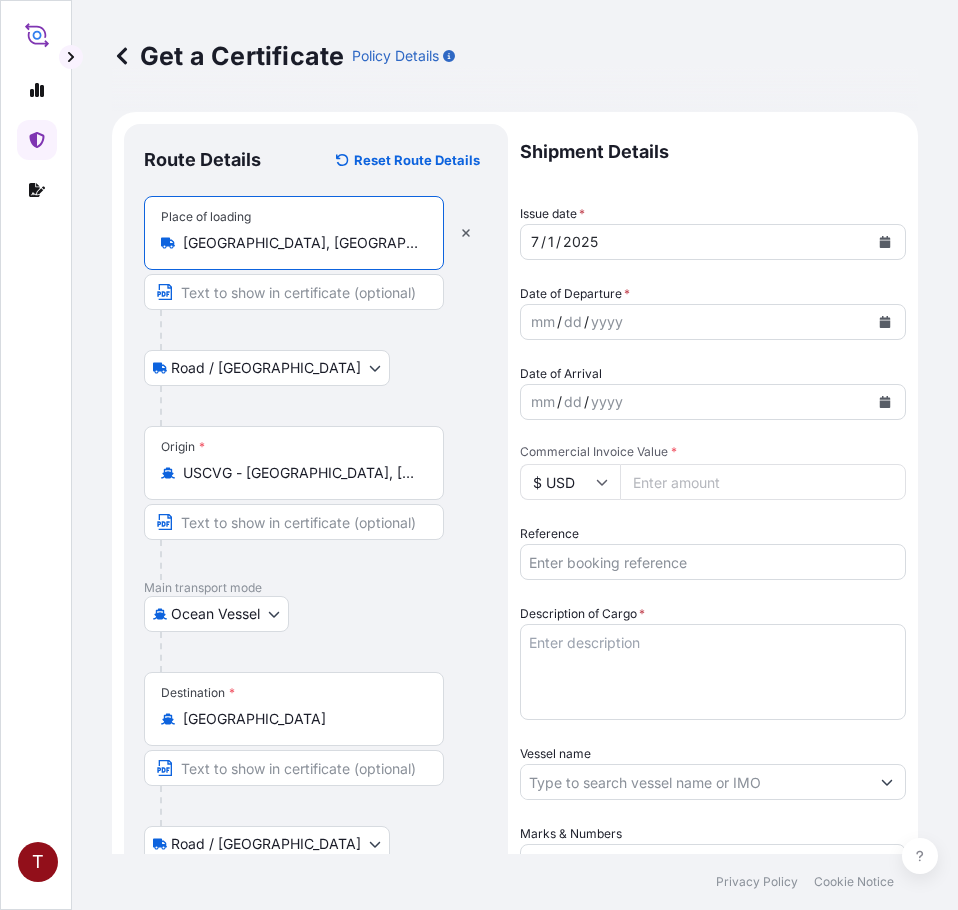 type on "Norfolk, VA, USA" 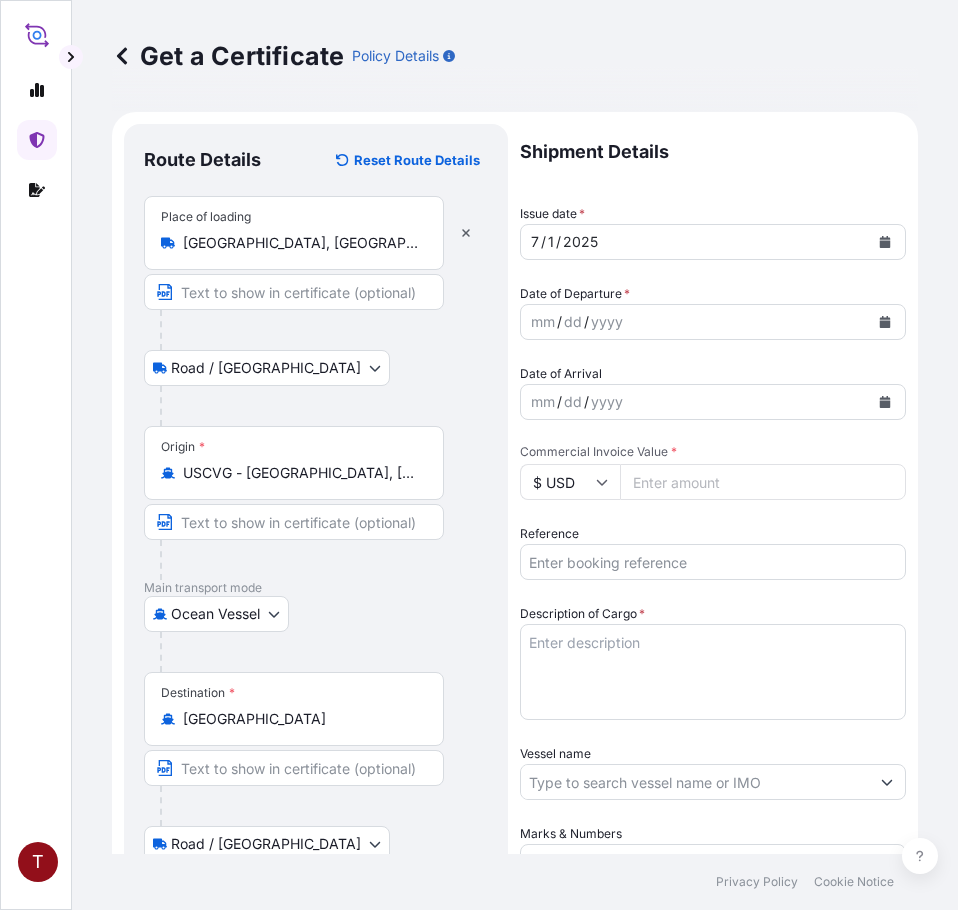 click 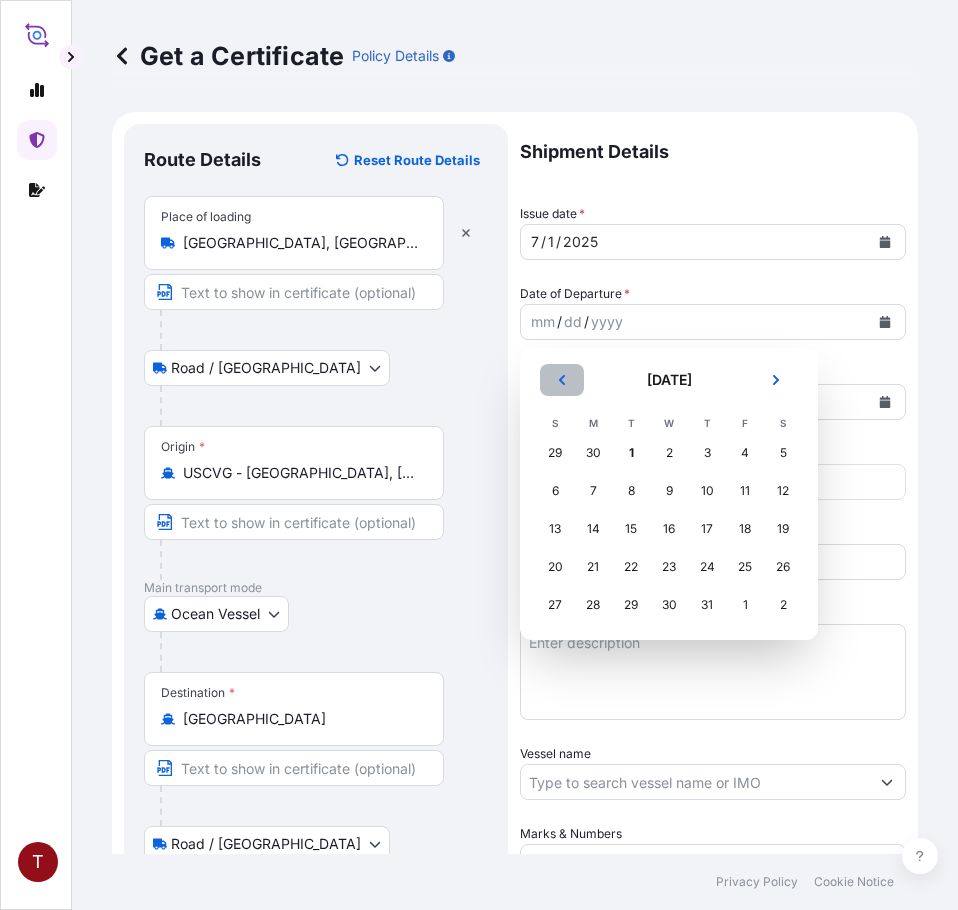 click 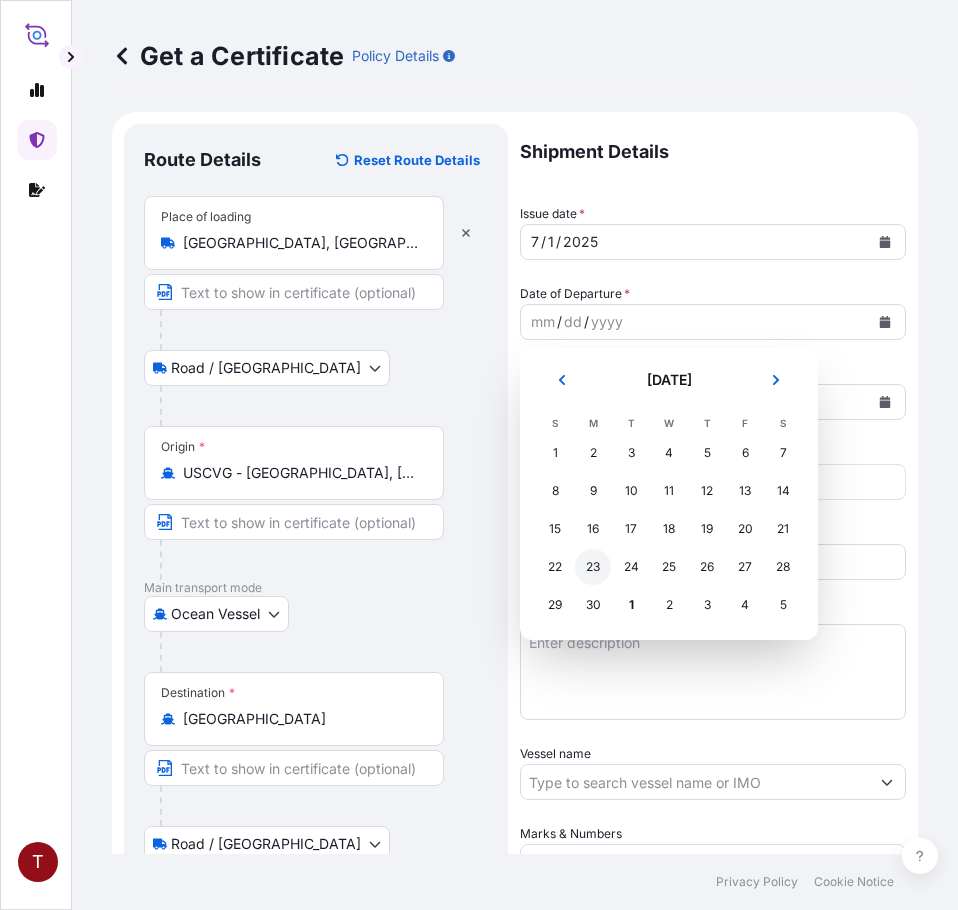 click on "23" at bounding box center (593, 567) 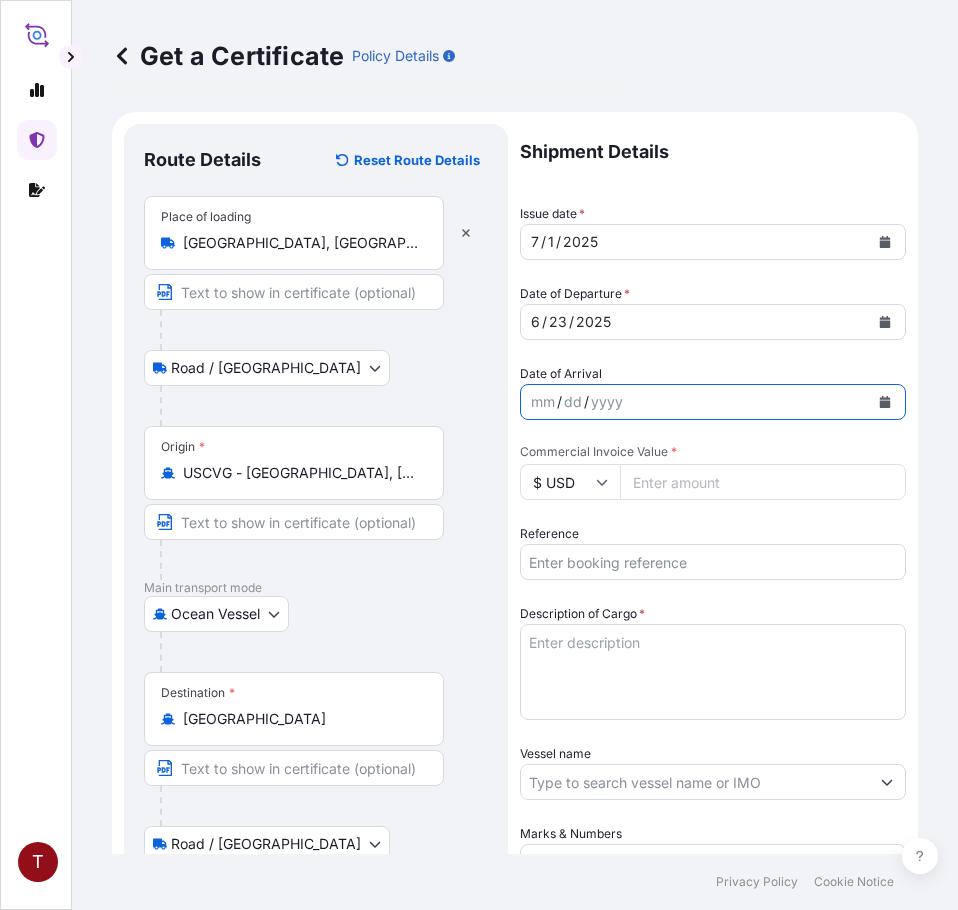 click 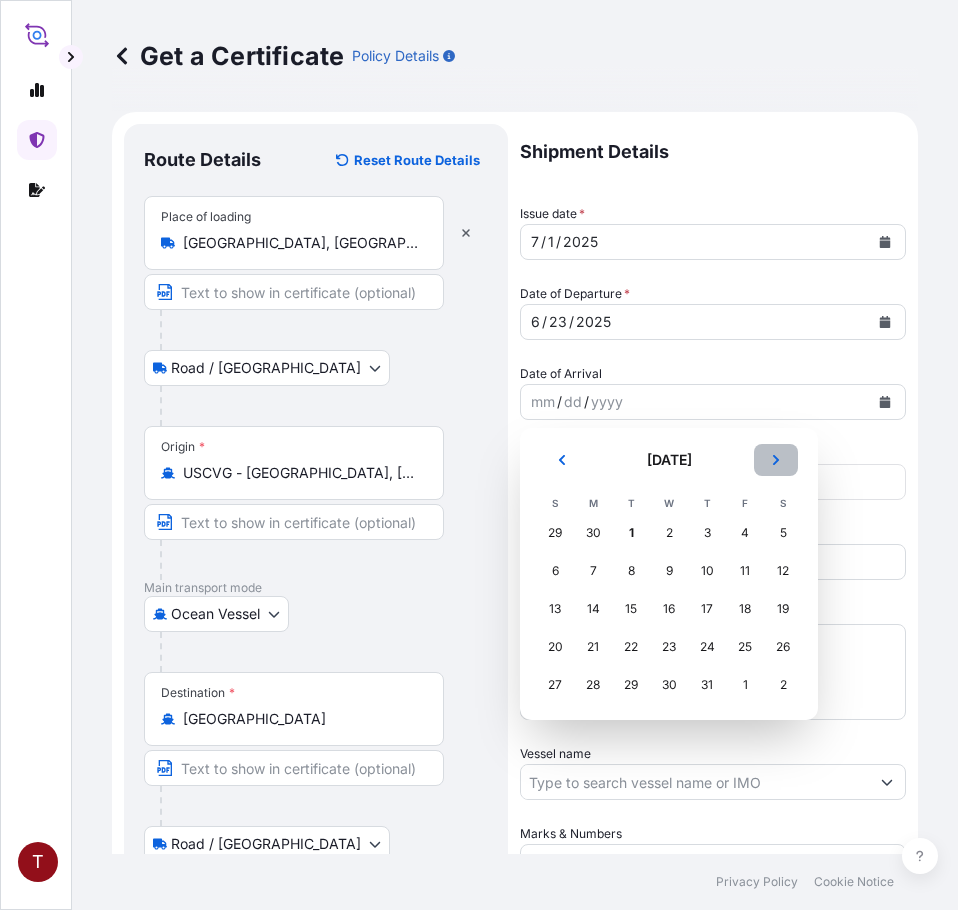 click at bounding box center [776, 460] 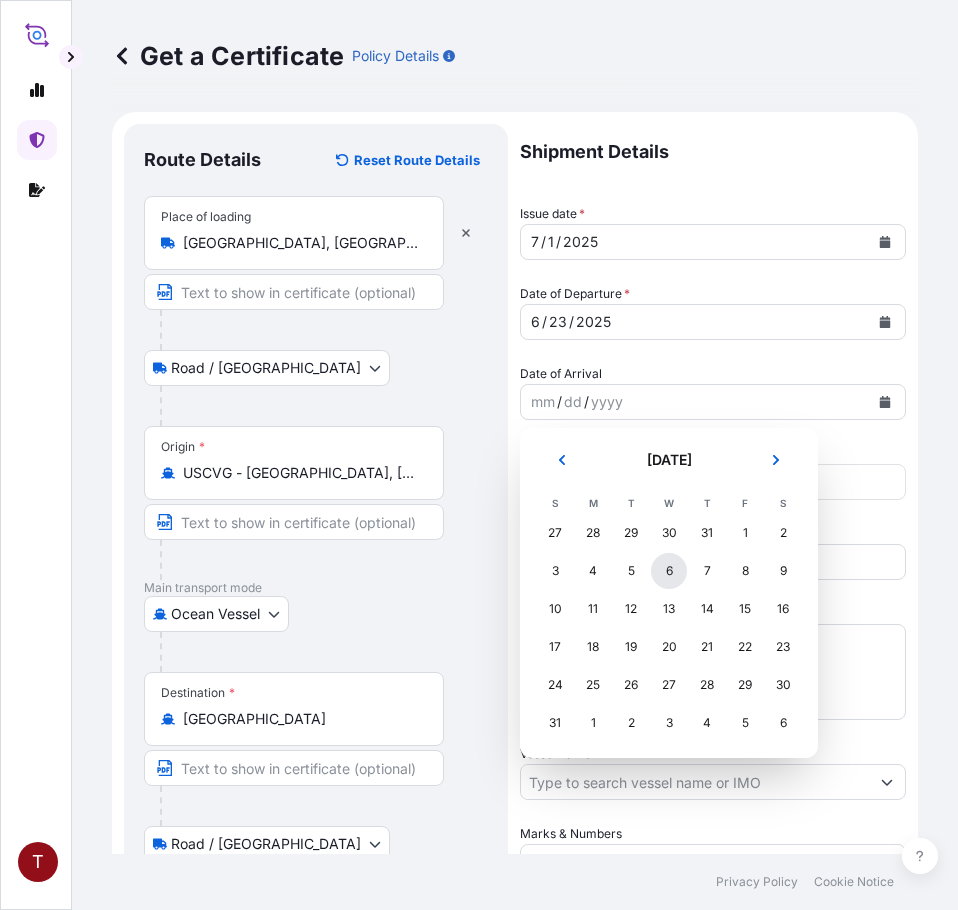 click on "6" at bounding box center [669, 571] 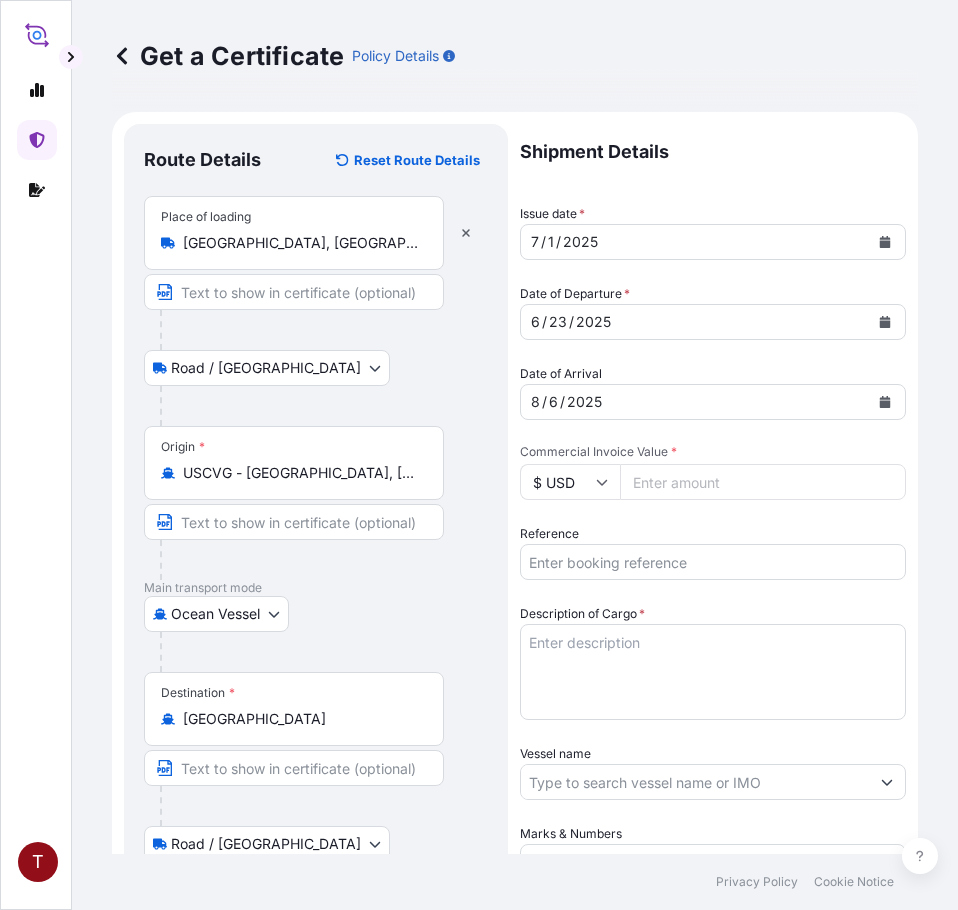 click on "Commercial Invoice Value    *" at bounding box center (763, 482) 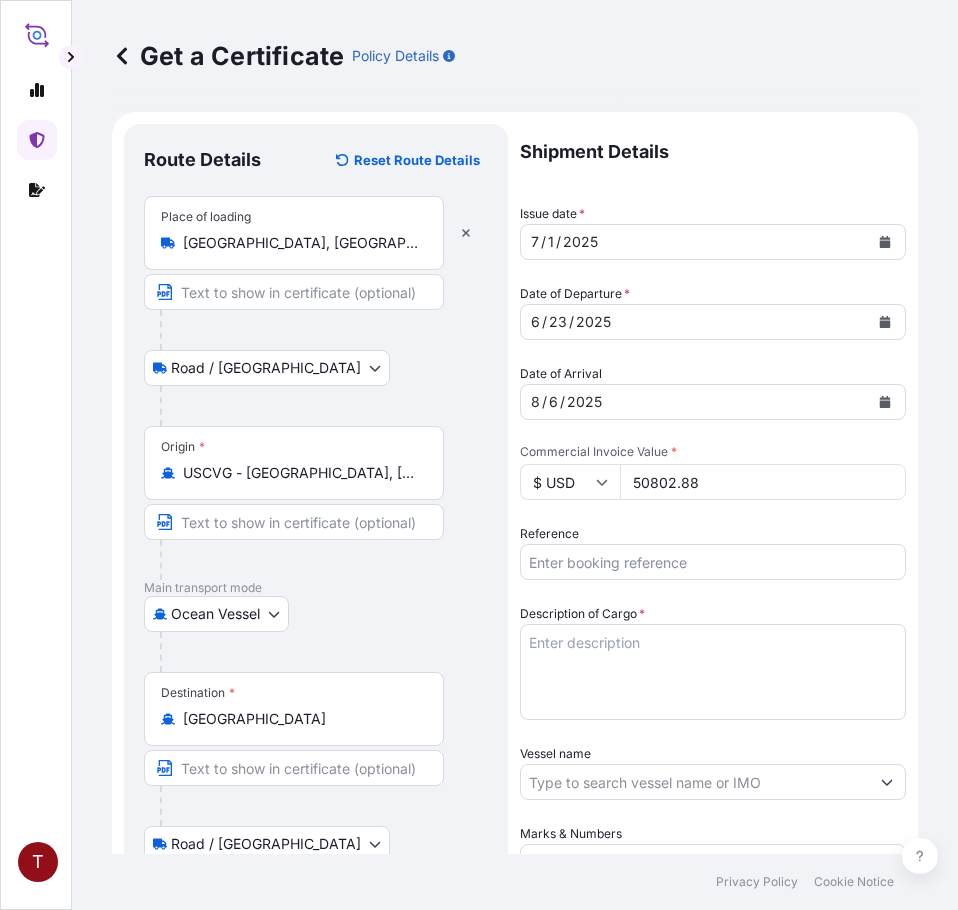 type on "50802.88" 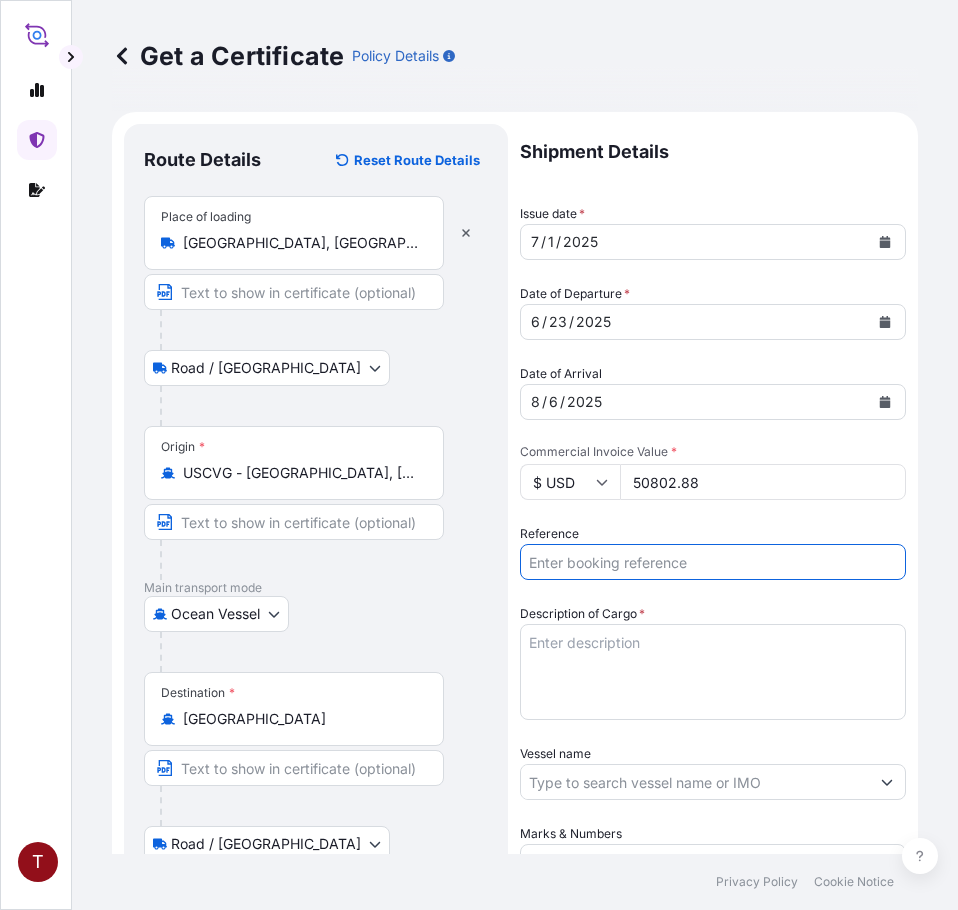 paste on "10420785907" 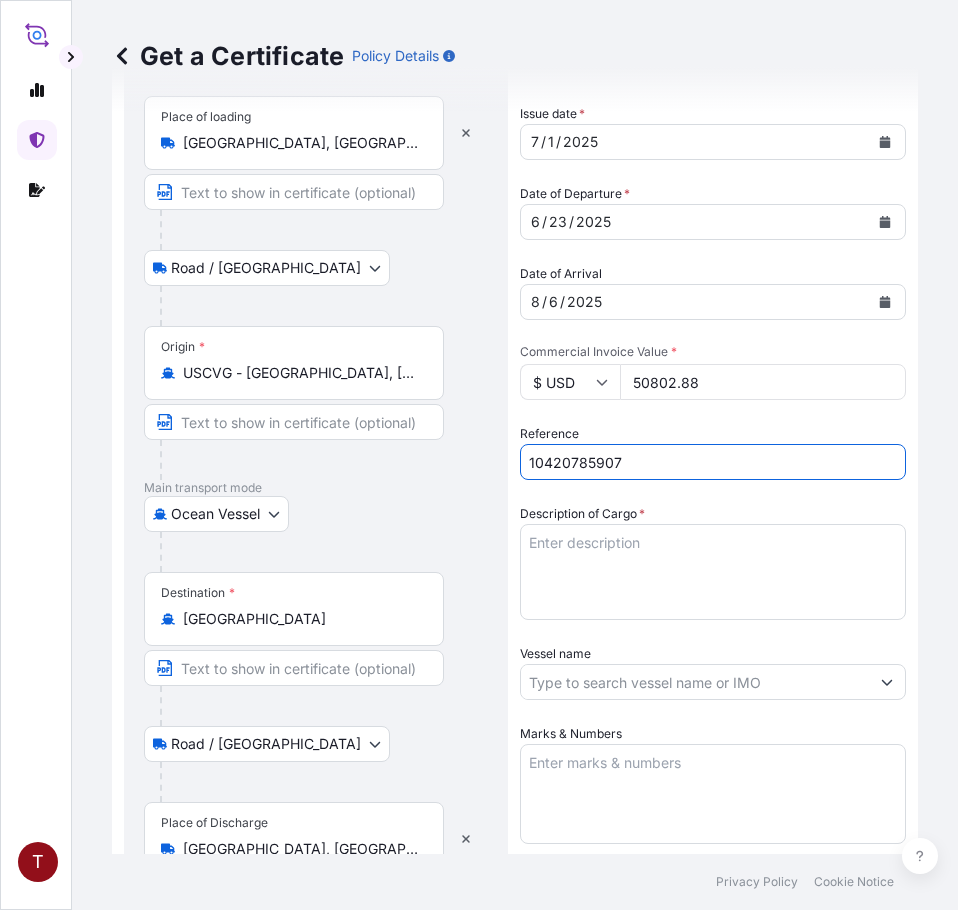 scroll, scrollTop: 300, scrollLeft: 0, axis: vertical 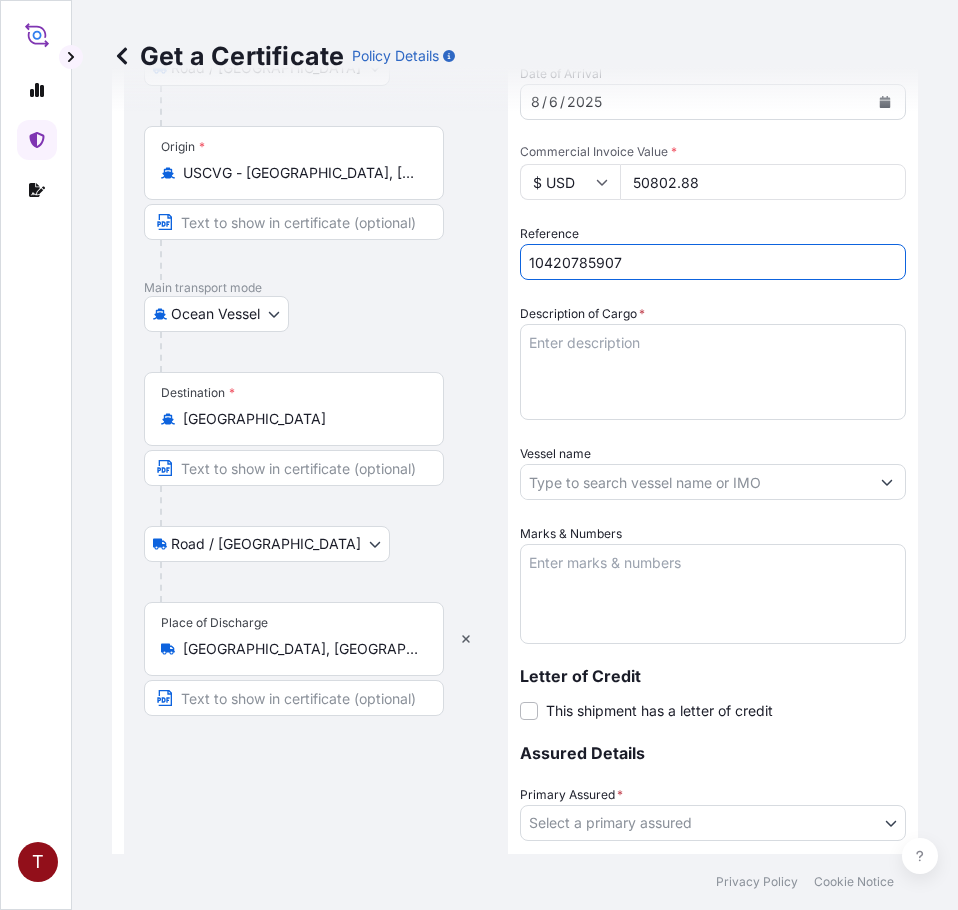 type on "10420785907" 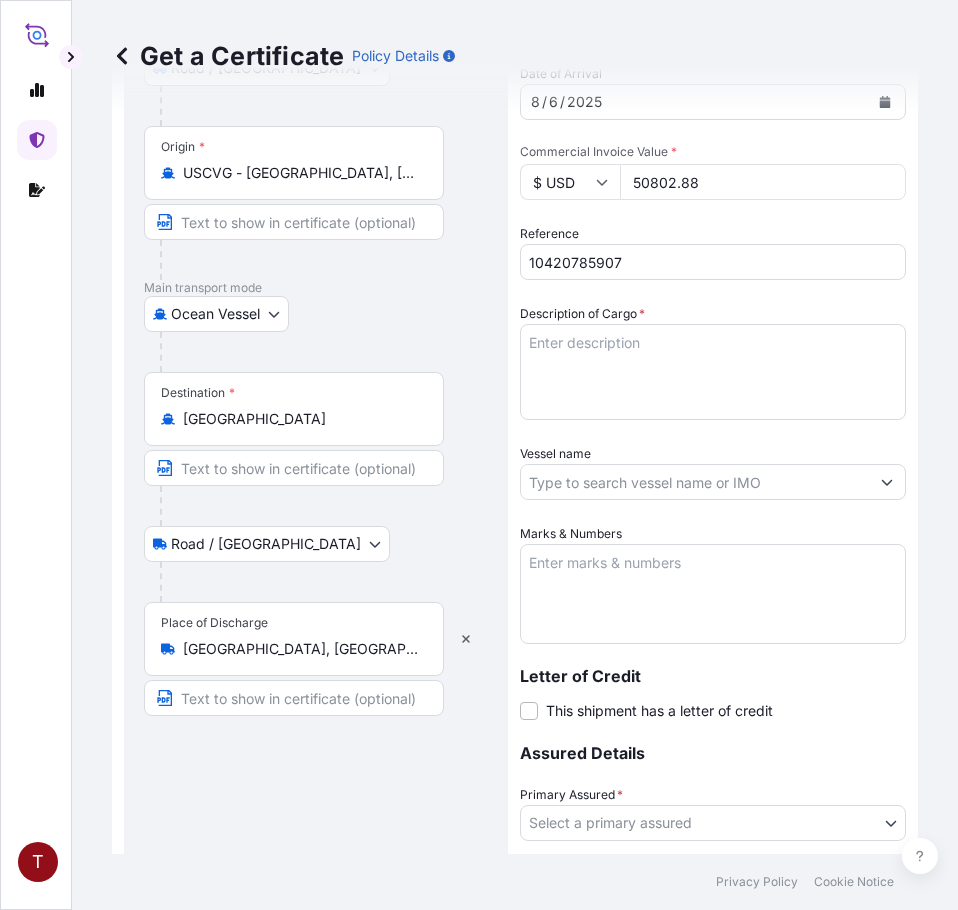 click on "Description of Cargo *" at bounding box center (713, 372) 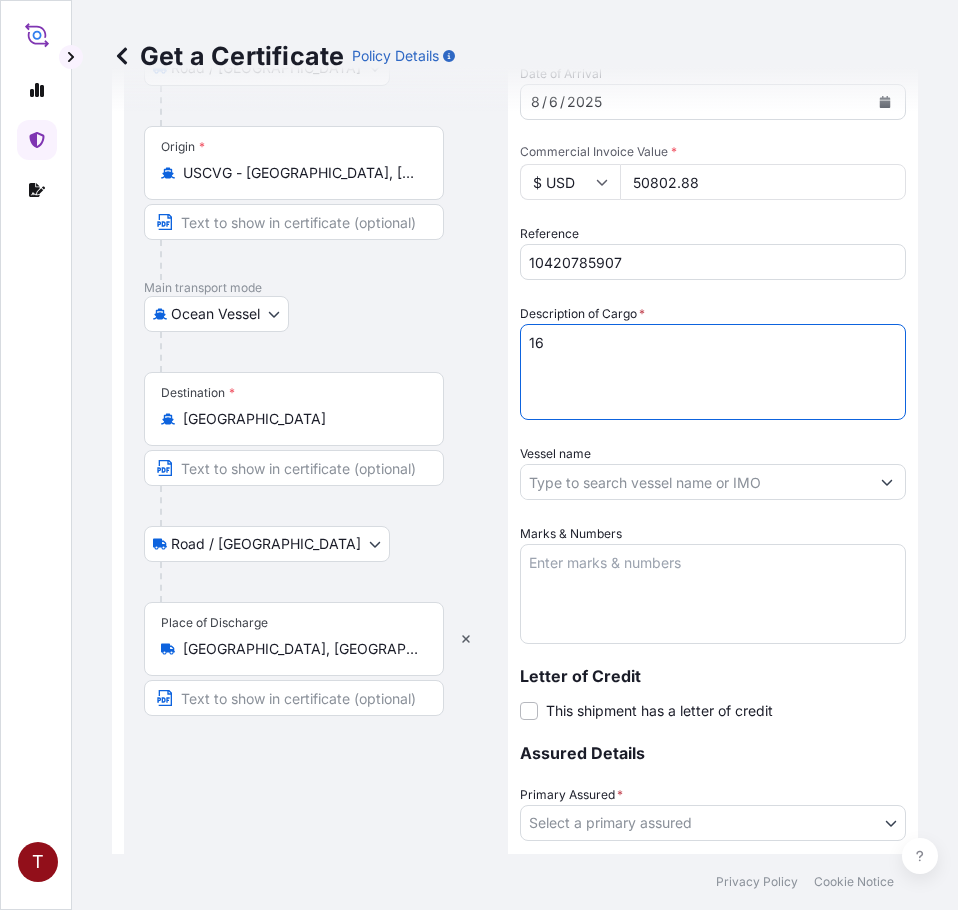 paste on "IBC CONTAINER LOADED INTO
1 20' CONTAINER(S)
CALFAX DB-45" 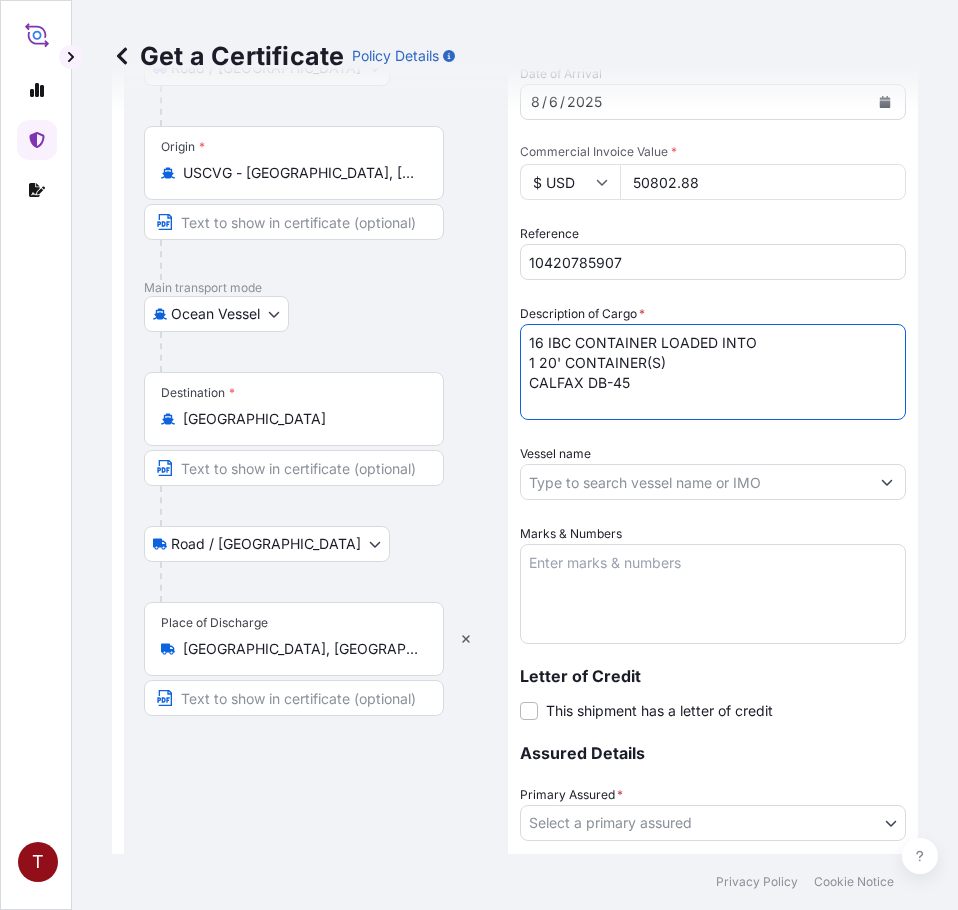 type on "16 IBC CONTAINER LOADED INTO
1 20' CONTAINER(S)
CALFAX DB-45" 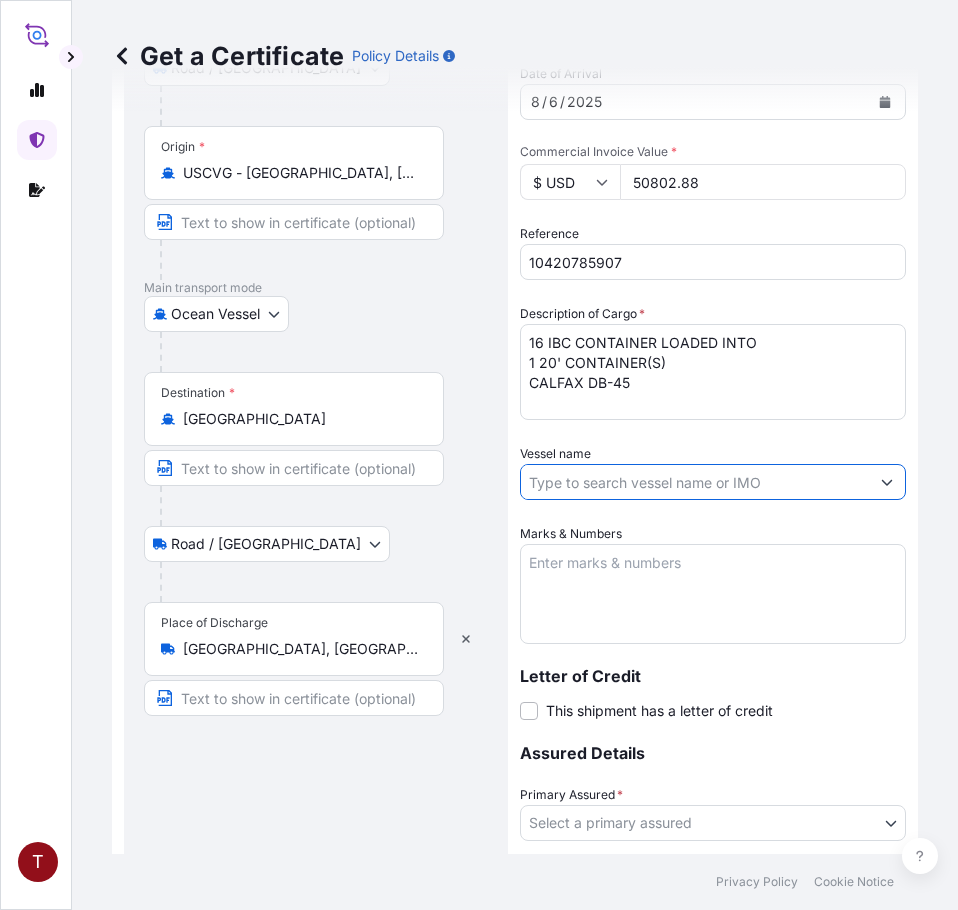 click on "Vessel name" at bounding box center (695, 482) 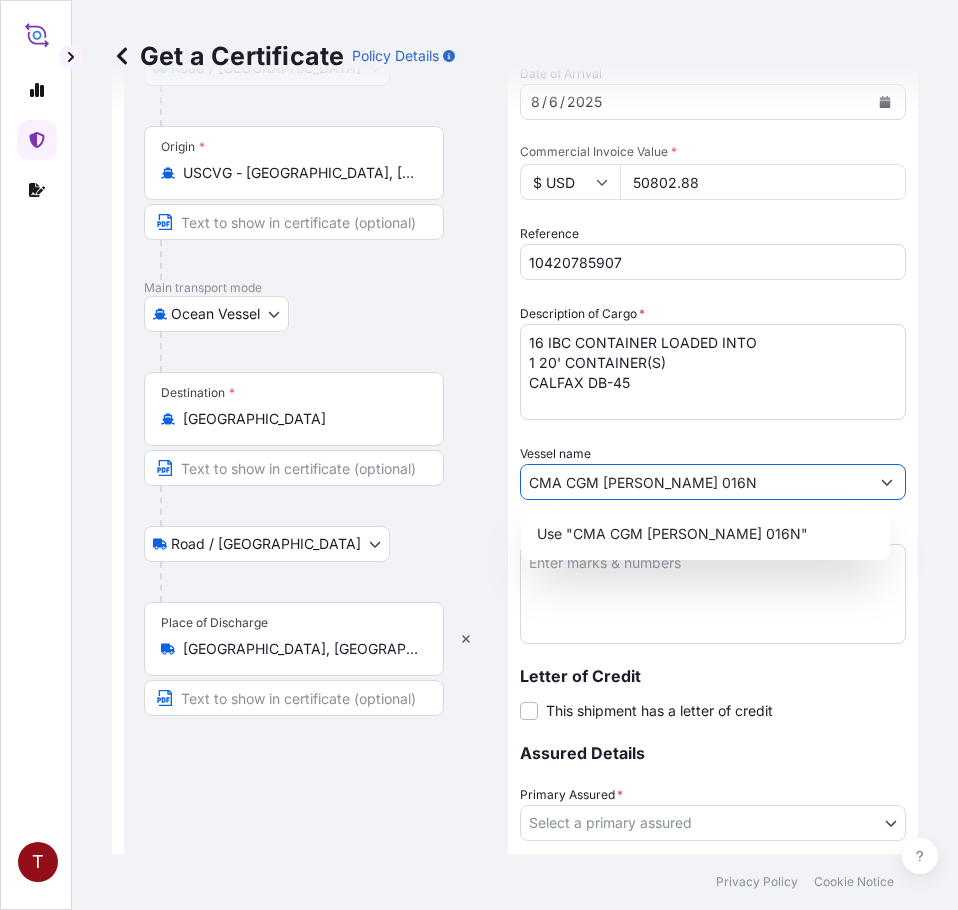 type on "CMA CGM JEAN GABRIEL 016N" 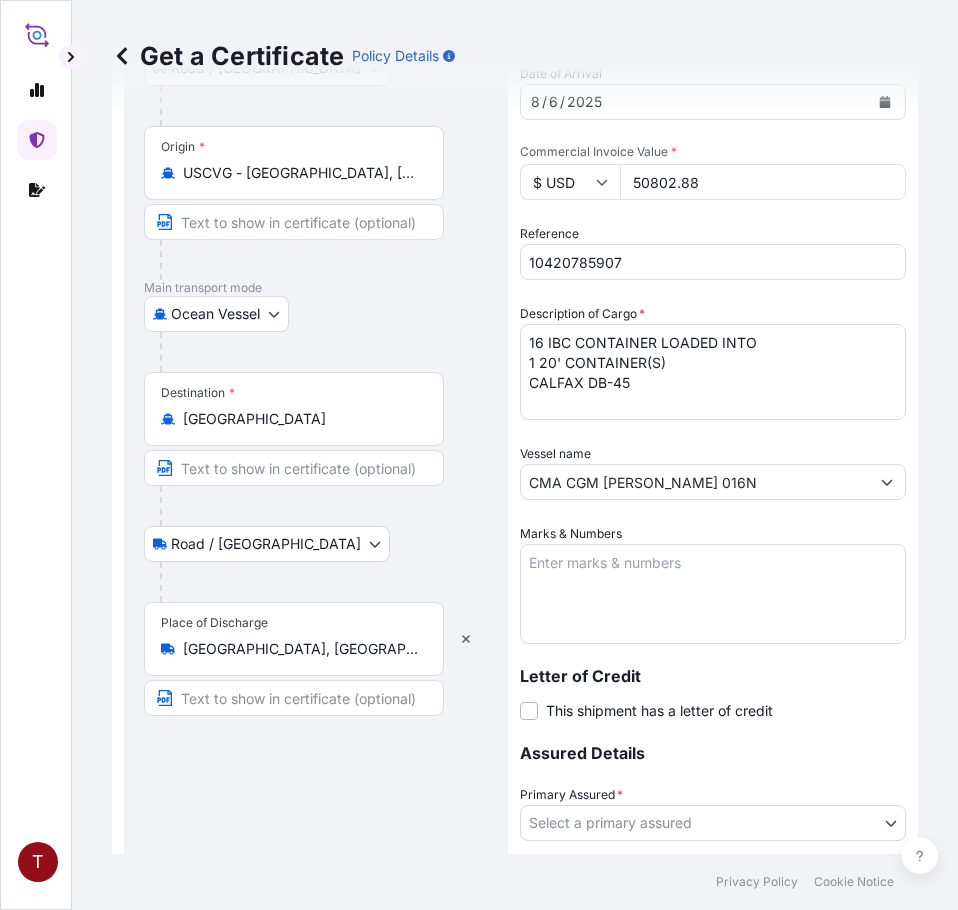 click on "Marks & Numbers" at bounding box center [713, 594] 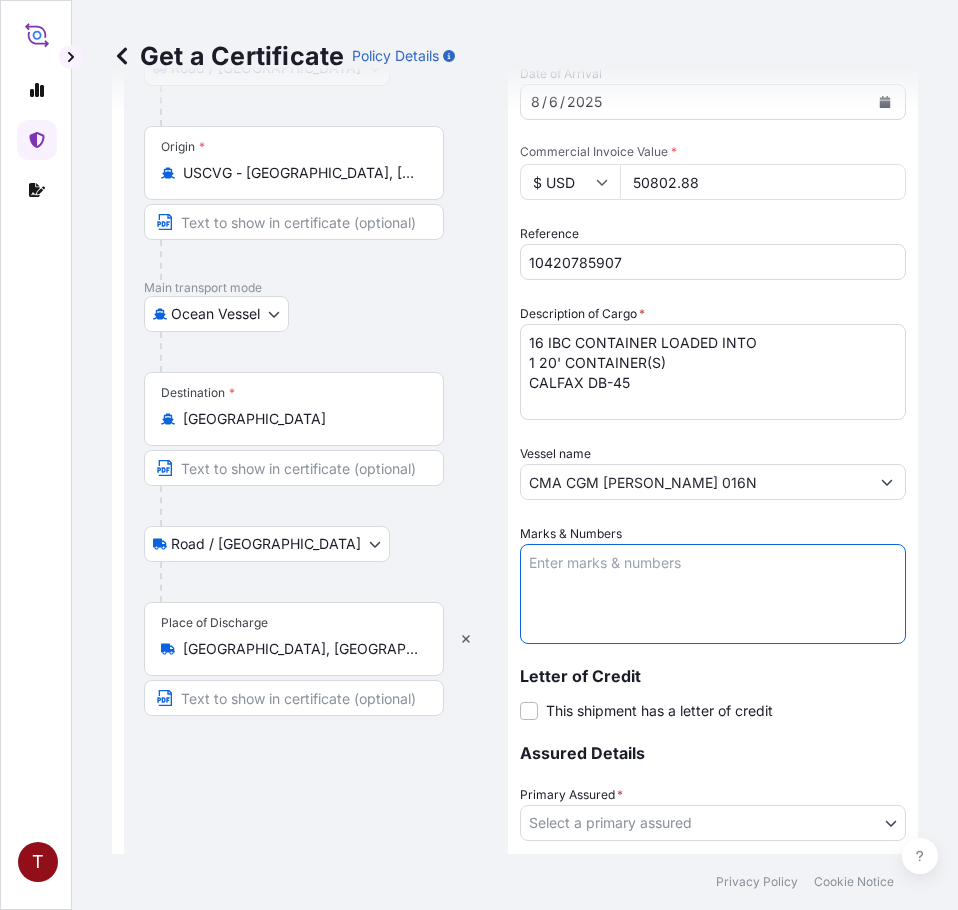 paste on "10420785907
107886
234319
PO 2505-023" 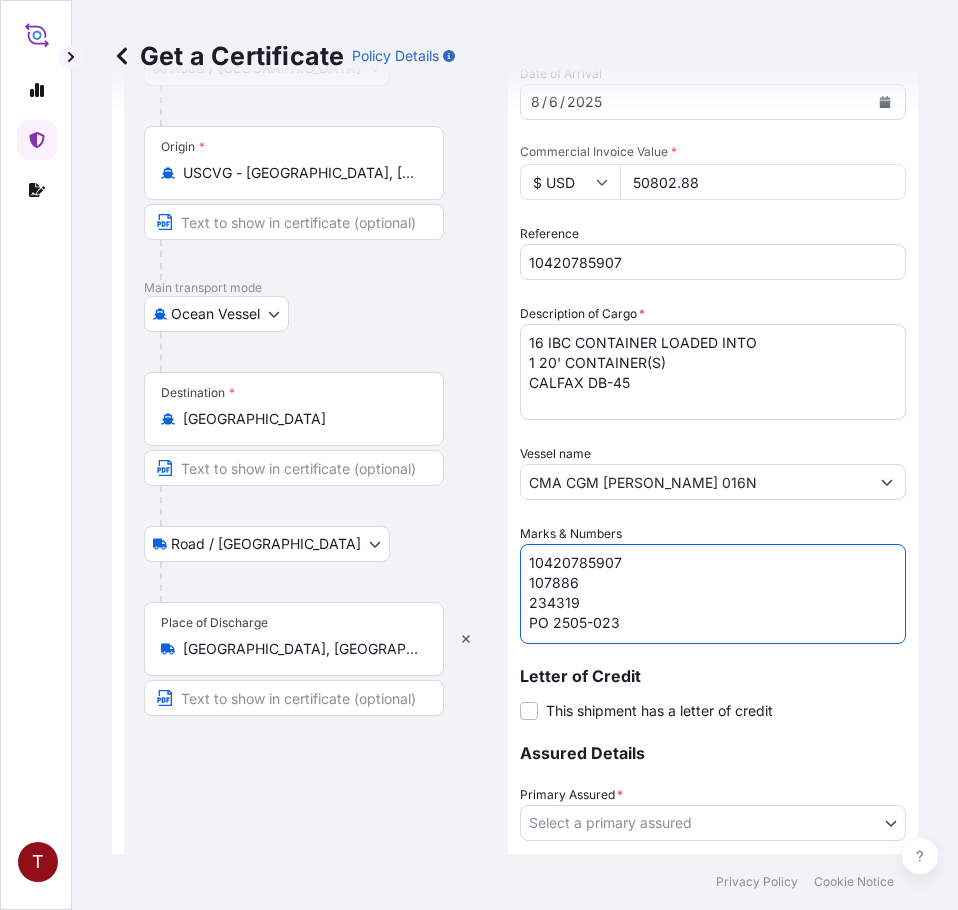 scroll, scrollTop: 8, scrollLeft: 0, axis: vertical 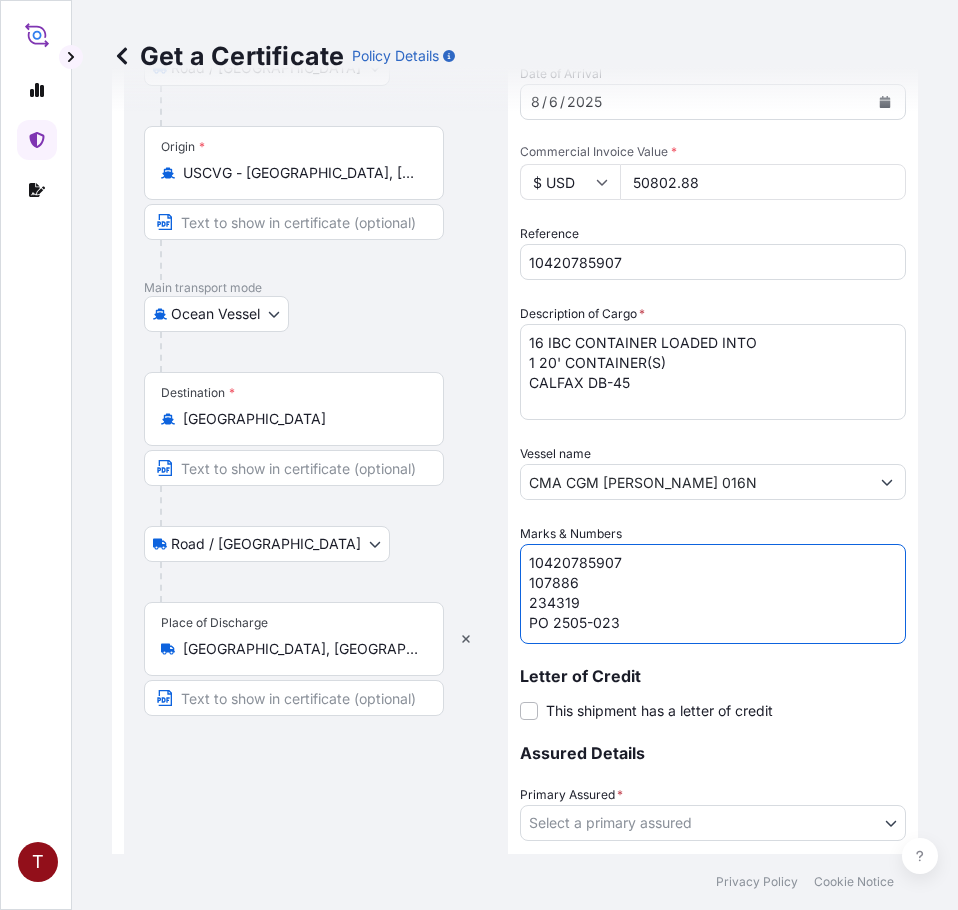 drag, startPoint x: 586, startPoint y: 577, endPoint x: 483, endPoint y: 574, distance: 103.04368 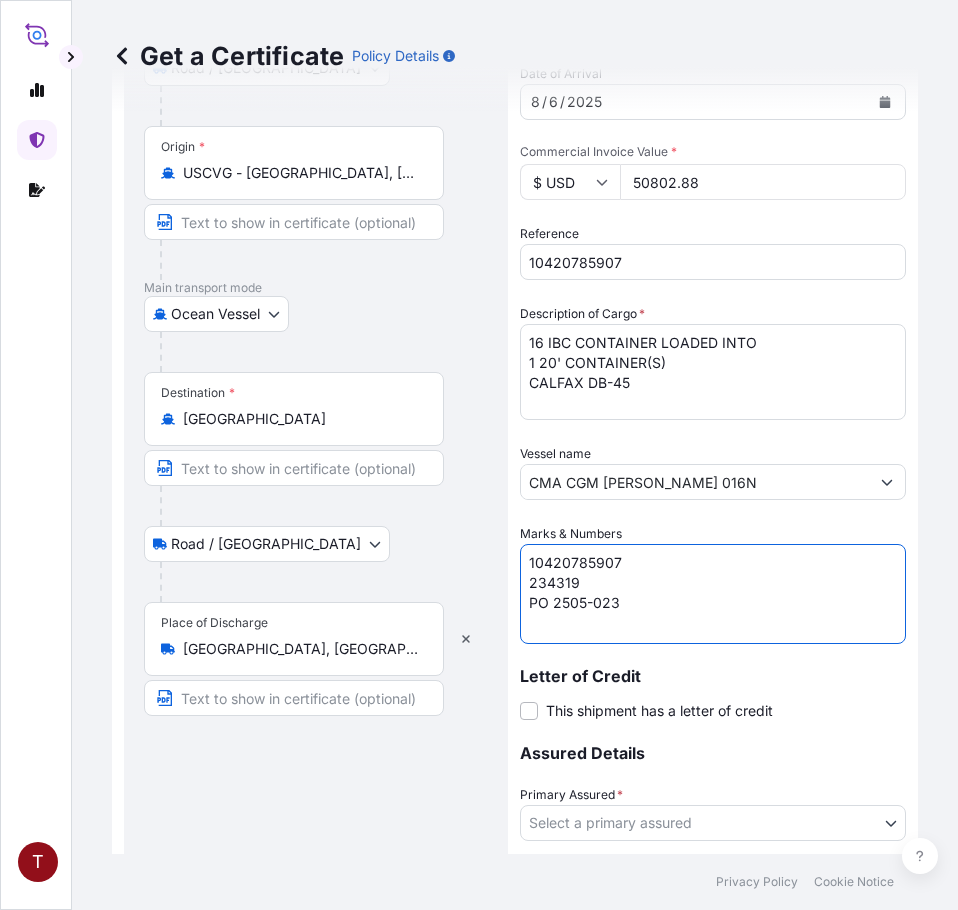 scroll, scrollTop: 0, scrollLeft: 0, axis: both 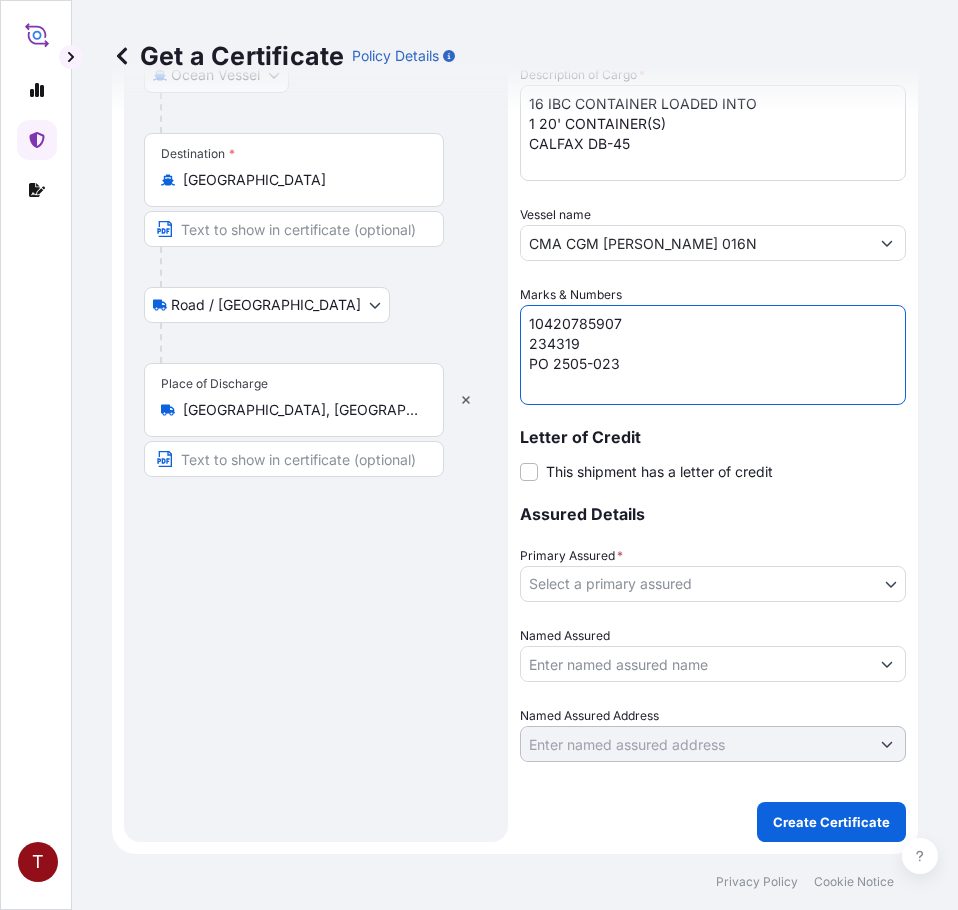 type on "10420785907
234319
PO 2505-023" 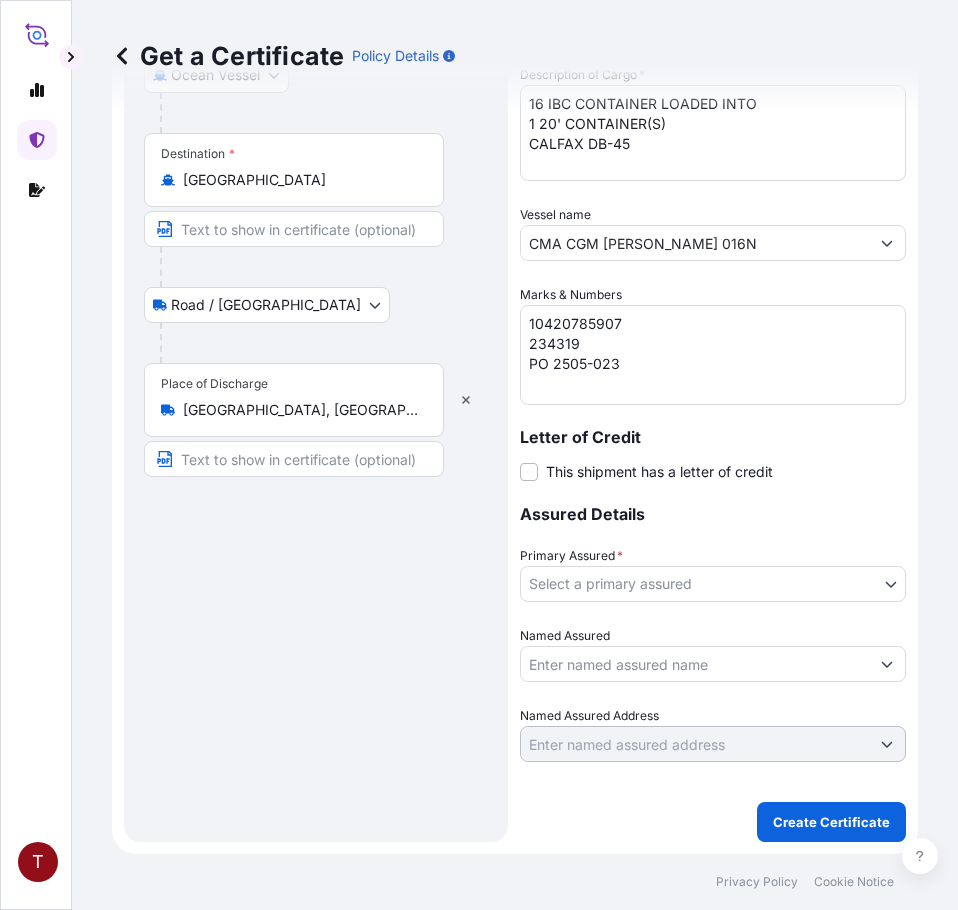 click on "T Get a Certificate Policy Details Route Details Reset Route Details Place of loading Norfolk, VA, USA Road / Inland Road / Inland Origin * USCVG - Cincinnati, United States Main transport mode Ocean Vessel Air Road Ocean Vessel Destination * Malaysia Road / Inland Road / Inland Place of Discharge Port Klang, Selangor, Malaysia Shipment Details Issue date * 7 / 1 / 2025 Date of Departure * 6 / 23 / 2025 Date of Arrival 8 / 6 / 2025 Commodity Surfactants or related materials Packing Category Commercial Invoice Value    * $ USD 50802.88 Reference 10420785907 Description of Cargo * 16 IBC CONTAINER LOADED INTO
1 20' CONTAINER(S)
CALFAX DB-45 Vessel name CMA CGM JEAN GABRIEL 016N Marks & Numbers 10420785907
234319
PO 2505-023 Letter of Credit This shipment has a letter of credit Letter of credit * Letter of credit may not exceed 12000 characters Assured Details Primary Assured * Select a primary assured Pilot Chemical Corporation Named Assured Named Assured Address Create Certificate Privacy Policy
0" at bounding box center [479, 455] 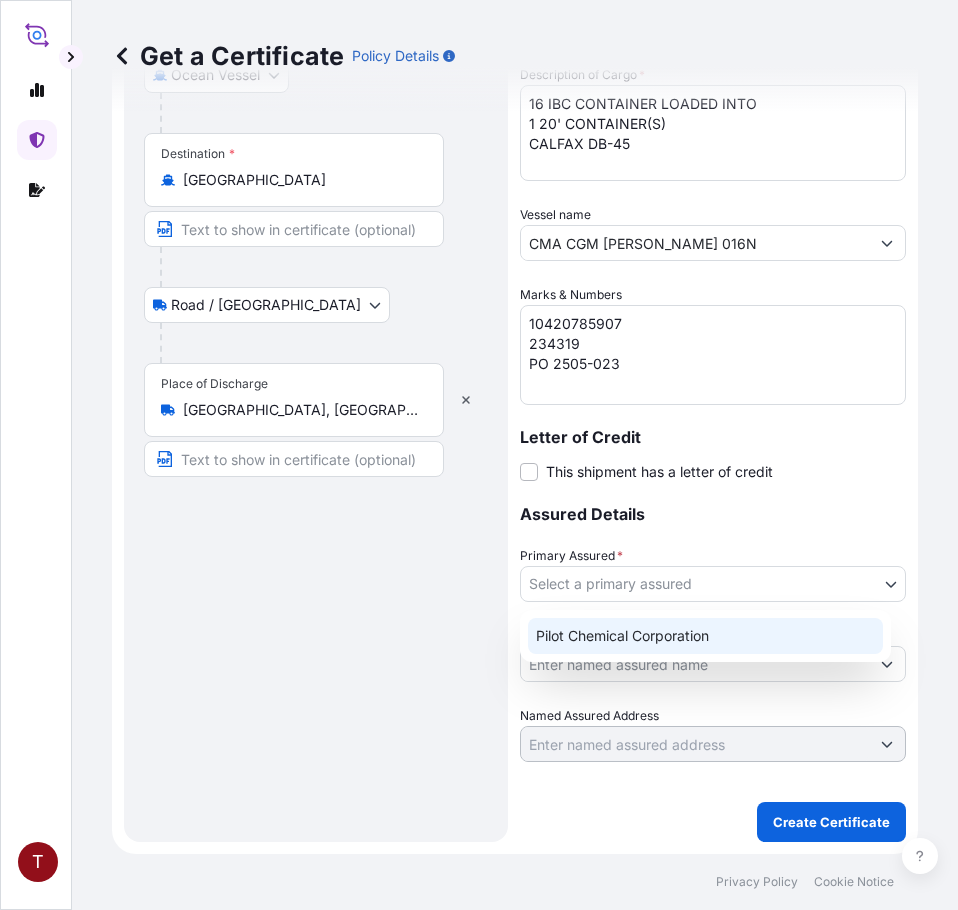click on "Pilot Chemical Corporation" at bounding box center (705, 636) 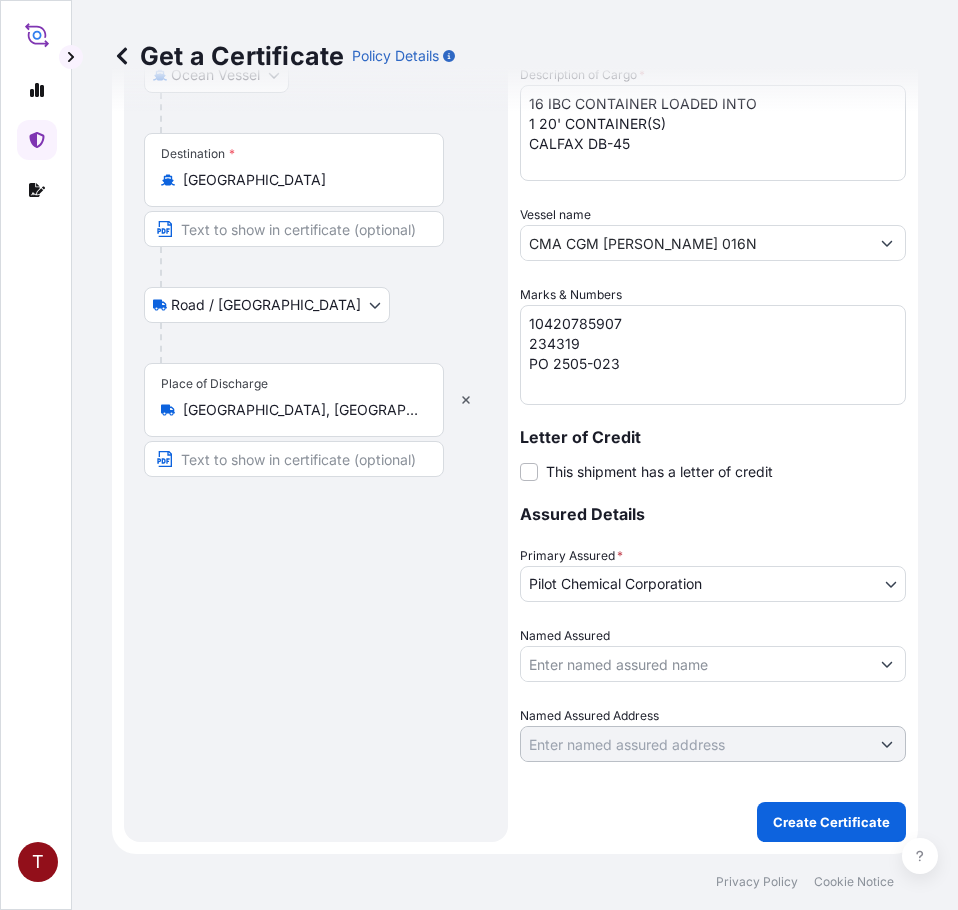 click on "Named Assured" at bounding box center (695, 664) 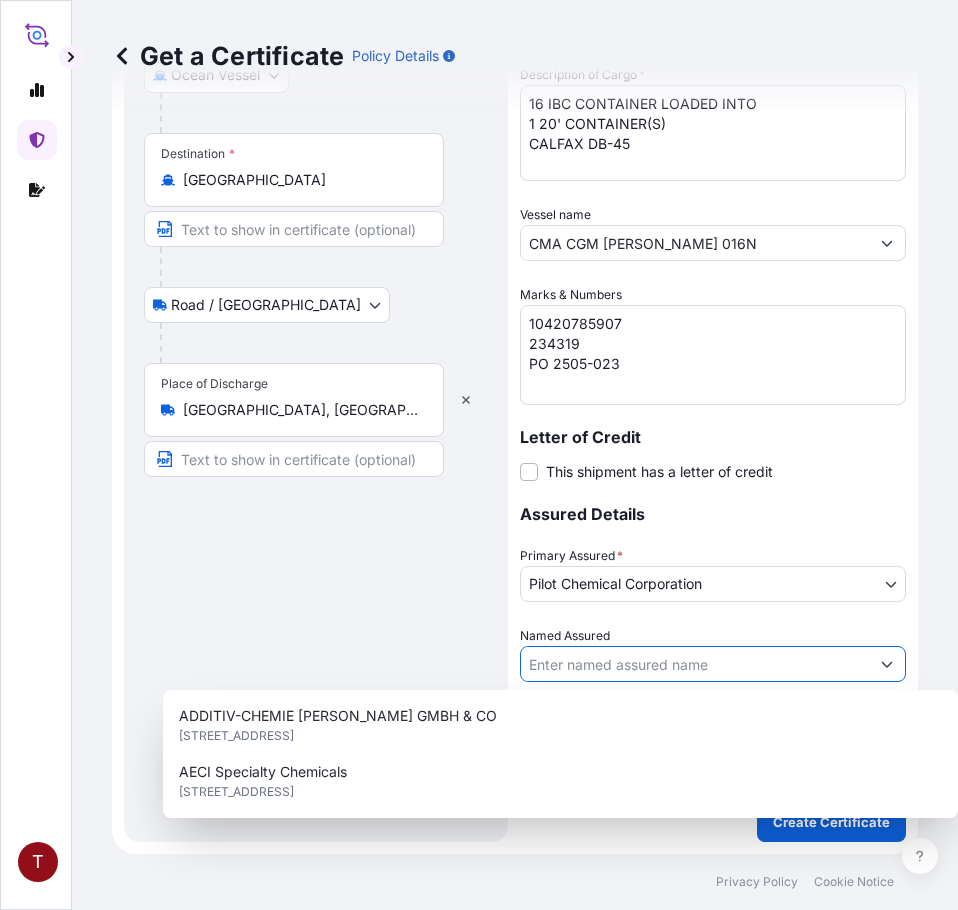 paste on "FLONEX INDUSTRIES SDN BHD" 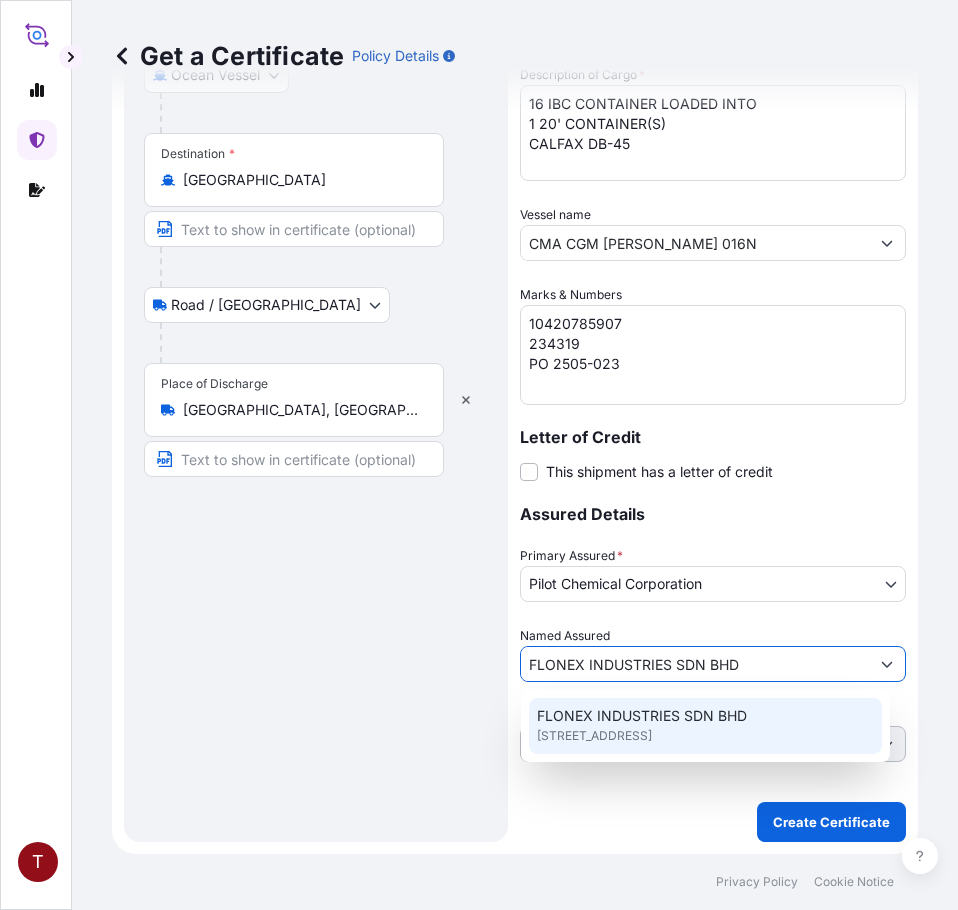 click on "FLONEX INDUSTRIES SDN BHD" at bounding box center (642, 716) 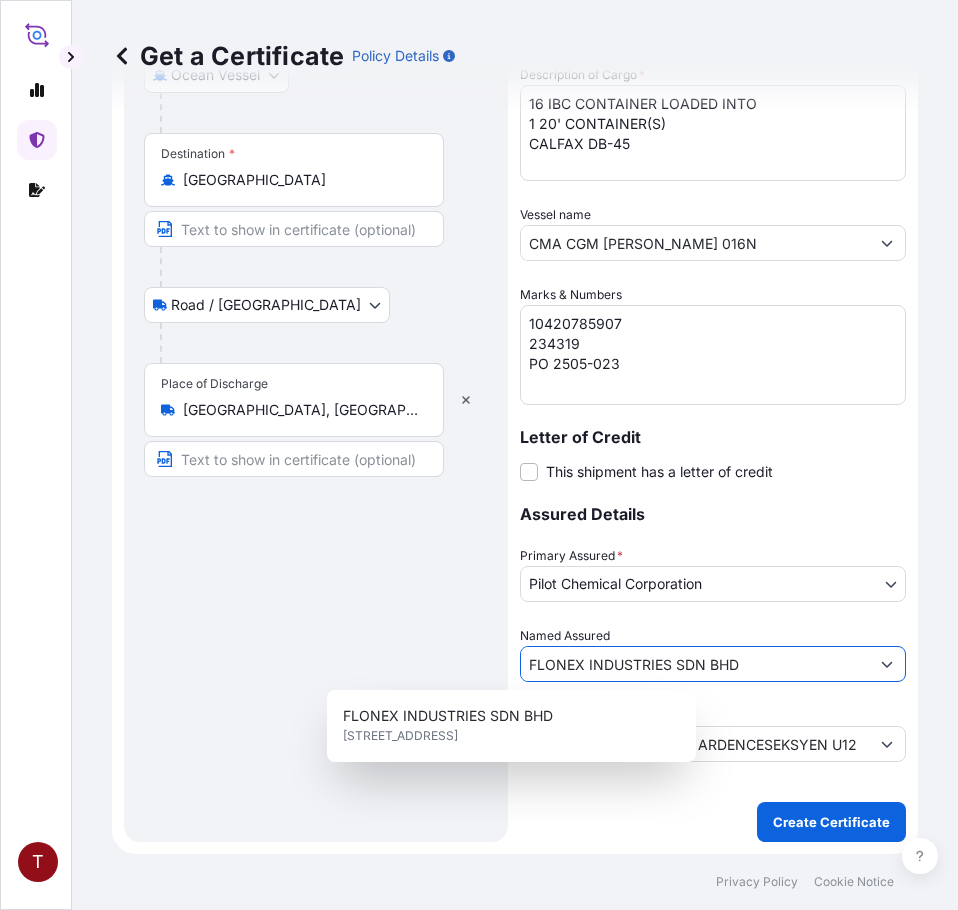 drag, startPoint x: 775, startPoint y: 657, endPoint x: 332, endPoint y: 643, distance: 443.22116 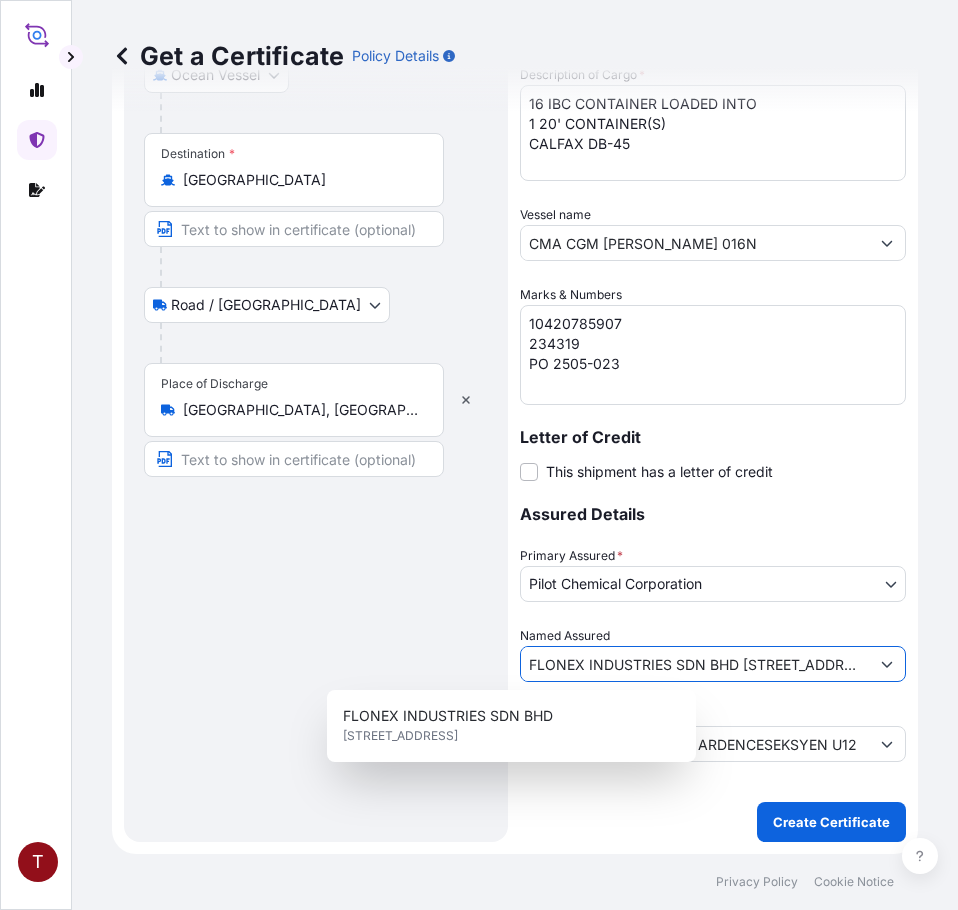 scroll, scrollTop: 0, scrollLeft: 695, axis: horizontal 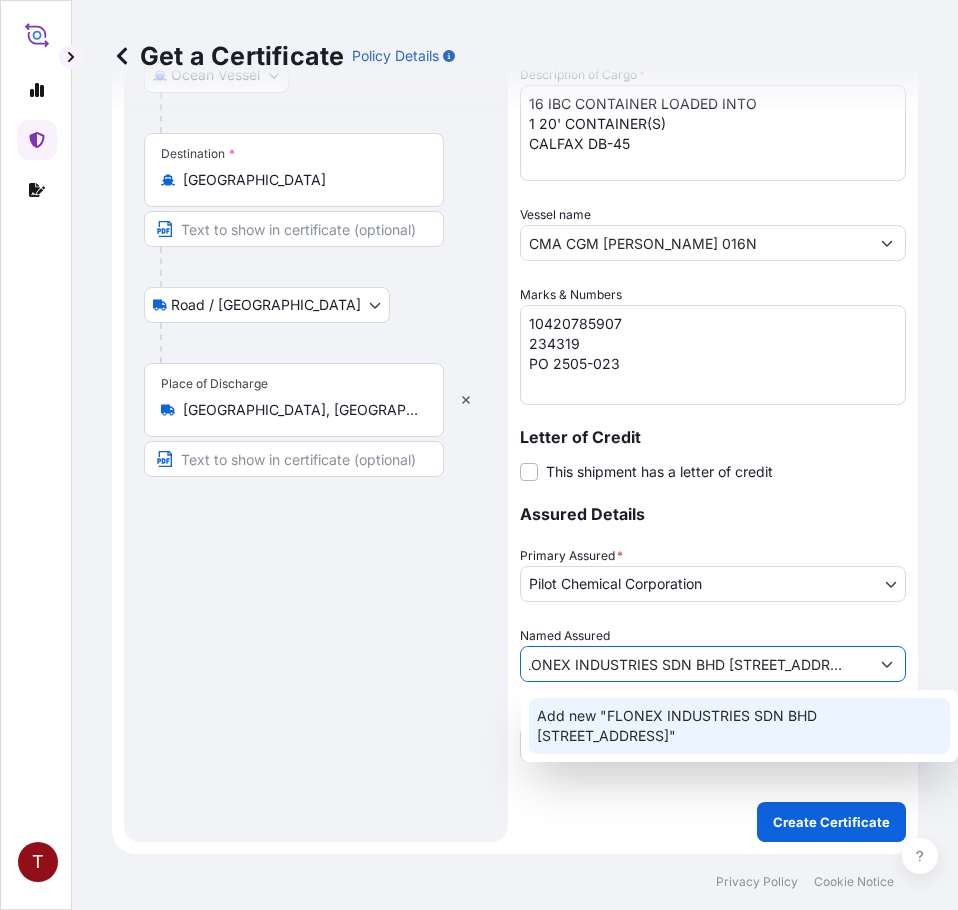 click on "Add new "FLONEX INDUSTRIES SDN BHD NO.31-1, JALAN ECO ARDENCE C U12-36C ECO ARDENCESEKSYEN U12 SHAH ALAM MY, SELANGOR, 40170 MALAYSIA"" at bounding box center (739, 726) 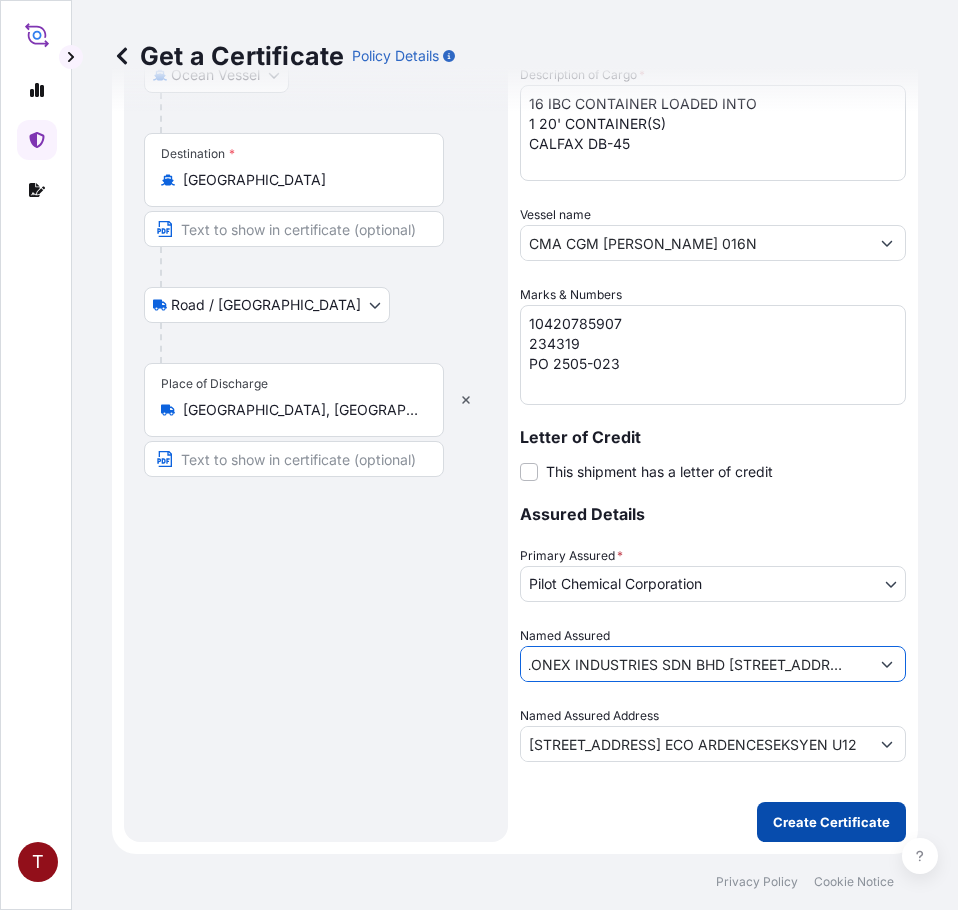 type on "FLONEX INDUSTRIES SDN BHD NO.31-1, JALAN ECO ARDENCE C U12-36C ECO ARDENCESEKSYEN U12 SHAH ALAM MY, SELANGOR, 40170 MALAYSIA" 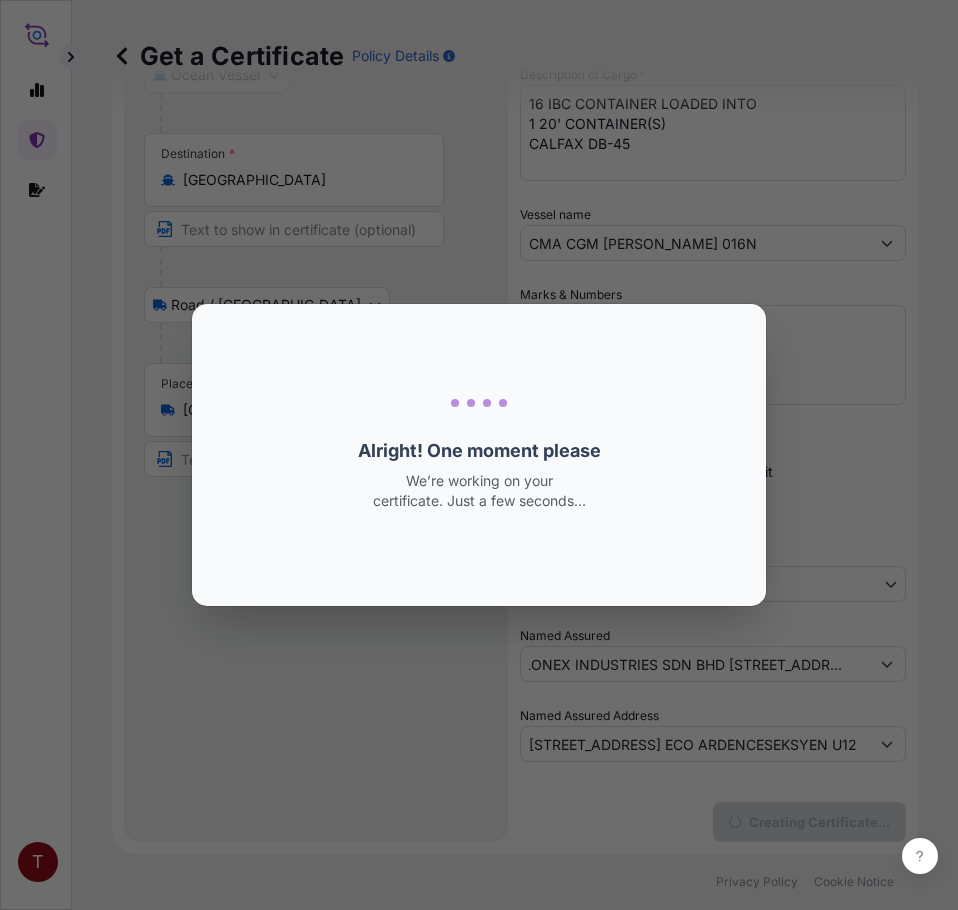 scroll, scrollTop: 0, scrollLeft: 0, axis: both 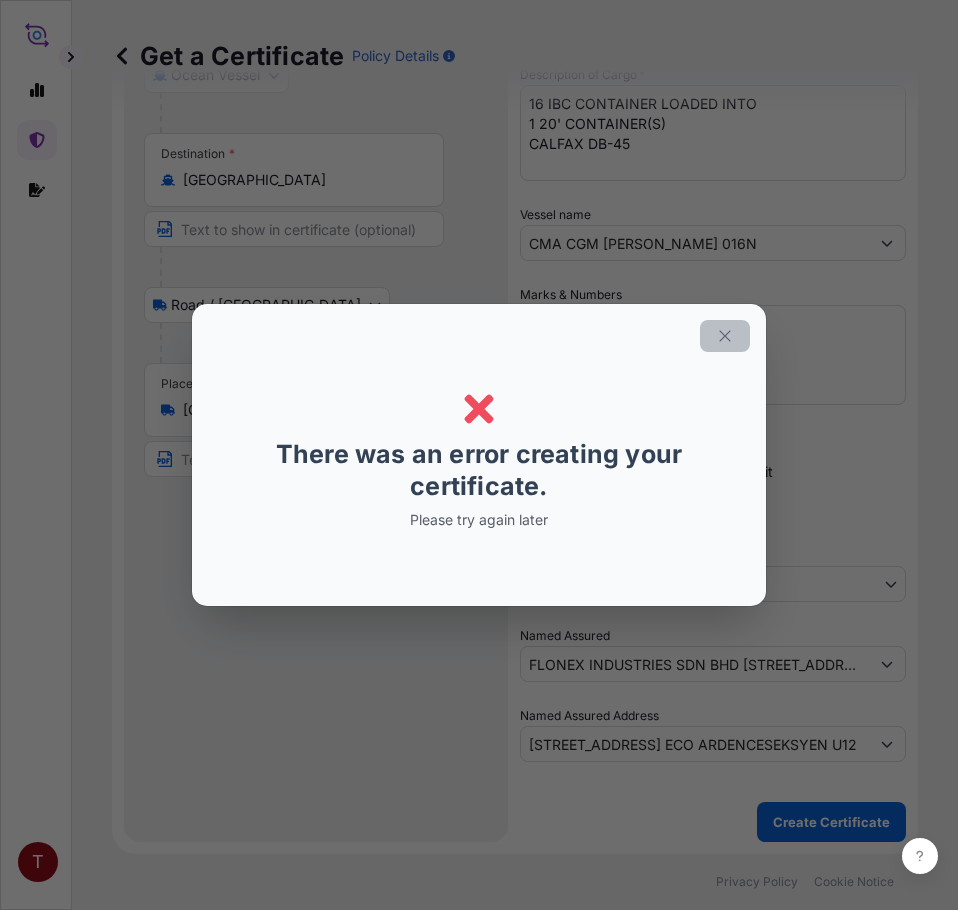 click 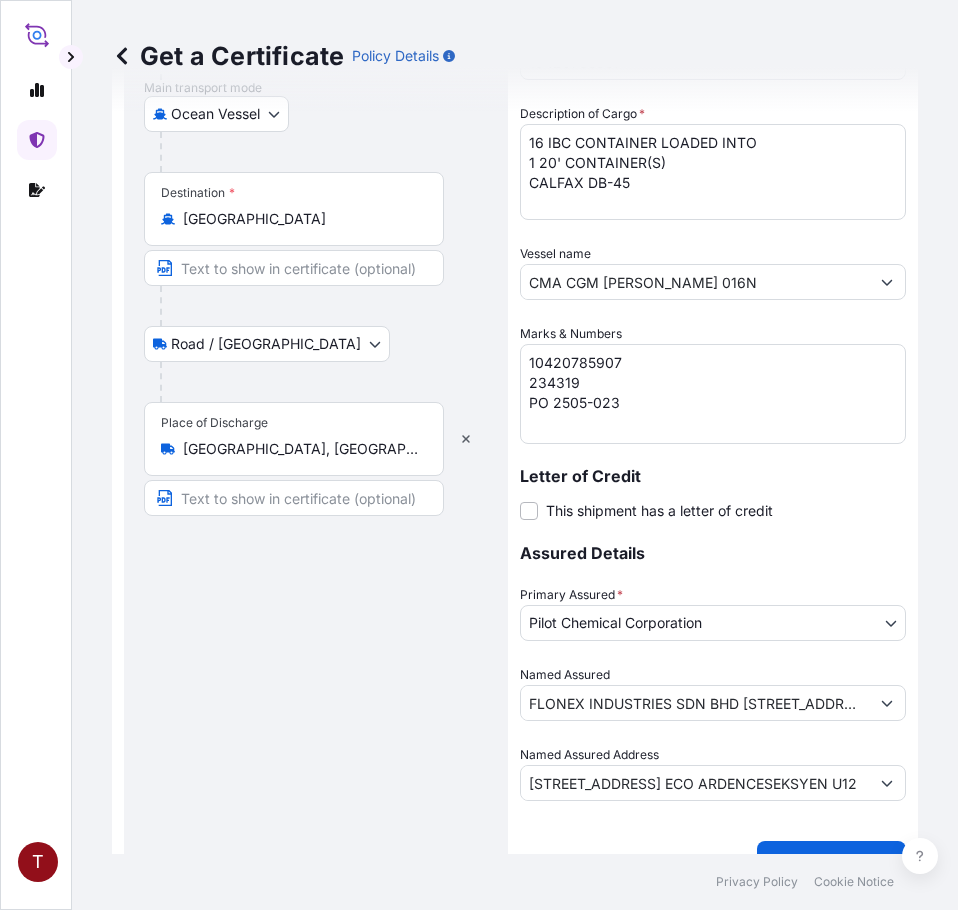scroll, scrollTop: 539, scrollLeft: 0, axis: vertical 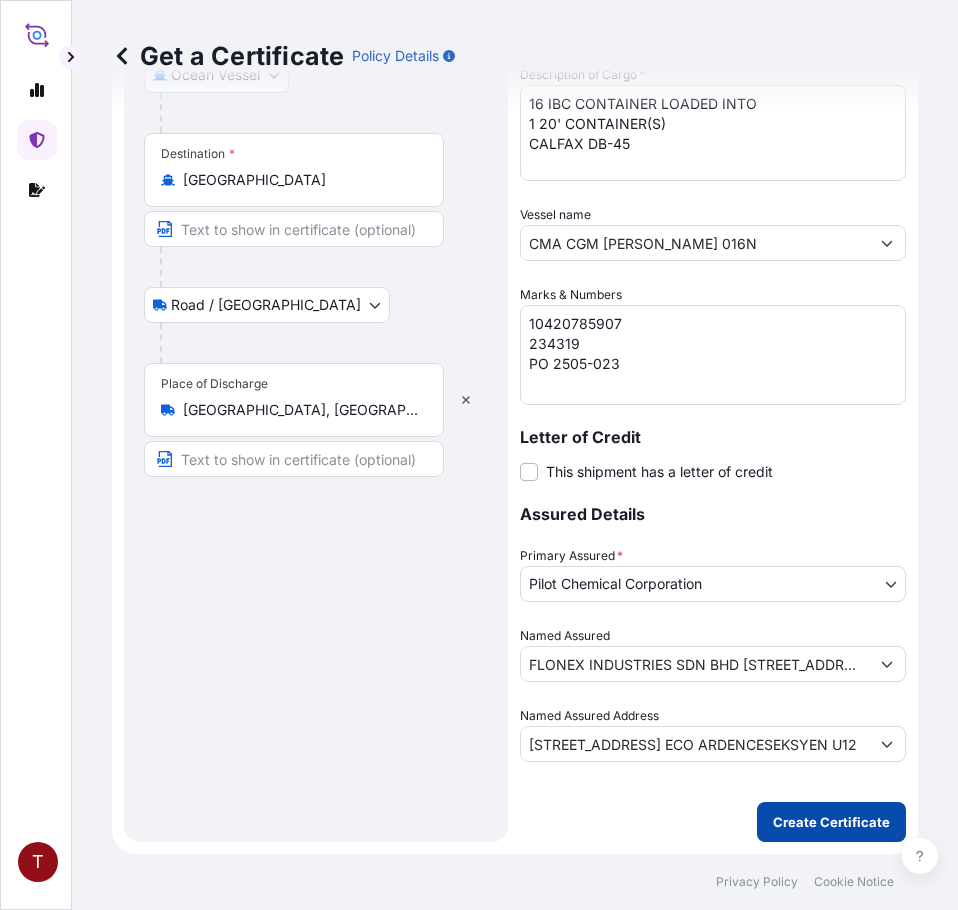 click on "Create Certificate" at bounding box center [831, 822] 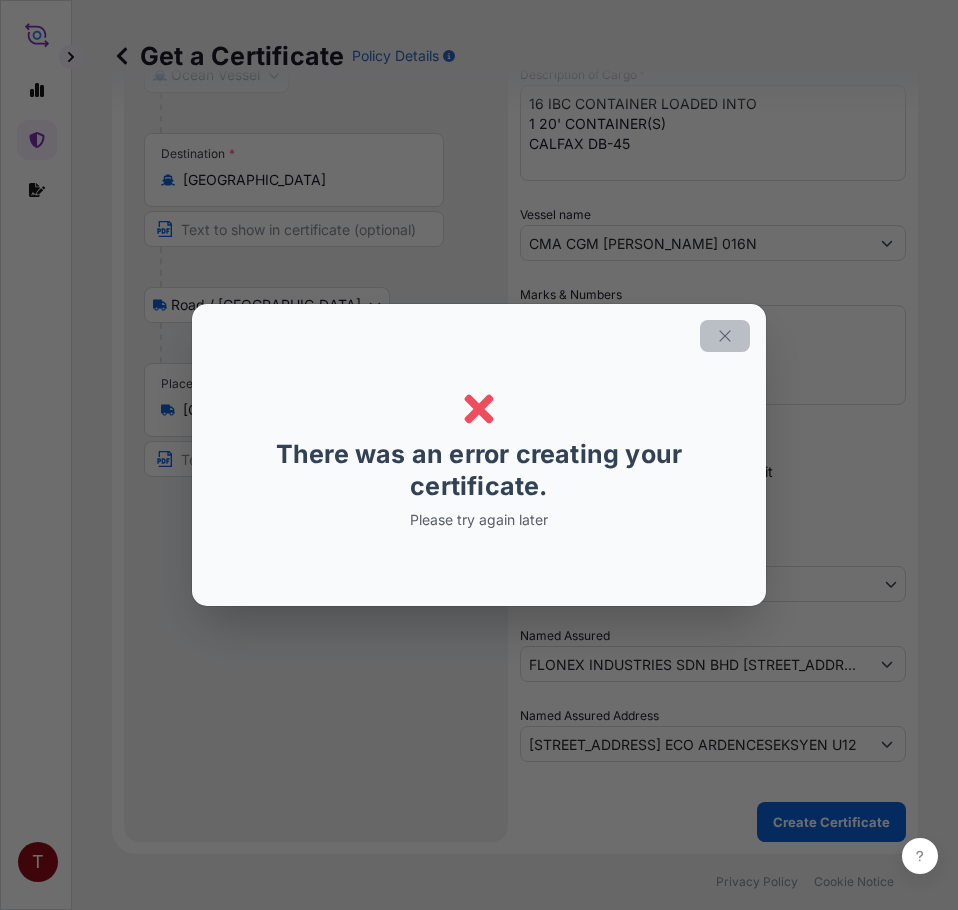 click 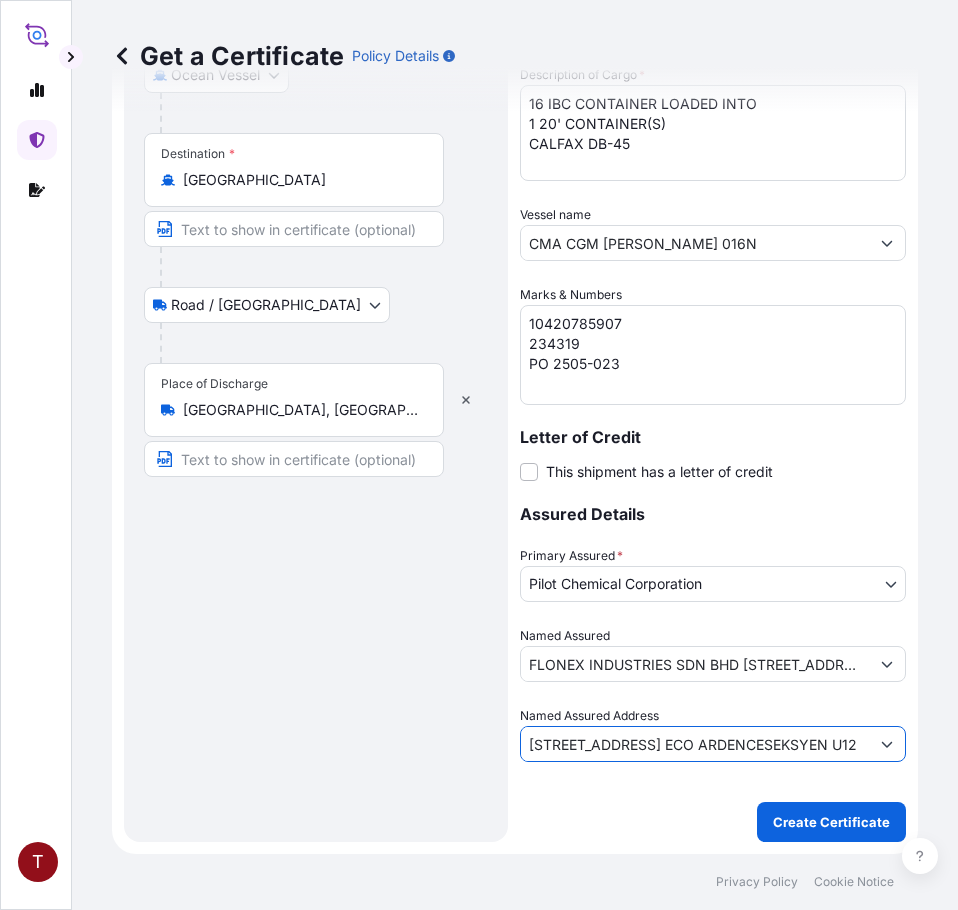 click on "NO.31-1, JALAN ECO ARDENCE C U12-36C ECO ARDENCESEKSYEN U12" at bounding box center [695, 744] 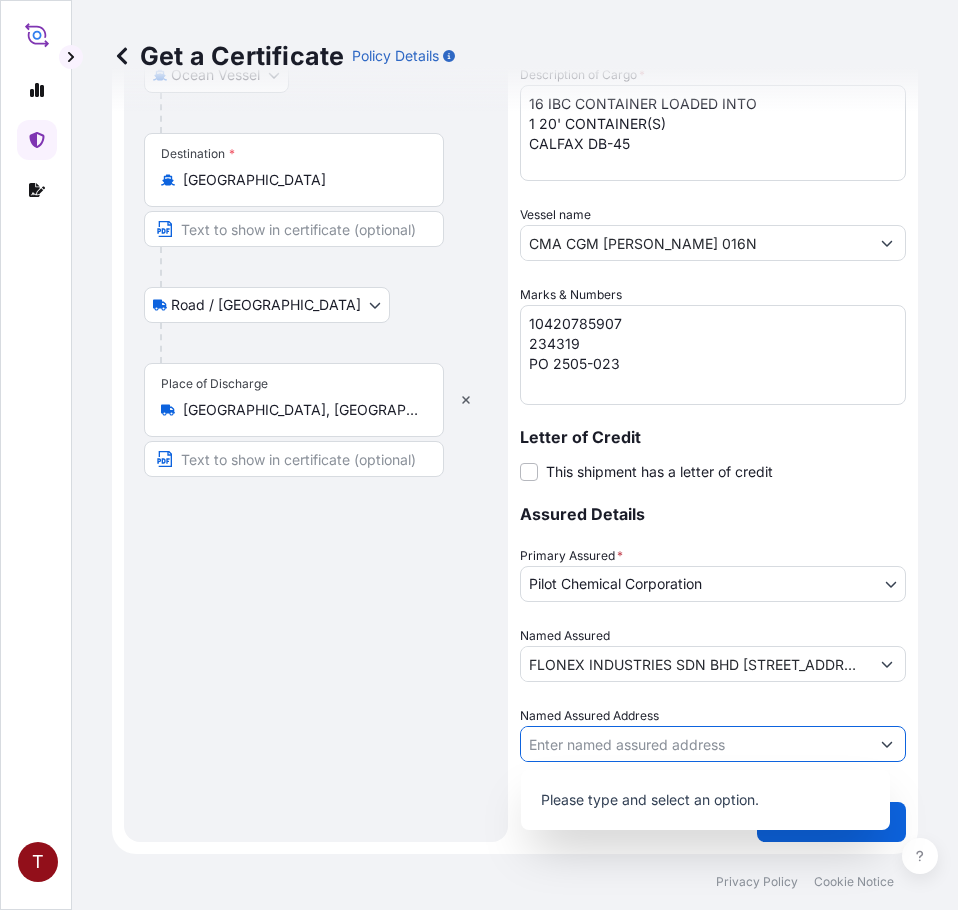 scroll, scrollTop: 0, scrollLeft: 0, axis: both 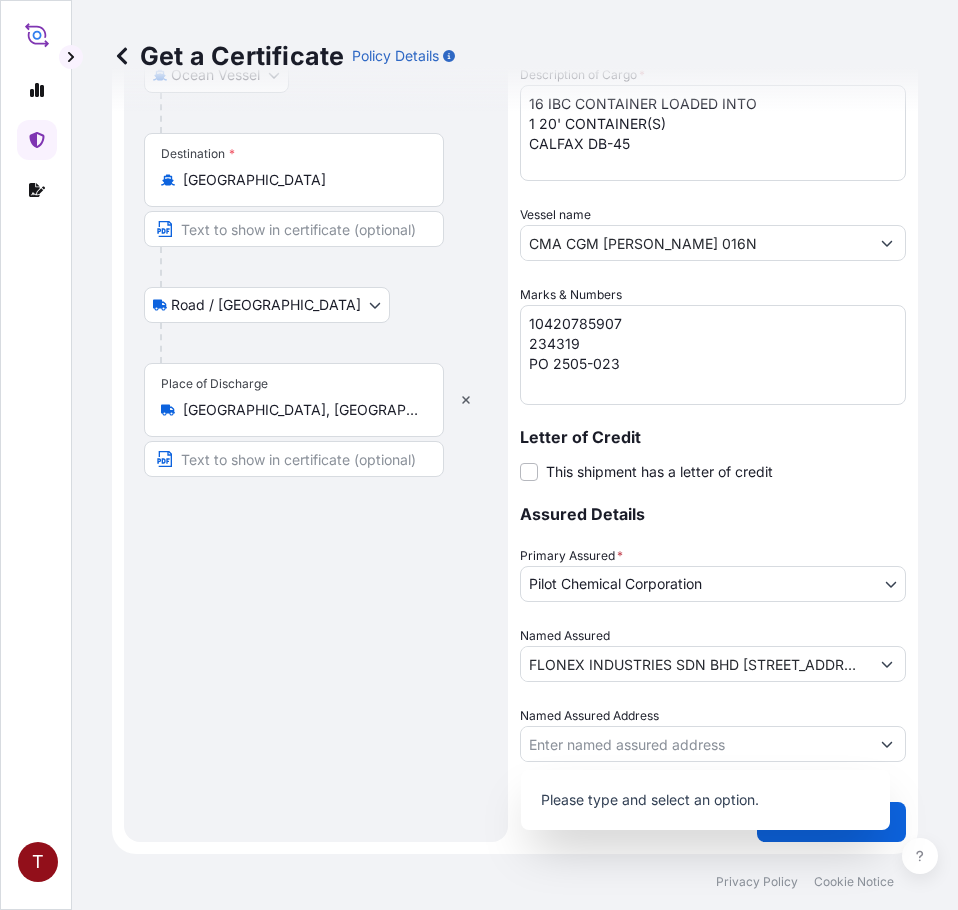 drag, startPoint x: 333, startPoint y: 752, endPoint x: 581, endPoint y: 787, distance: 250.45758 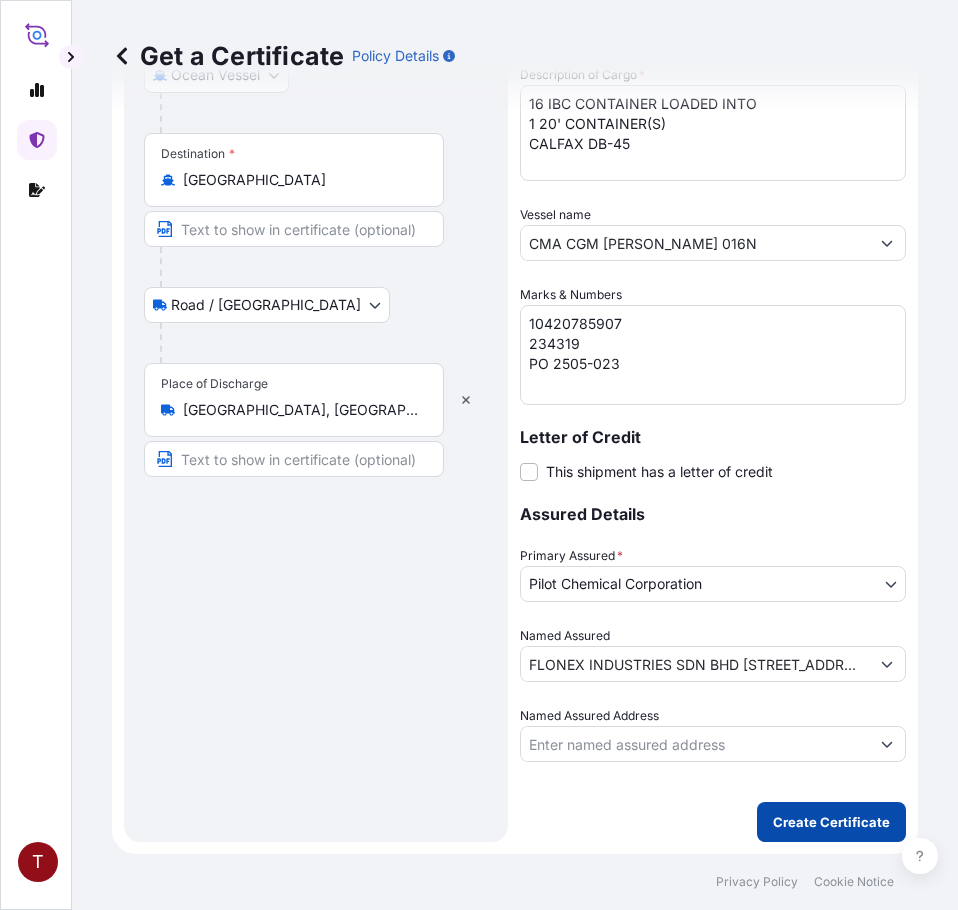 click on "Create Certificate" at bounding box center (831, 822) 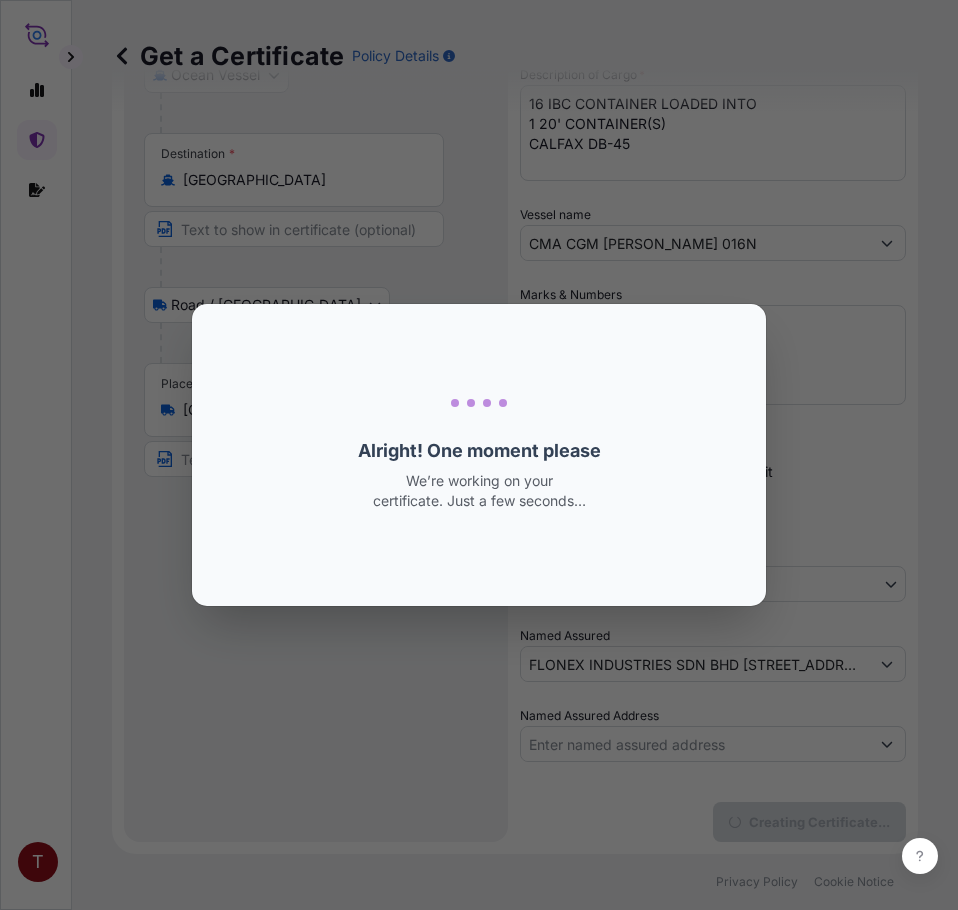 scroll, scrollTop: 0, scrollLeft: 0, axis: both 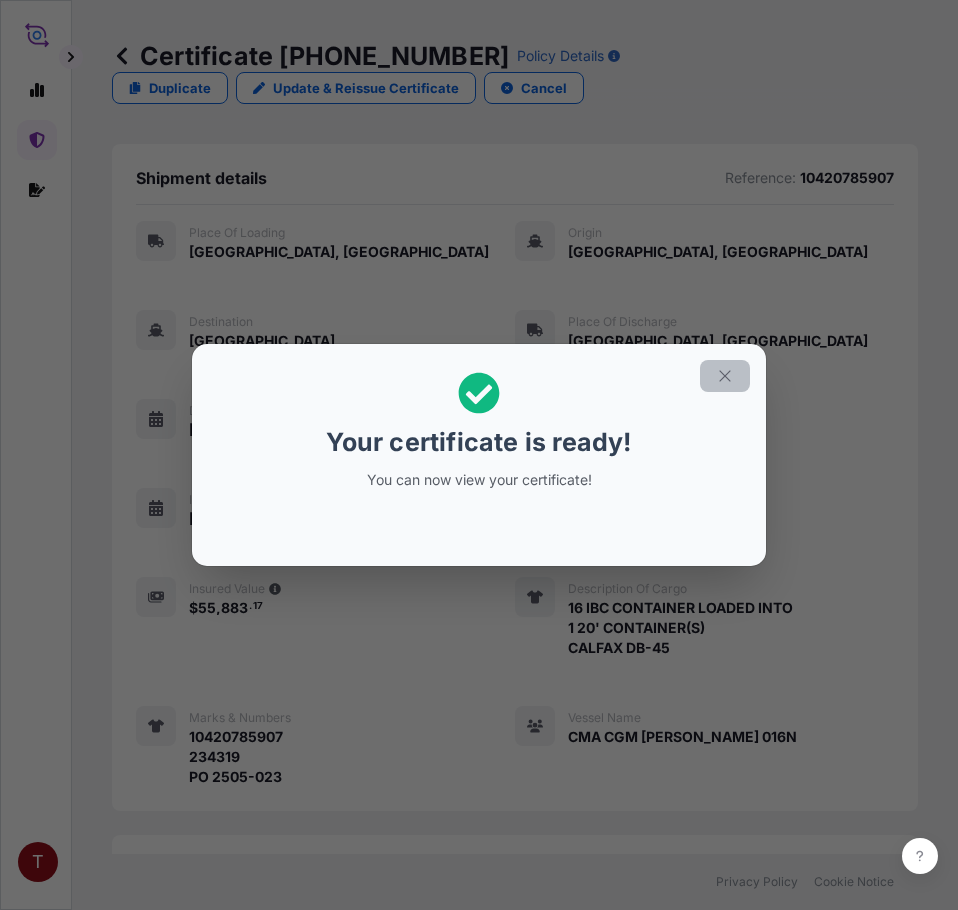 click 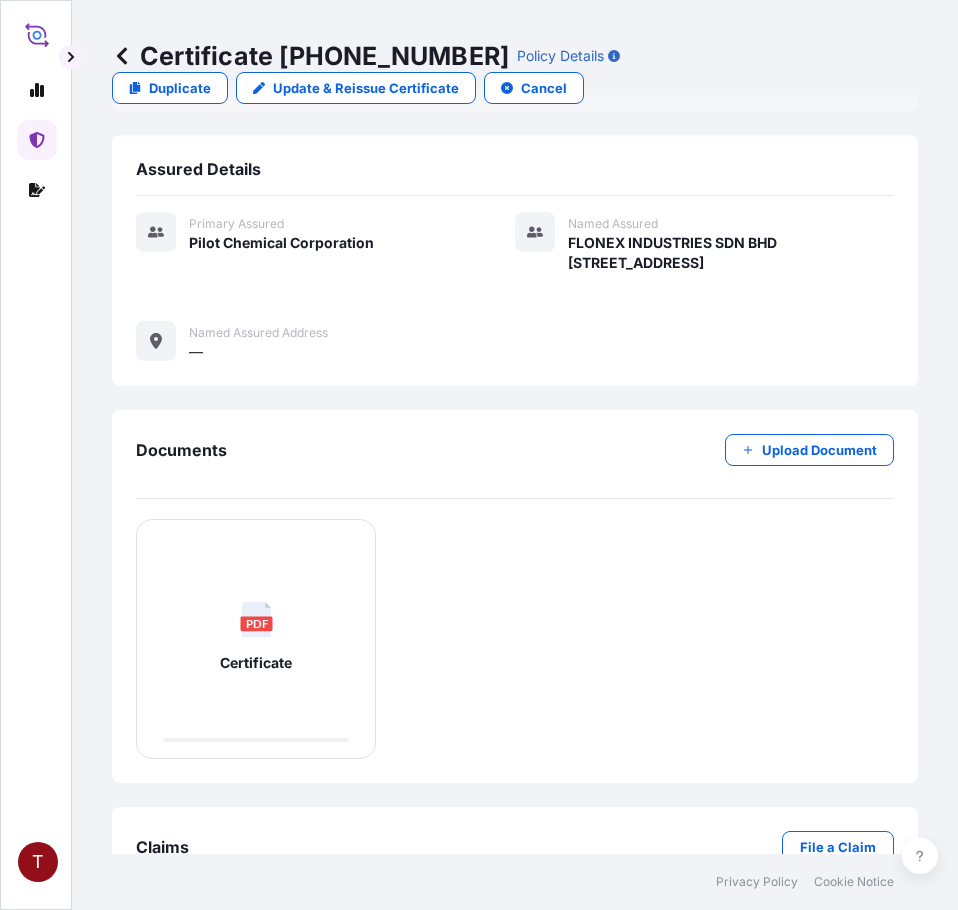 scroll, scrollTop: 794, scrollLeft: 0, axis: vertical 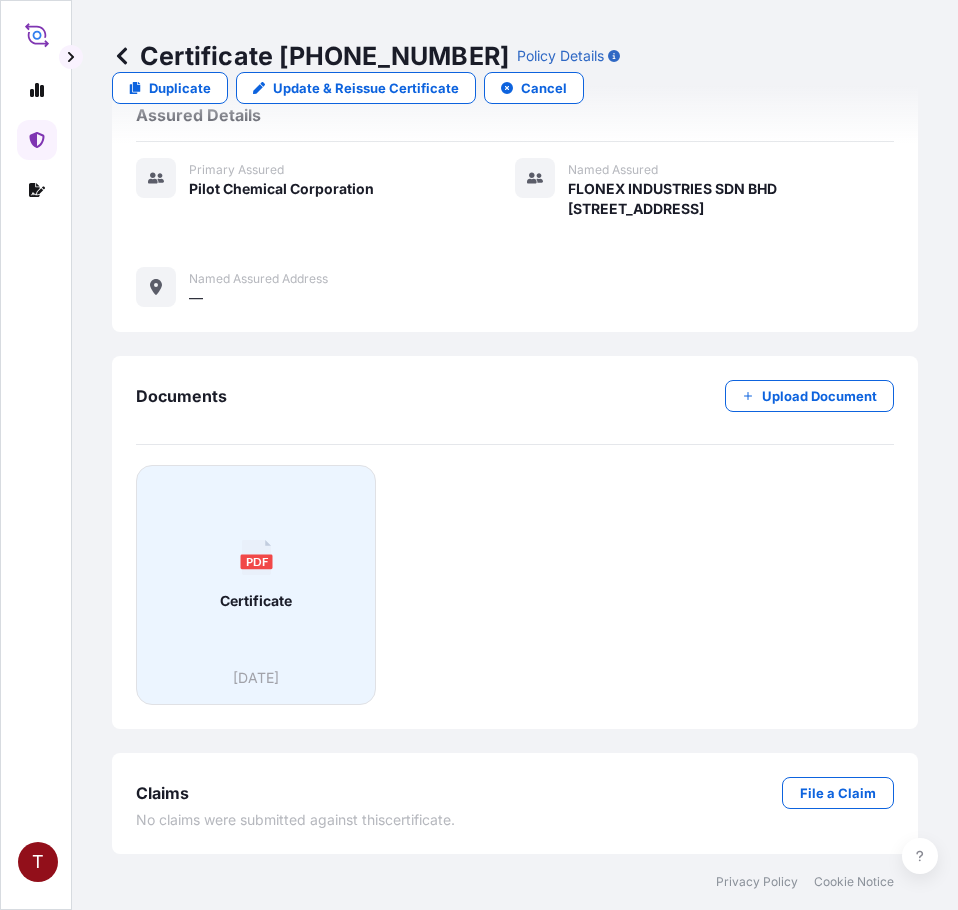 click on "PDF Certificate" at bounding box center [256, 575] 